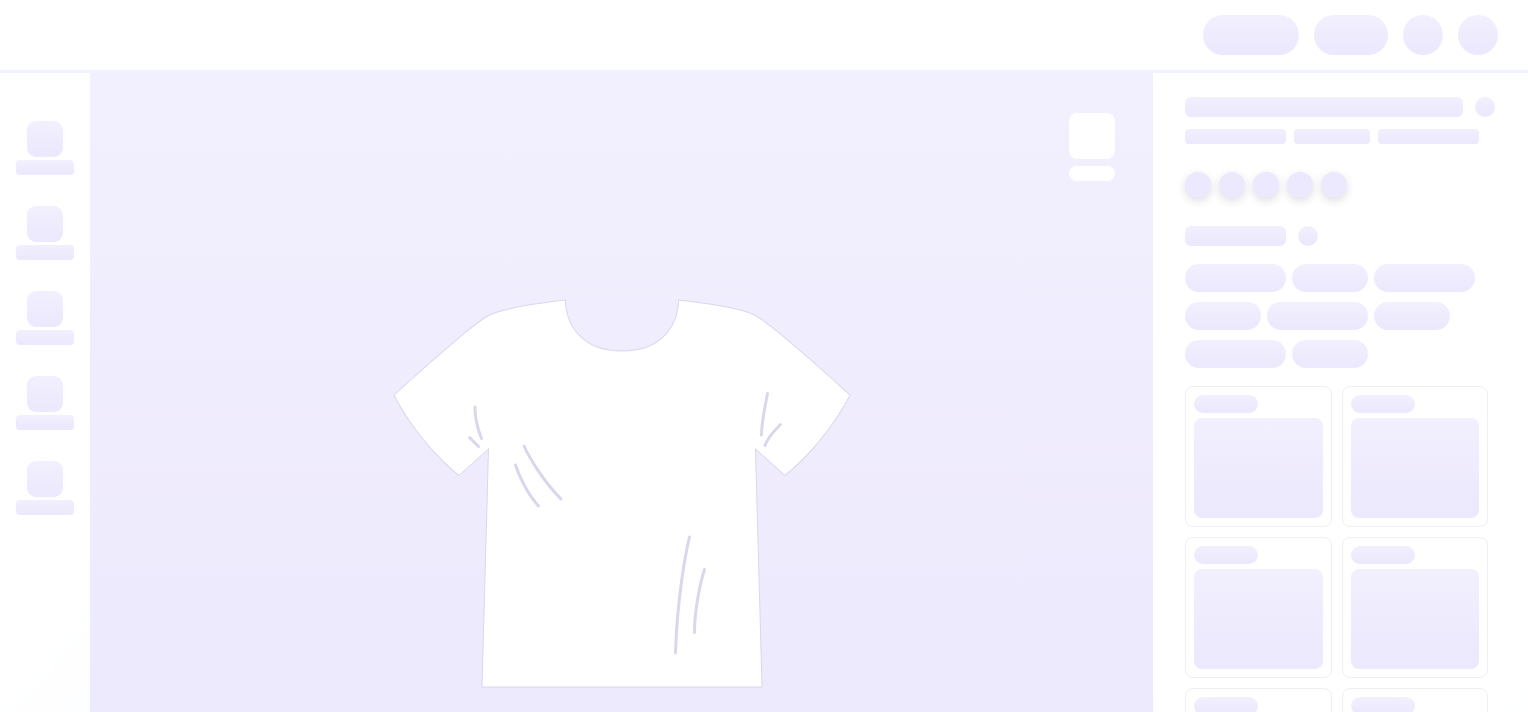 scroll, scrollTop: 0, scrollLeft: 0, axis: both 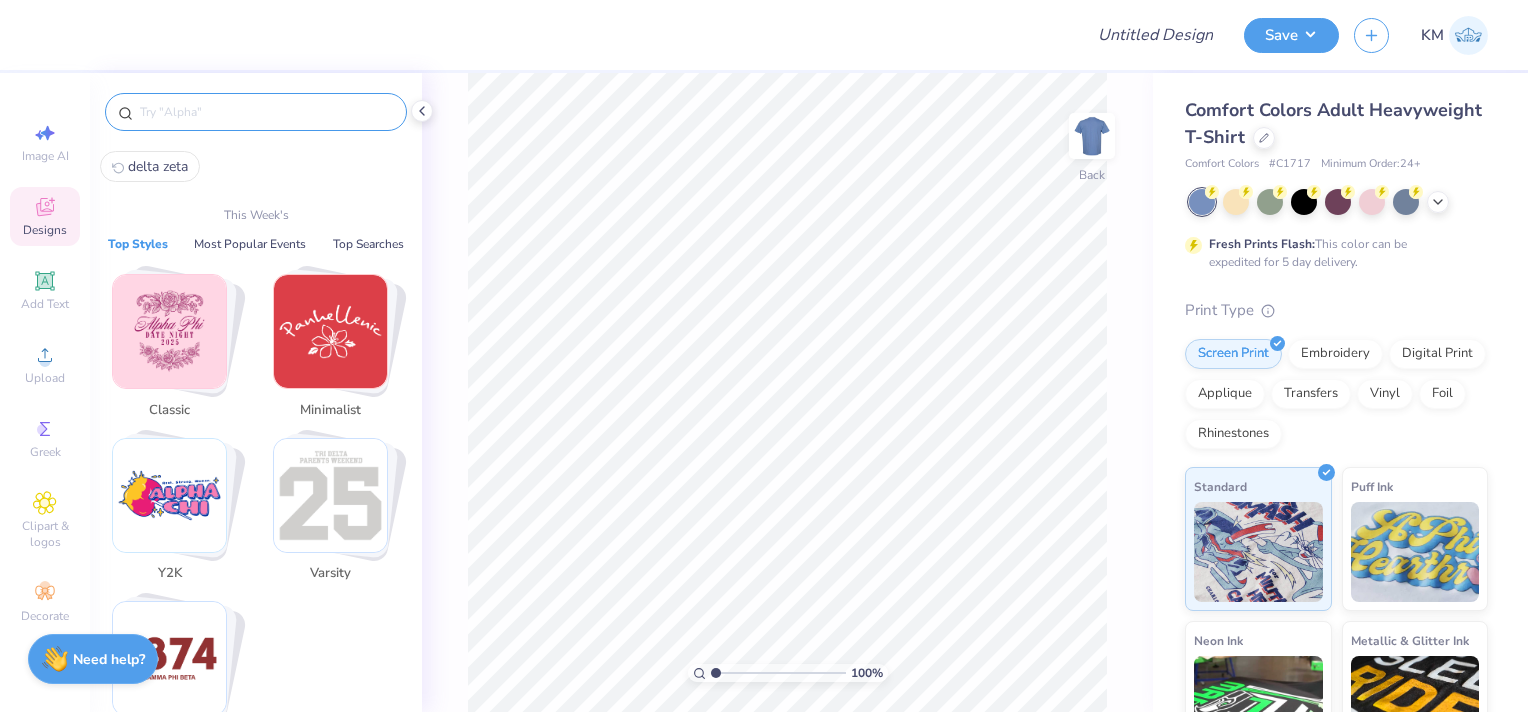 click at bounding box center (266, 112) 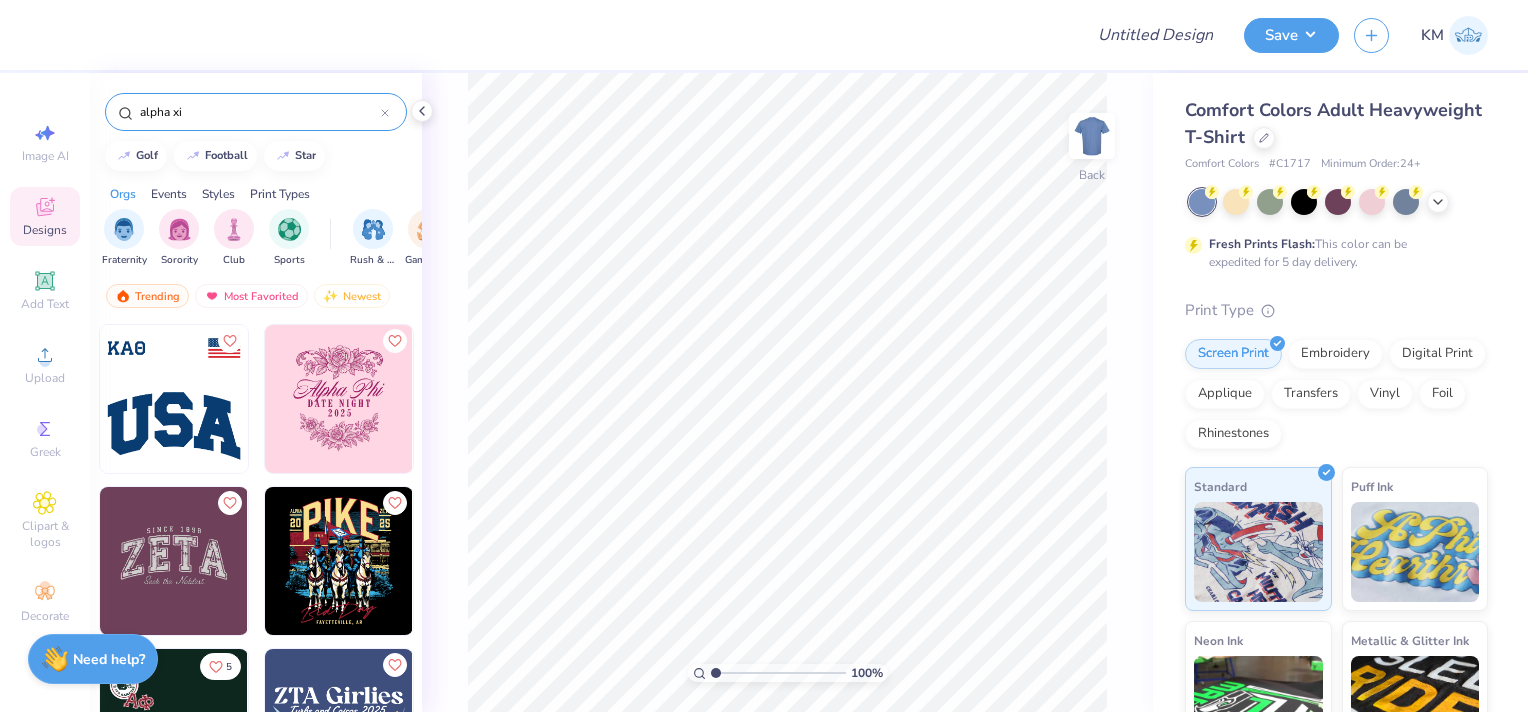 type on "alpha xi" 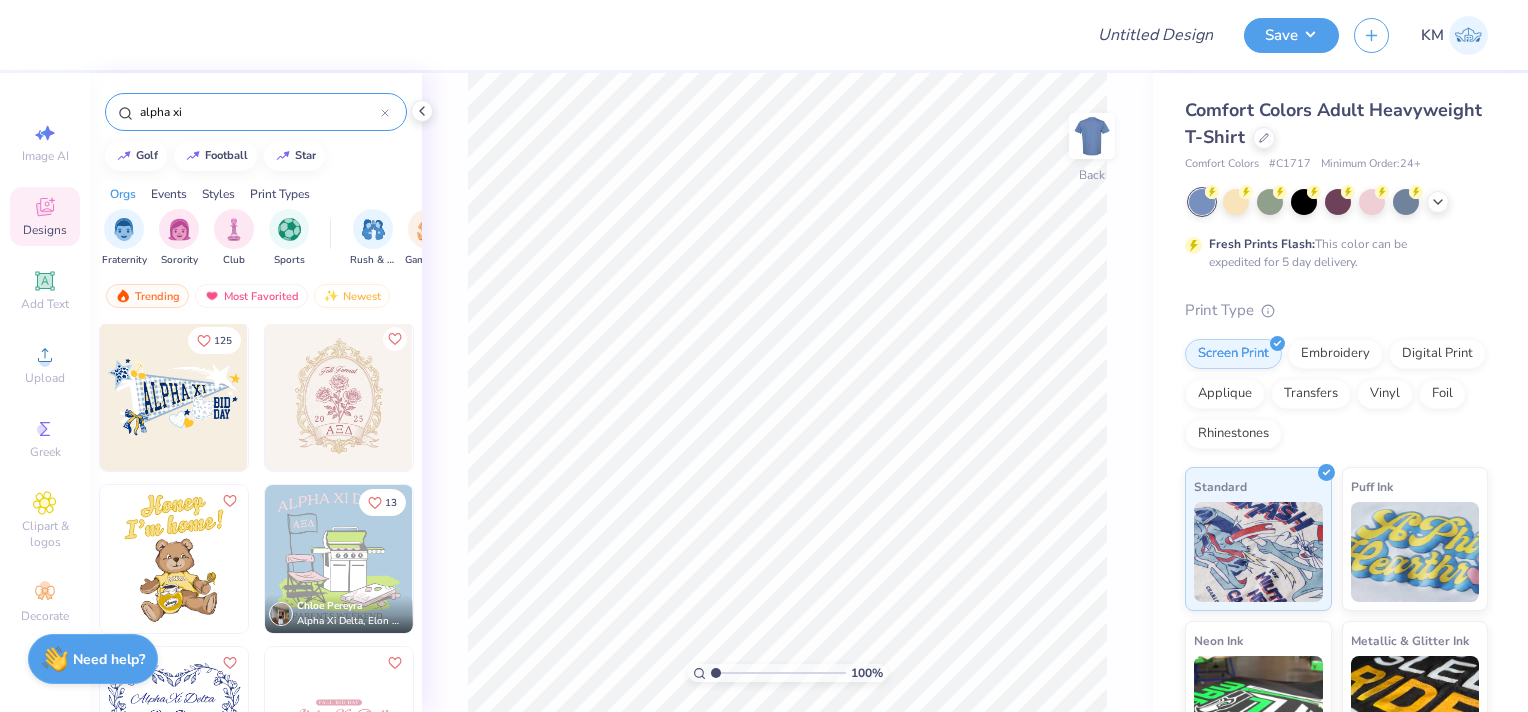 scroll, scrollTop: 200, scrollLeft: 0, axis: vertical 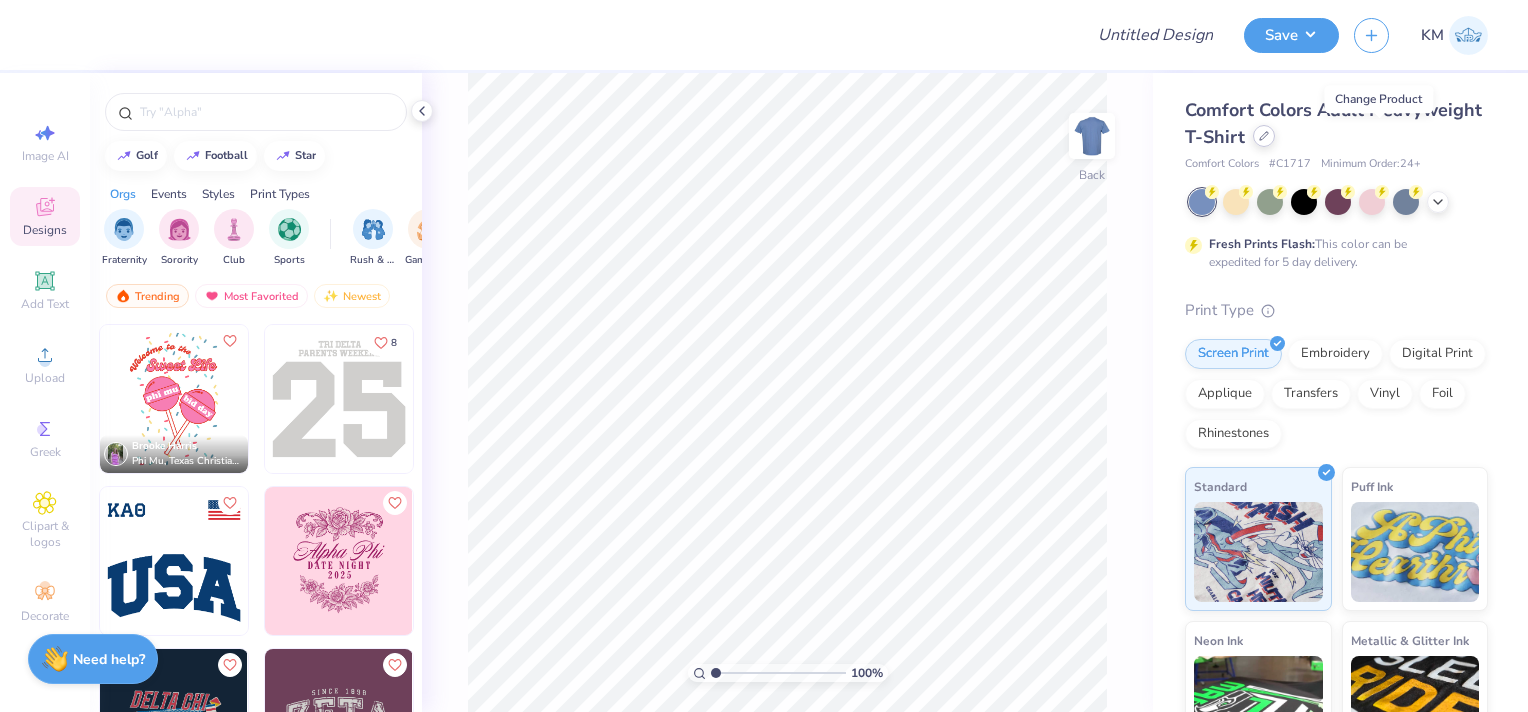 click 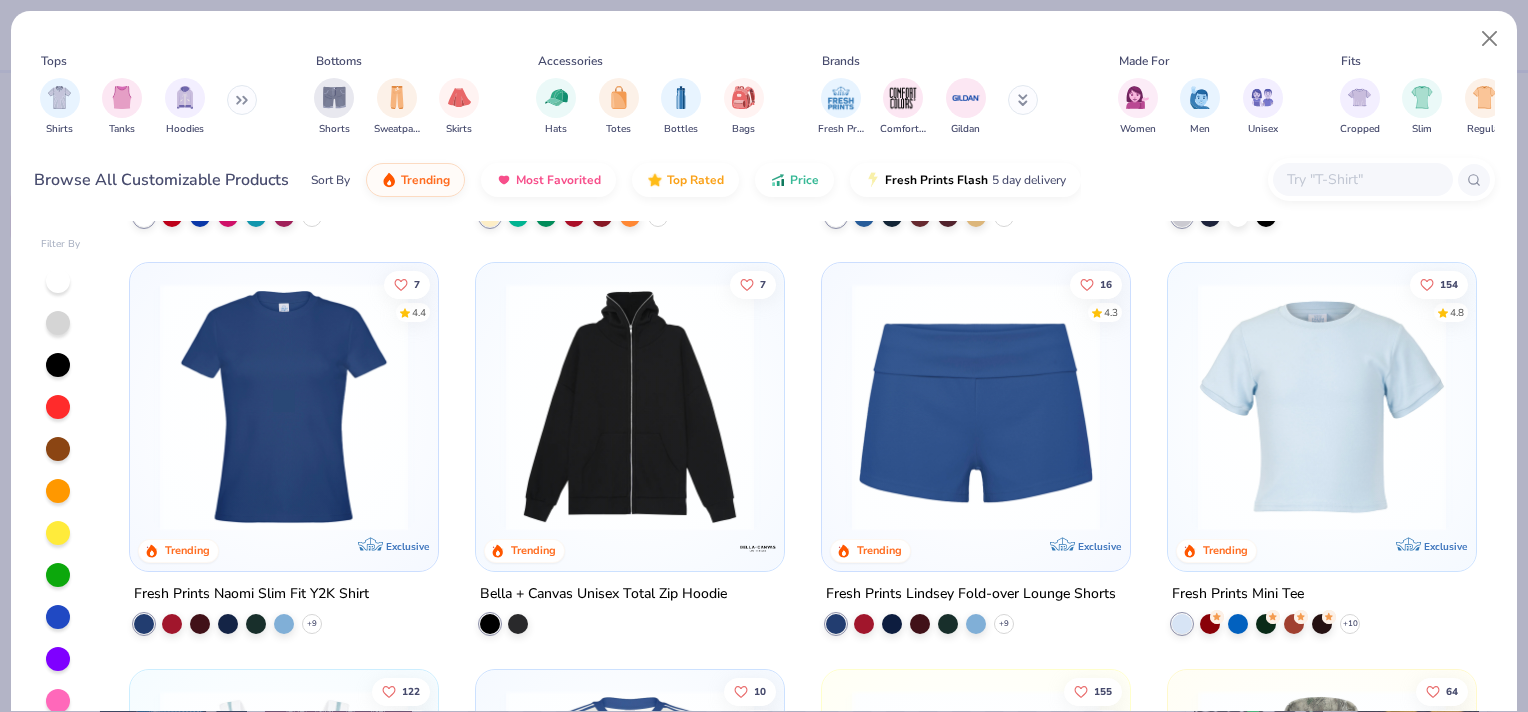 scroll, scrollTop: 1600, scrollLeft: 0, axis: vertical 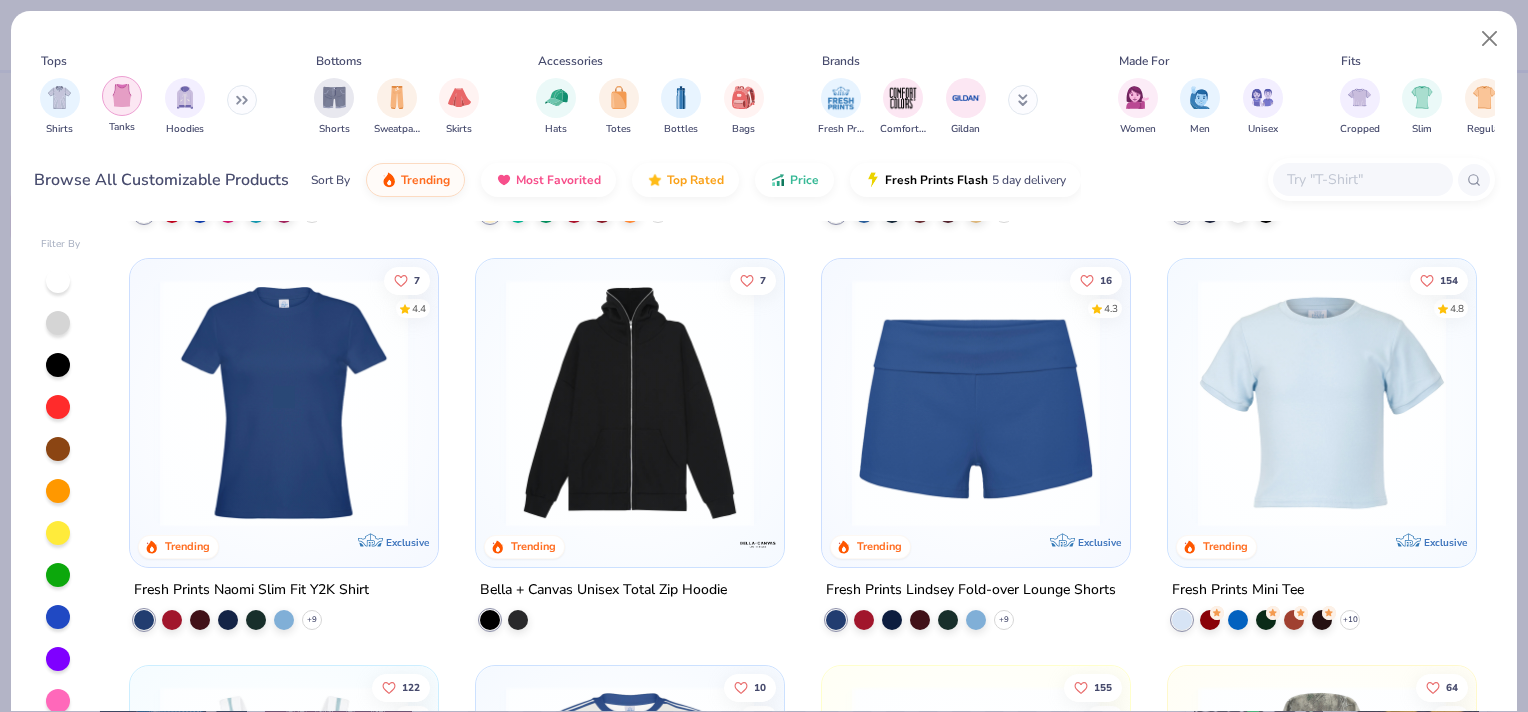 click at bounding box center [122, 95] 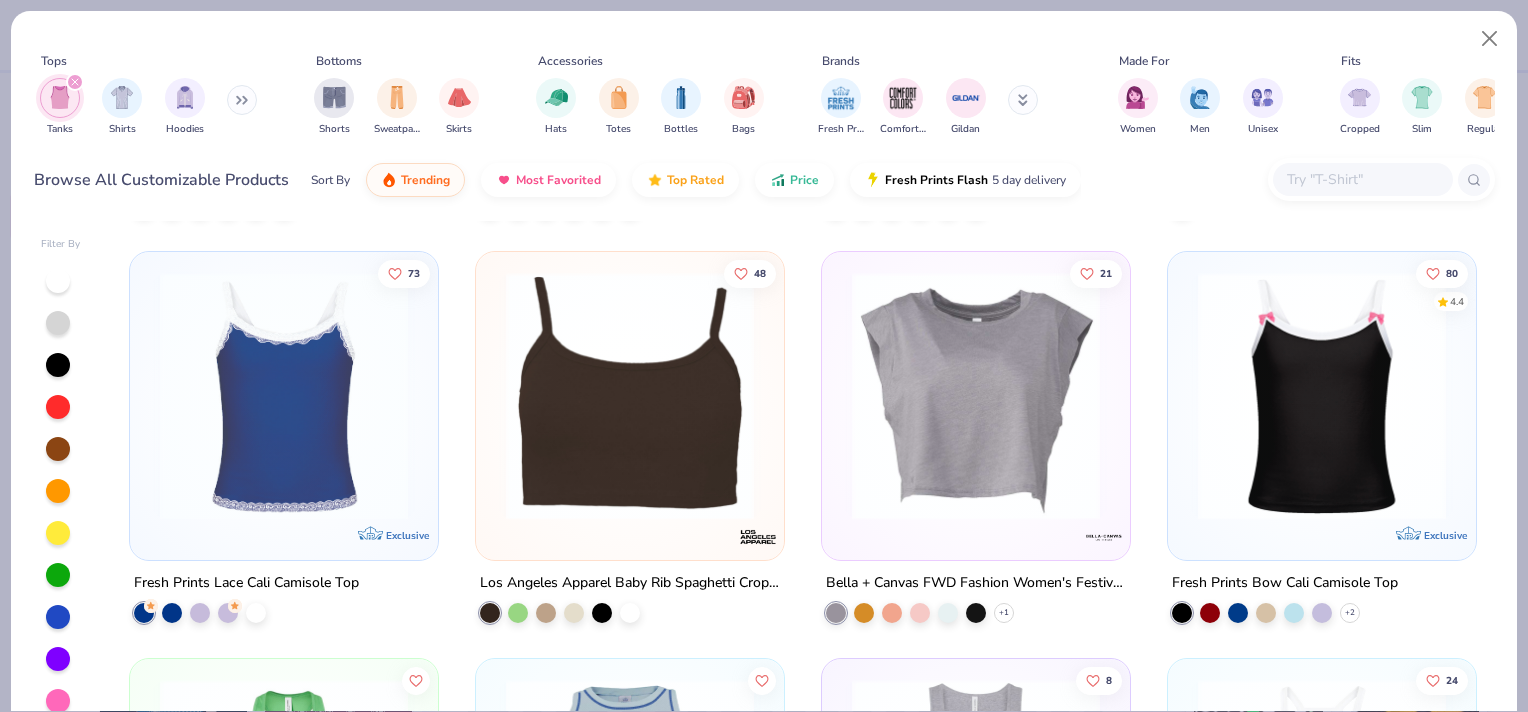 scroll, scrollTop: 1300, scrollLeft: 0, axis: vertical 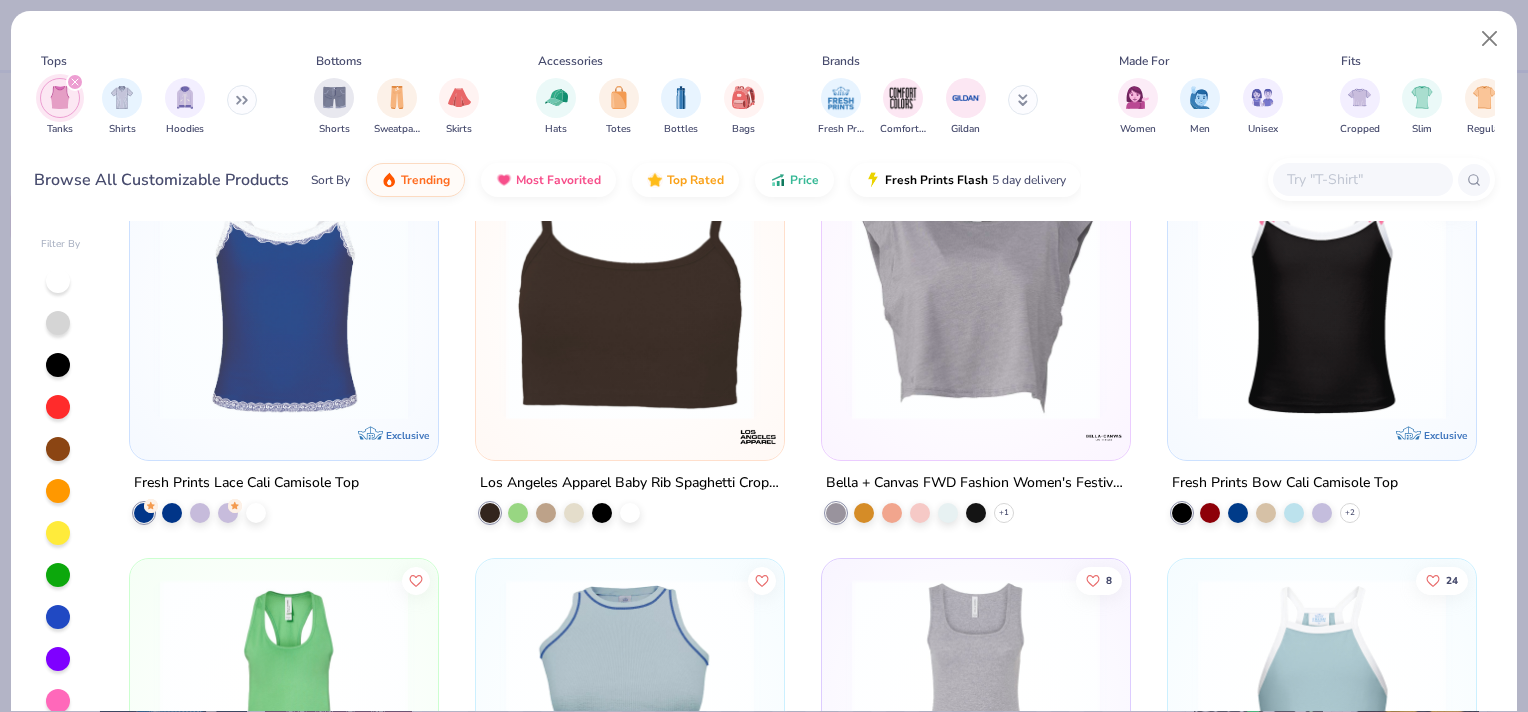 click at bounding box center [630, 296] 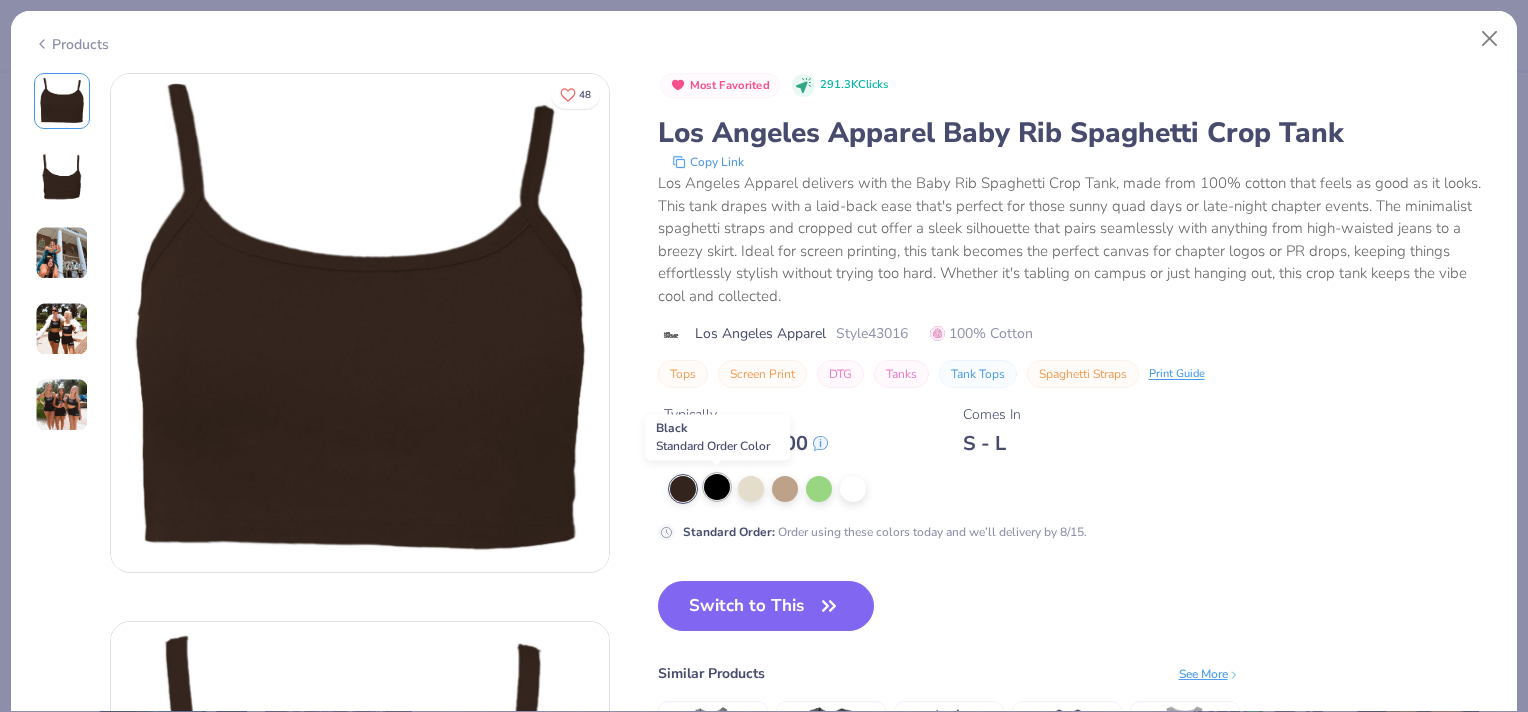 click at bounding box center (717, 487) 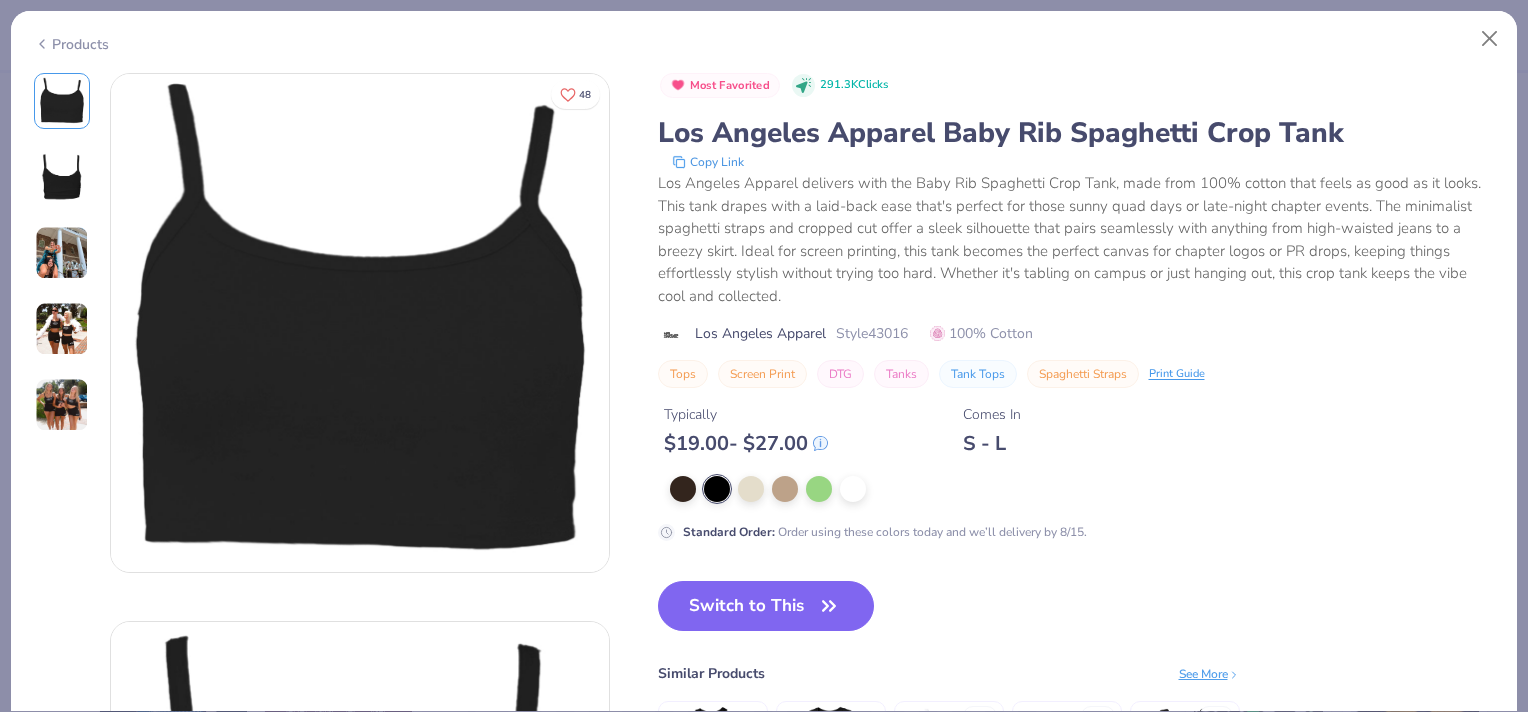 click at bounding box center [62, 329] 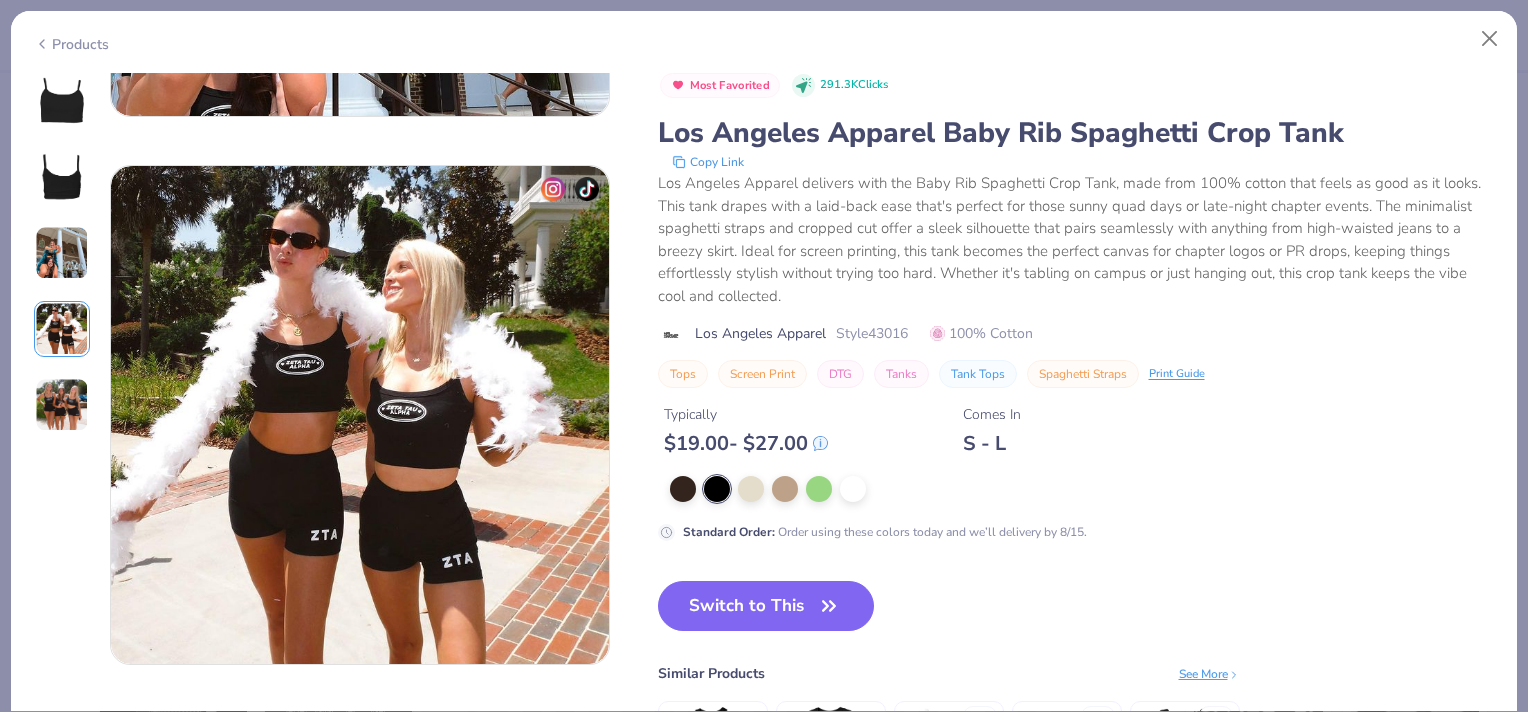 scroll, scrollTop: 1644, scrollLeft: 0, axis: vertical 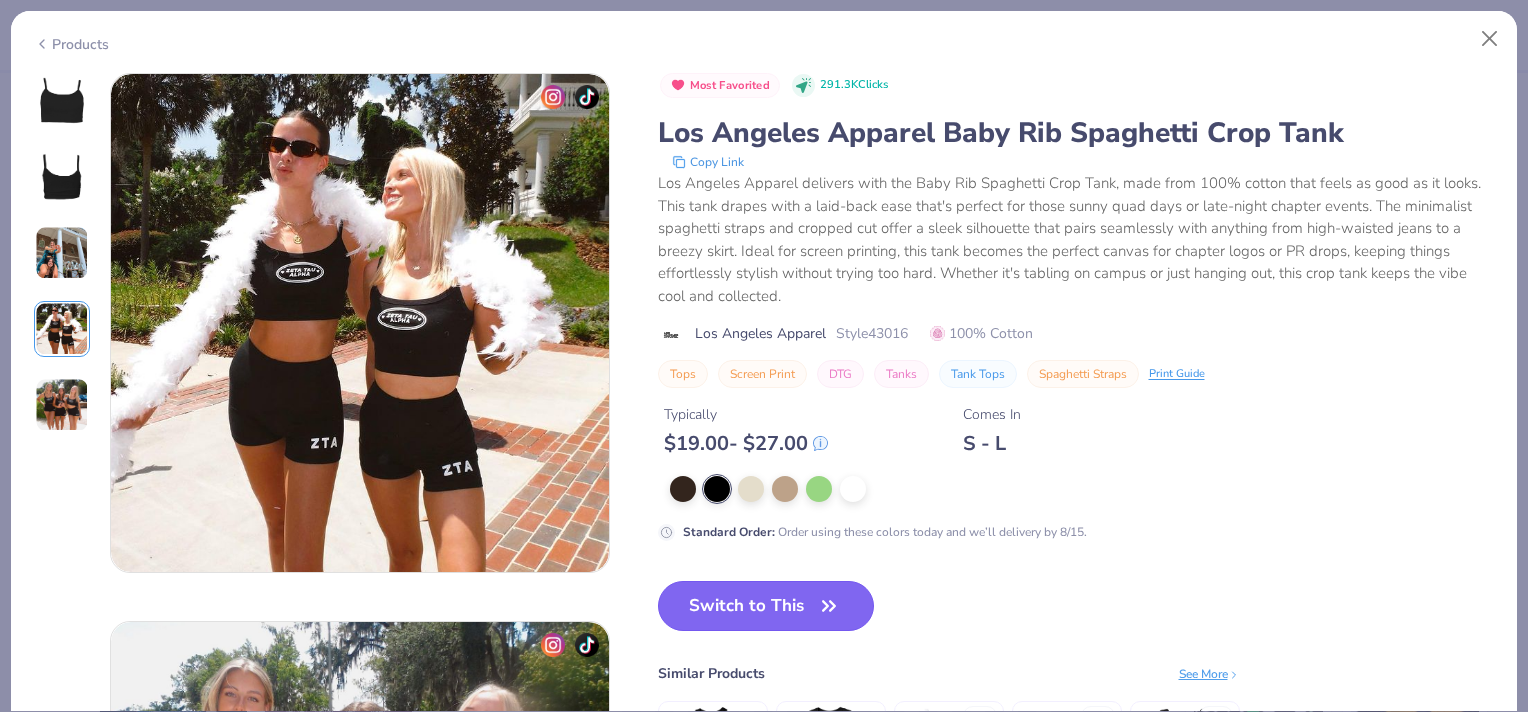 click on "Switch to This" at bounding box center [766, 606] 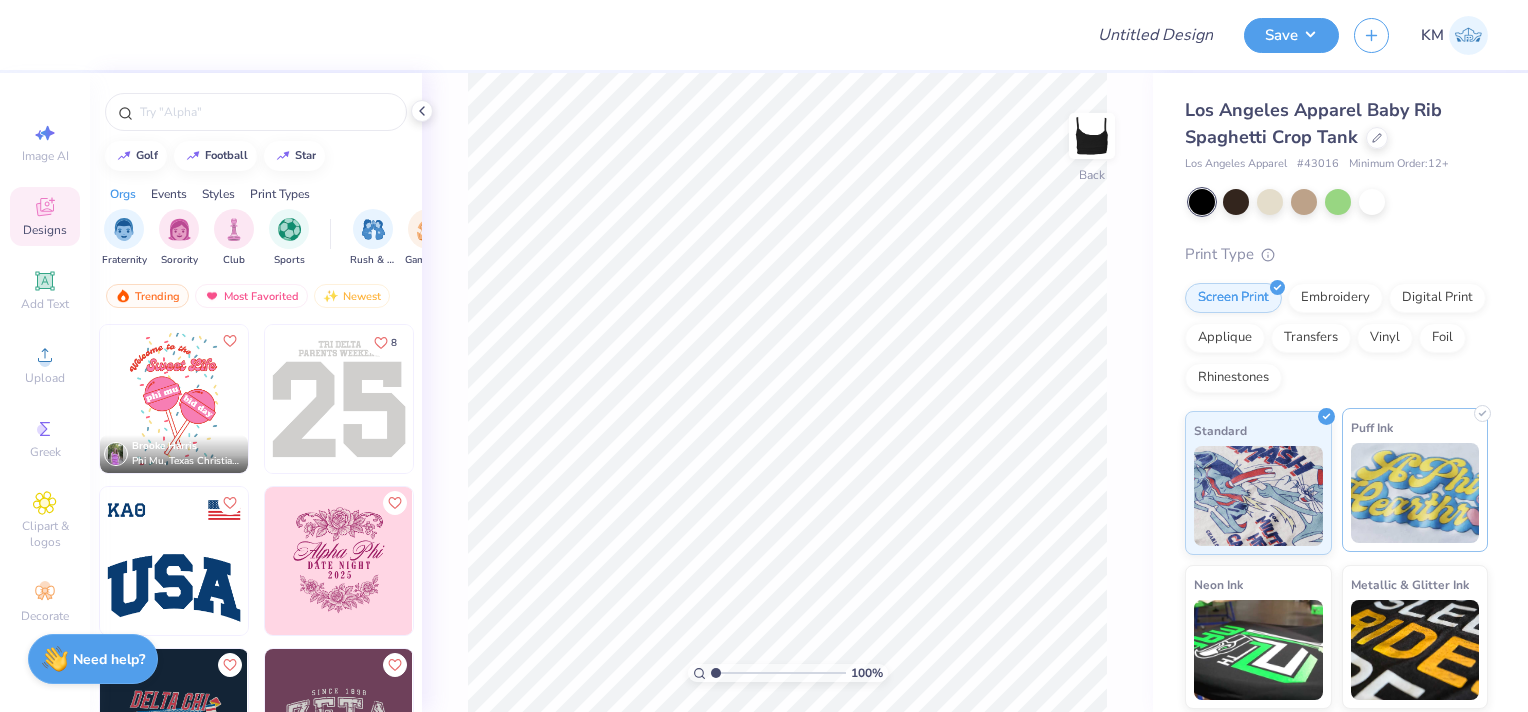 click at bounding box center [1415, 493] 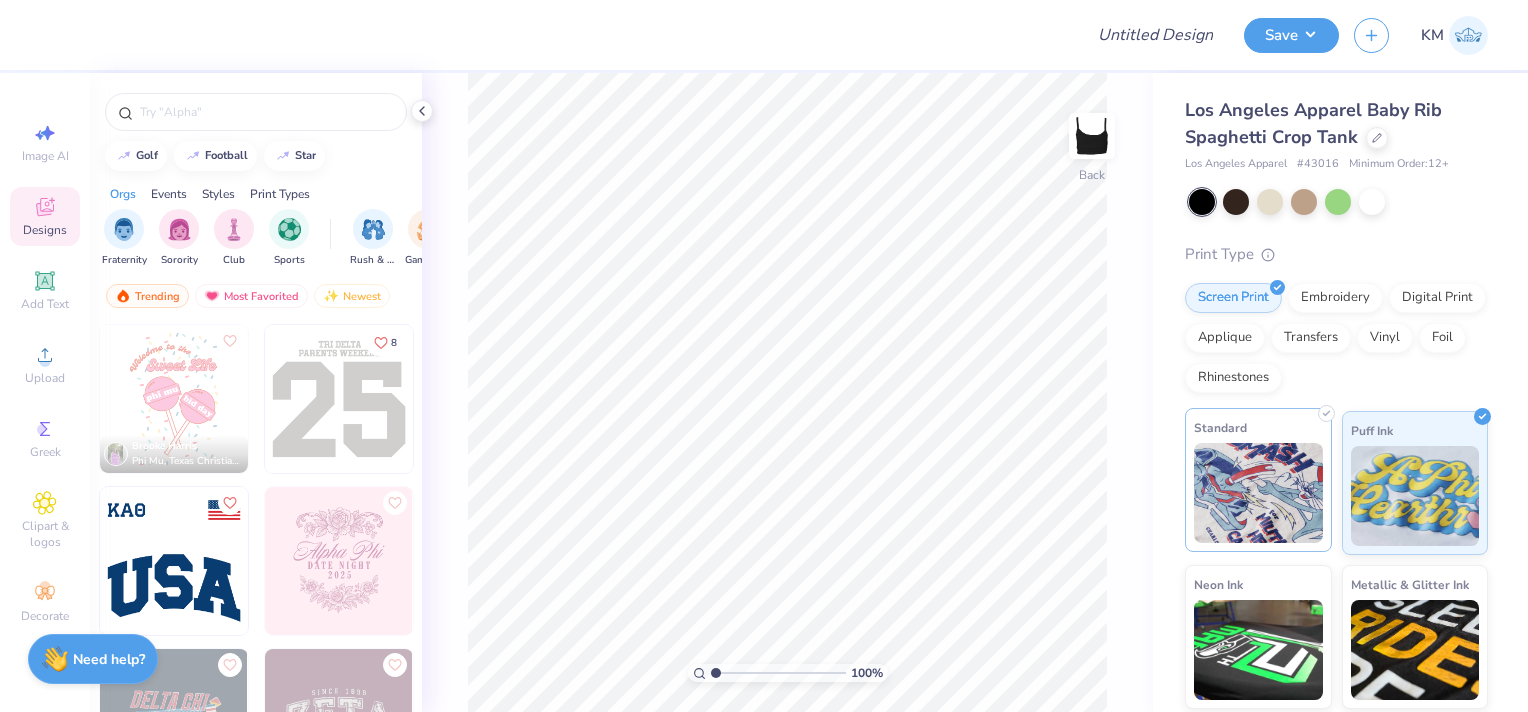 click at bounding box center (1258, 493) 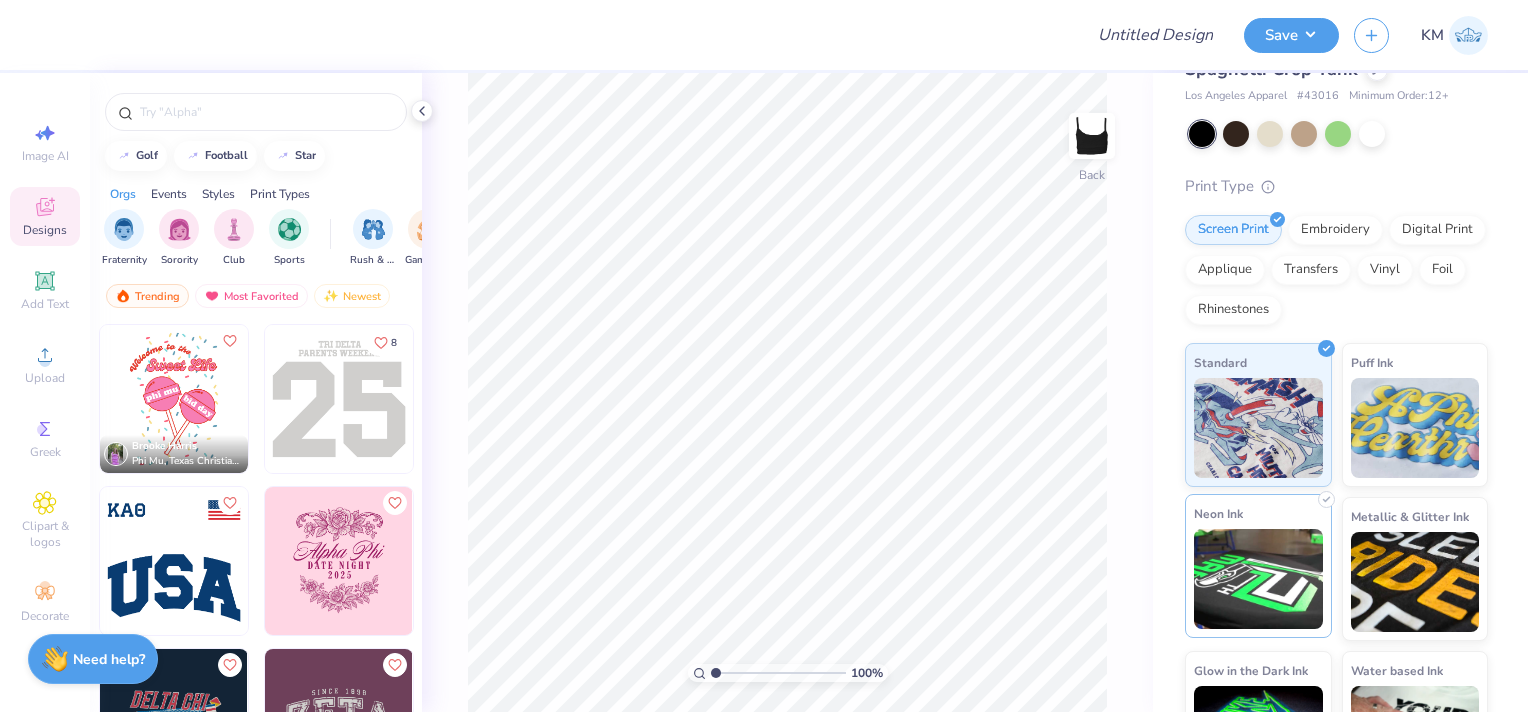 scroll, scrollTop: 0, scrollLeft: 0, axis: both 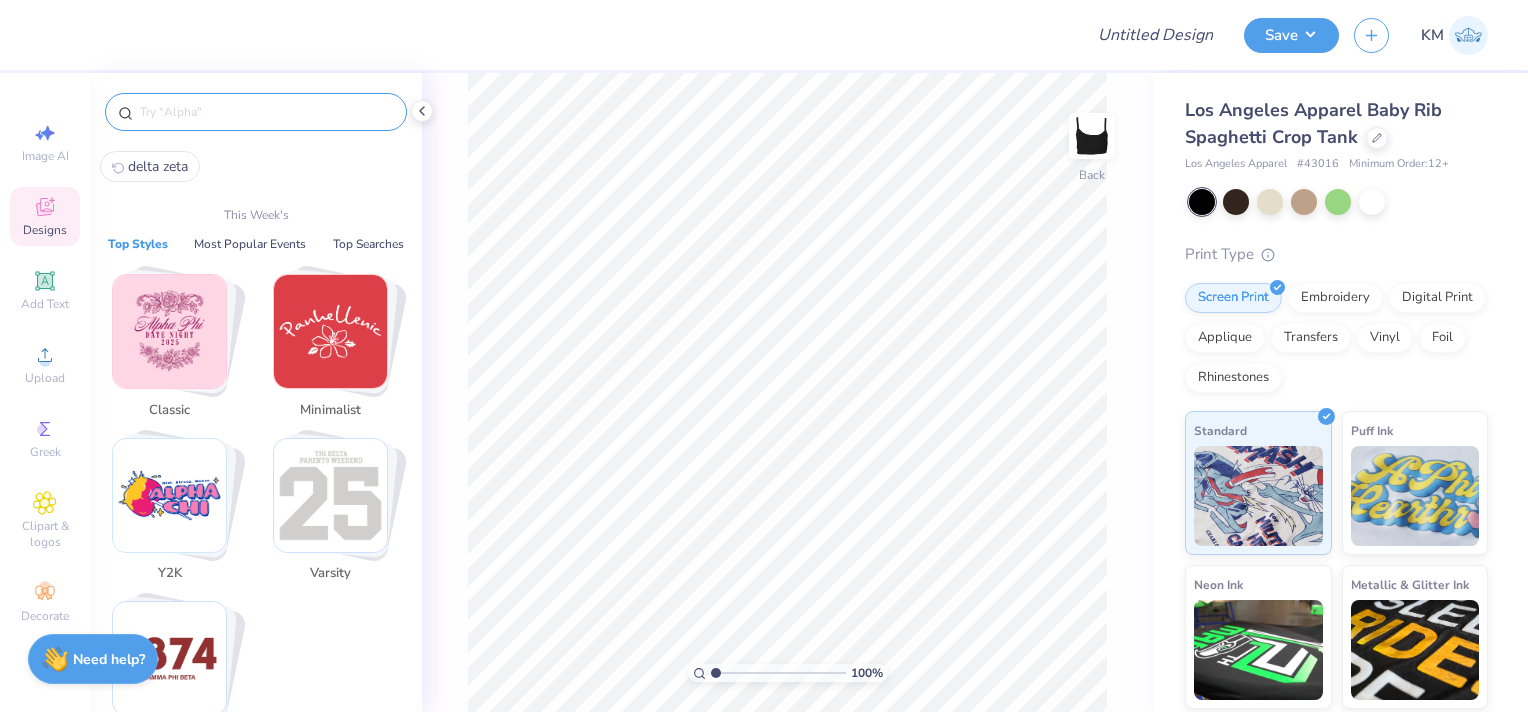 click at bounding box center [266, 112] 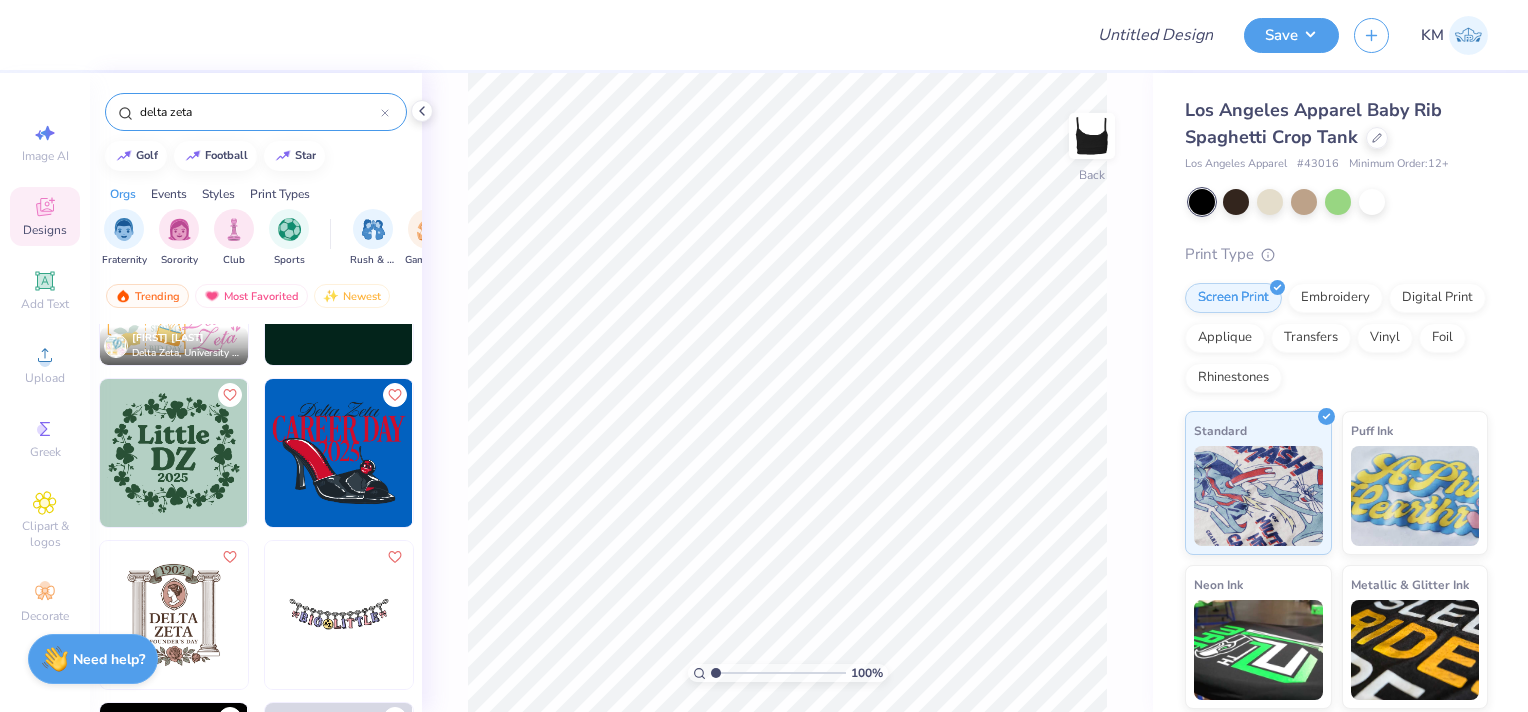 scroll, scrollTop: 500, scrollLeft: 0, axis: vertical 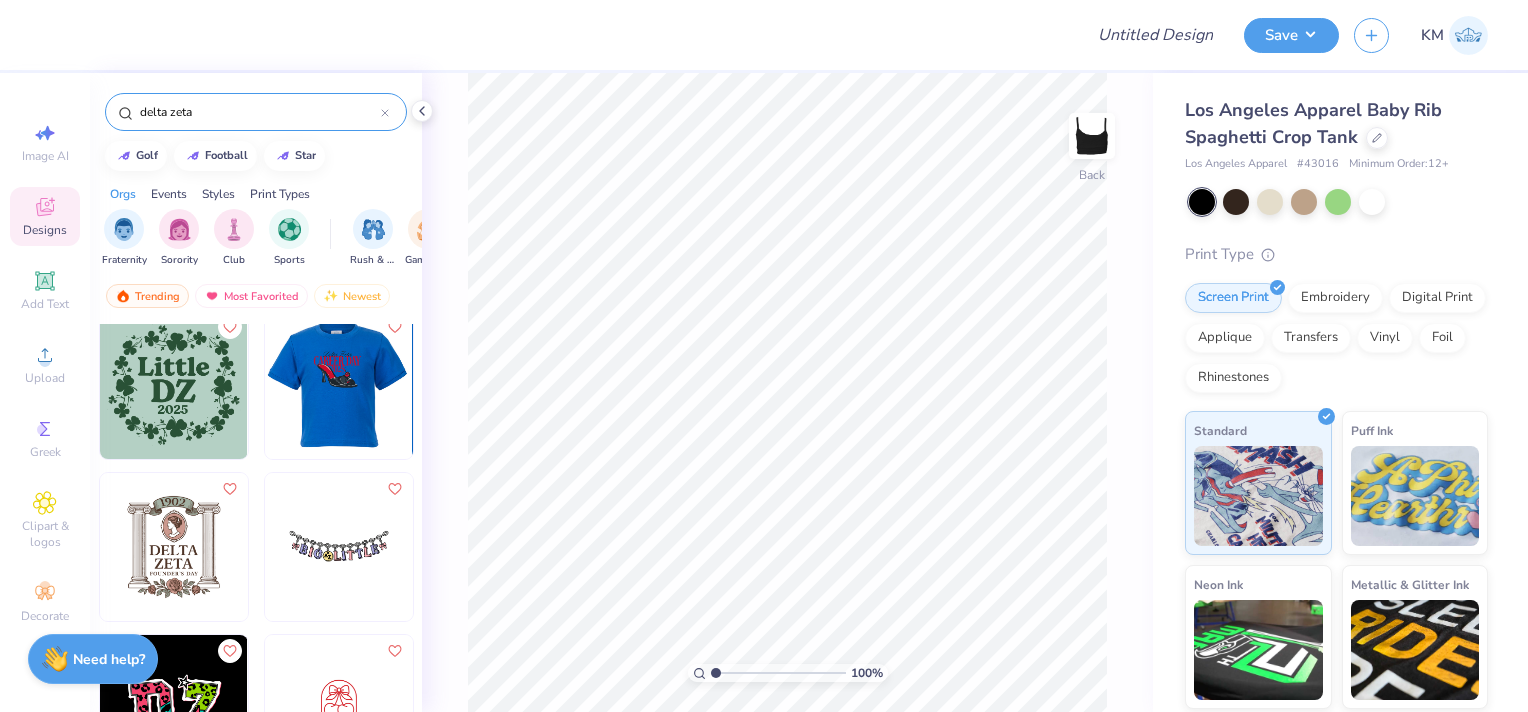 type on "delta zeta" 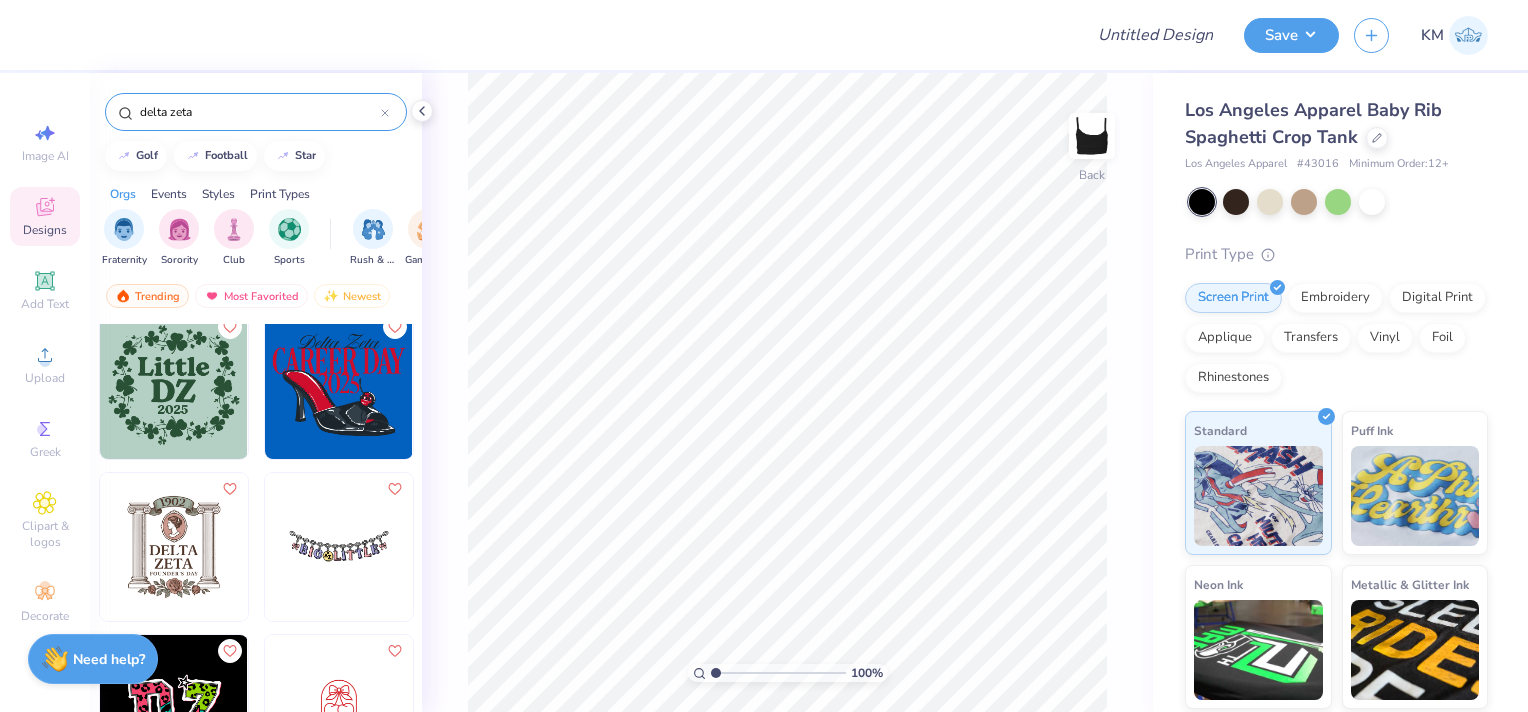 click at bounding box center [339, 547] 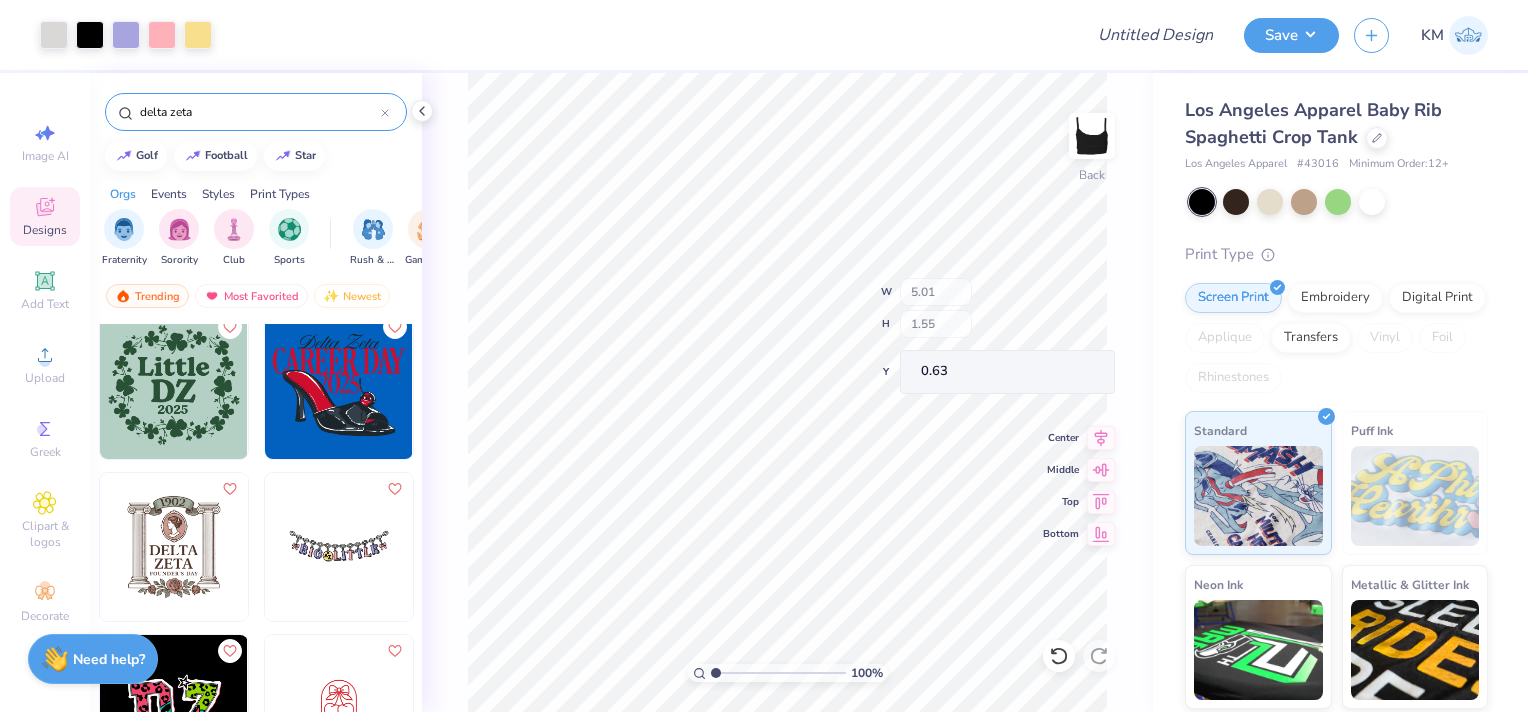 type on "0.63" 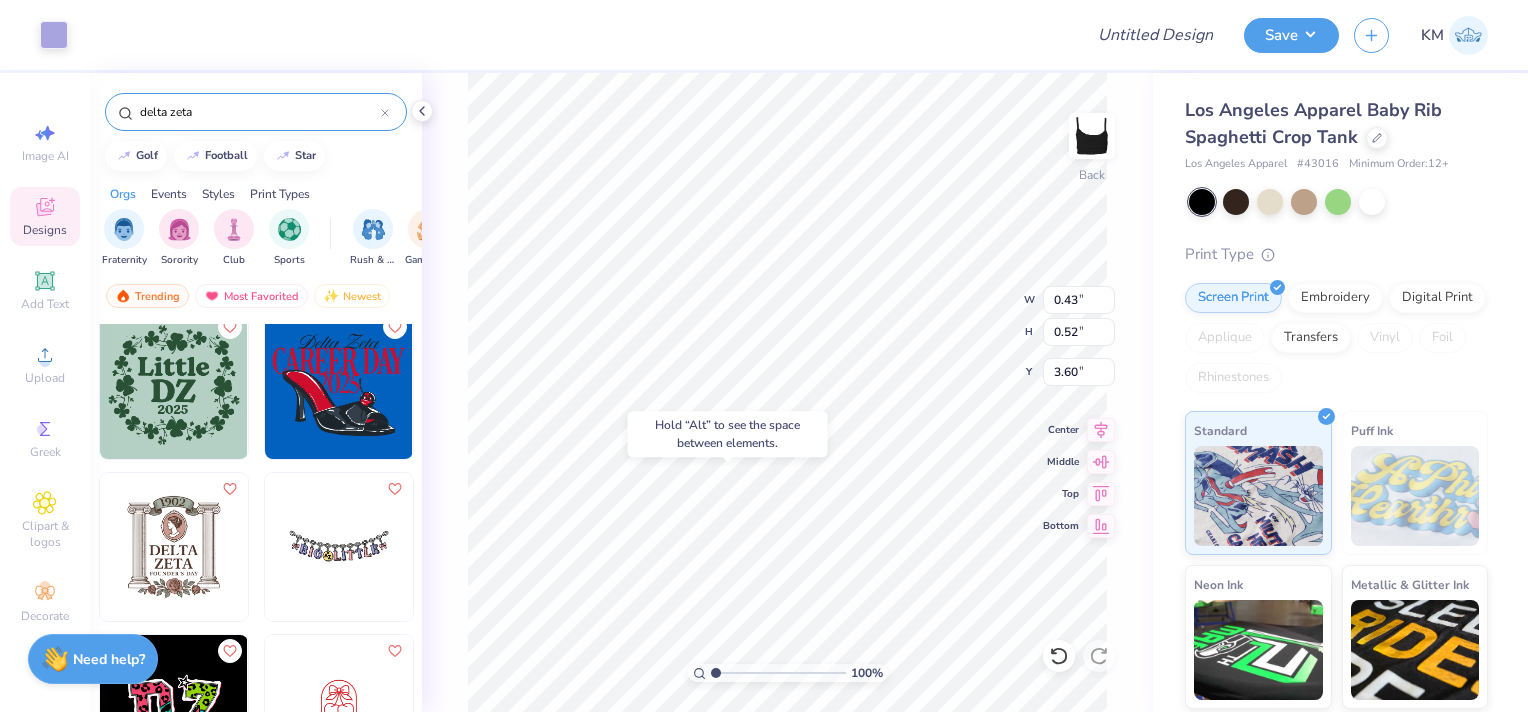 type on "3.60" 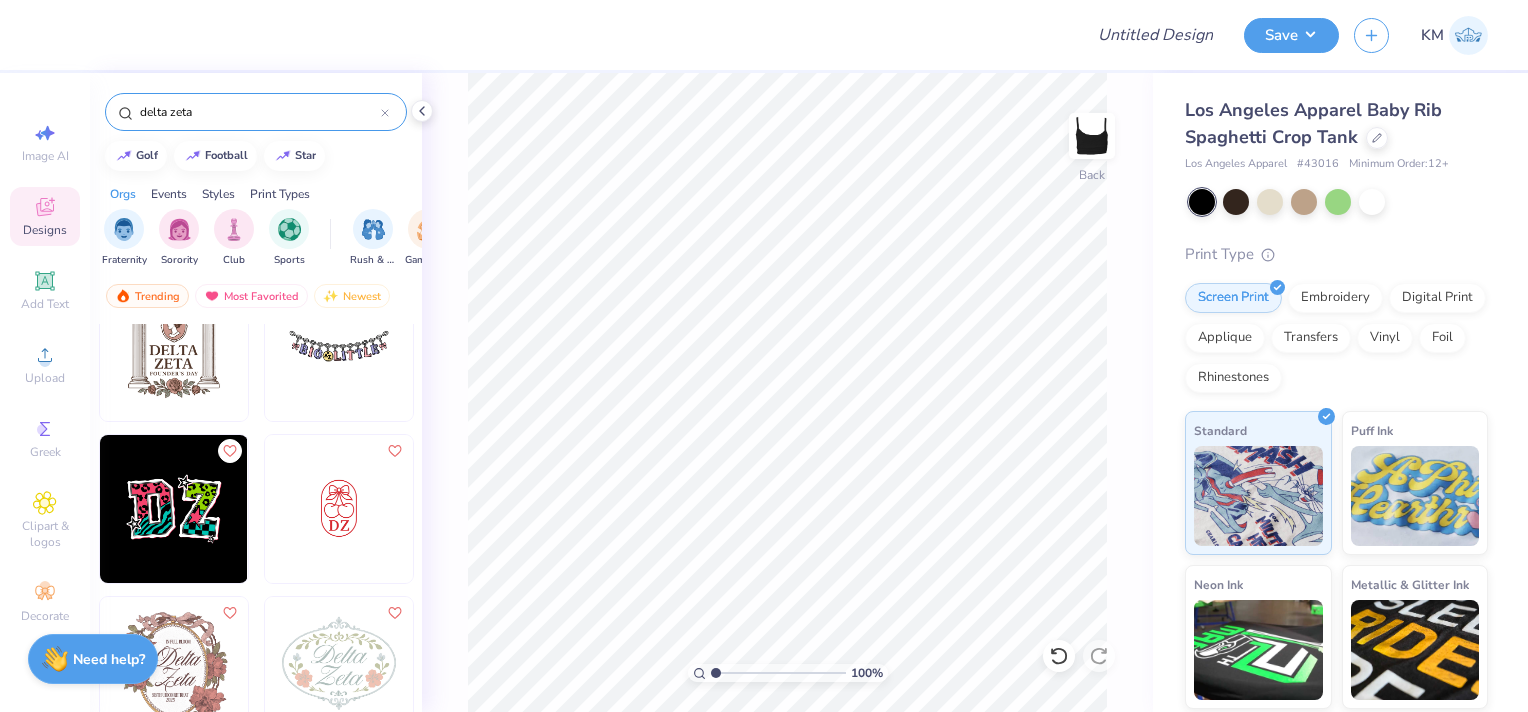 scroll, scrollTop: 800, scrollLeft: 0, axis: vertical 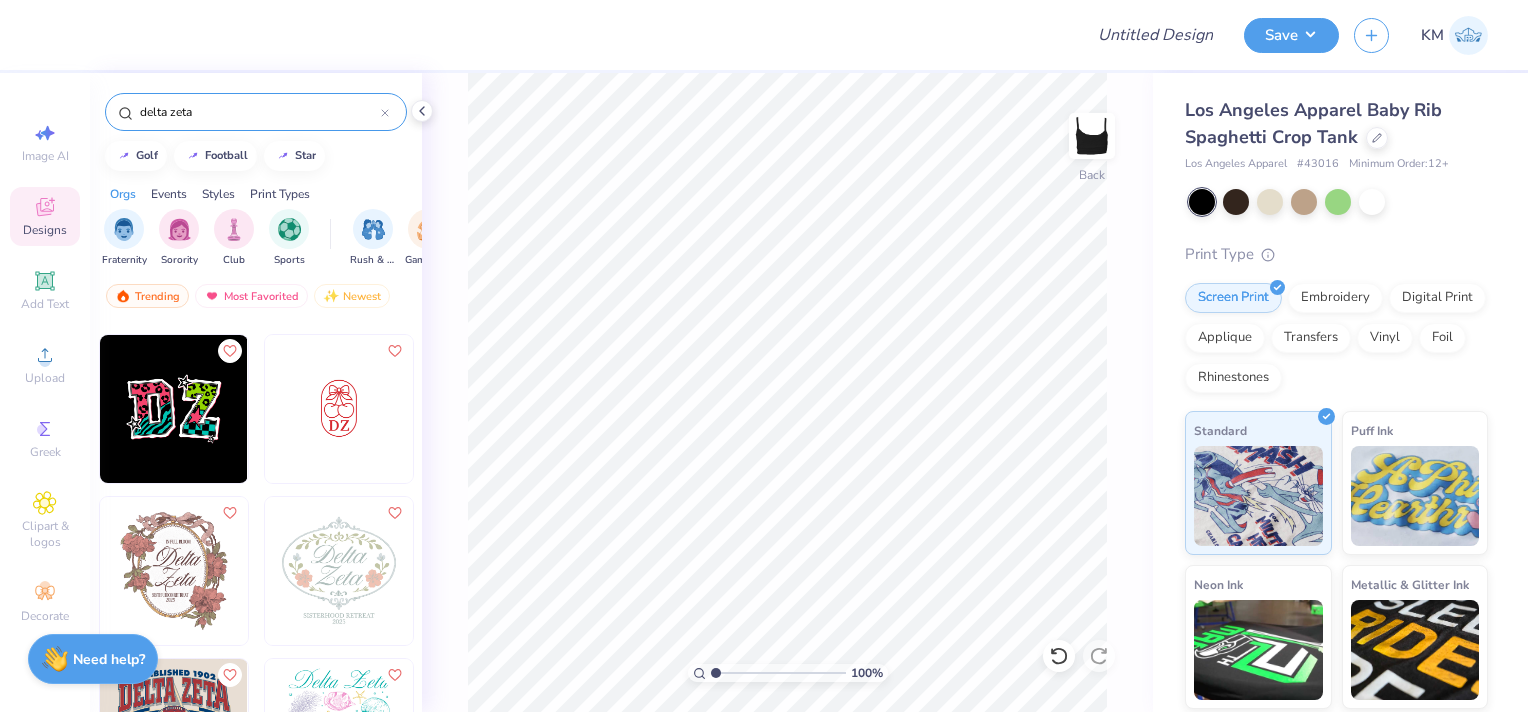 click at bounding box center (174, 409) 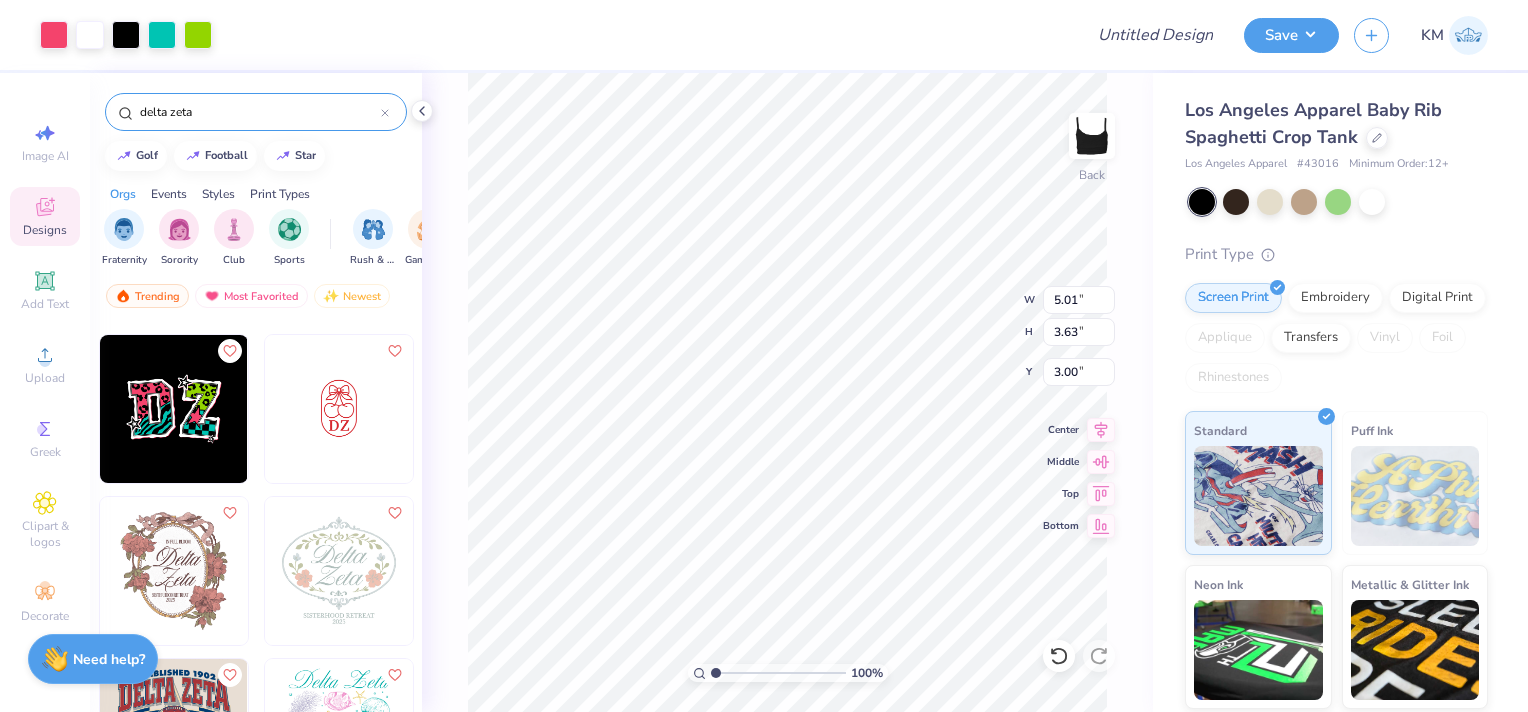 type on "0.62" 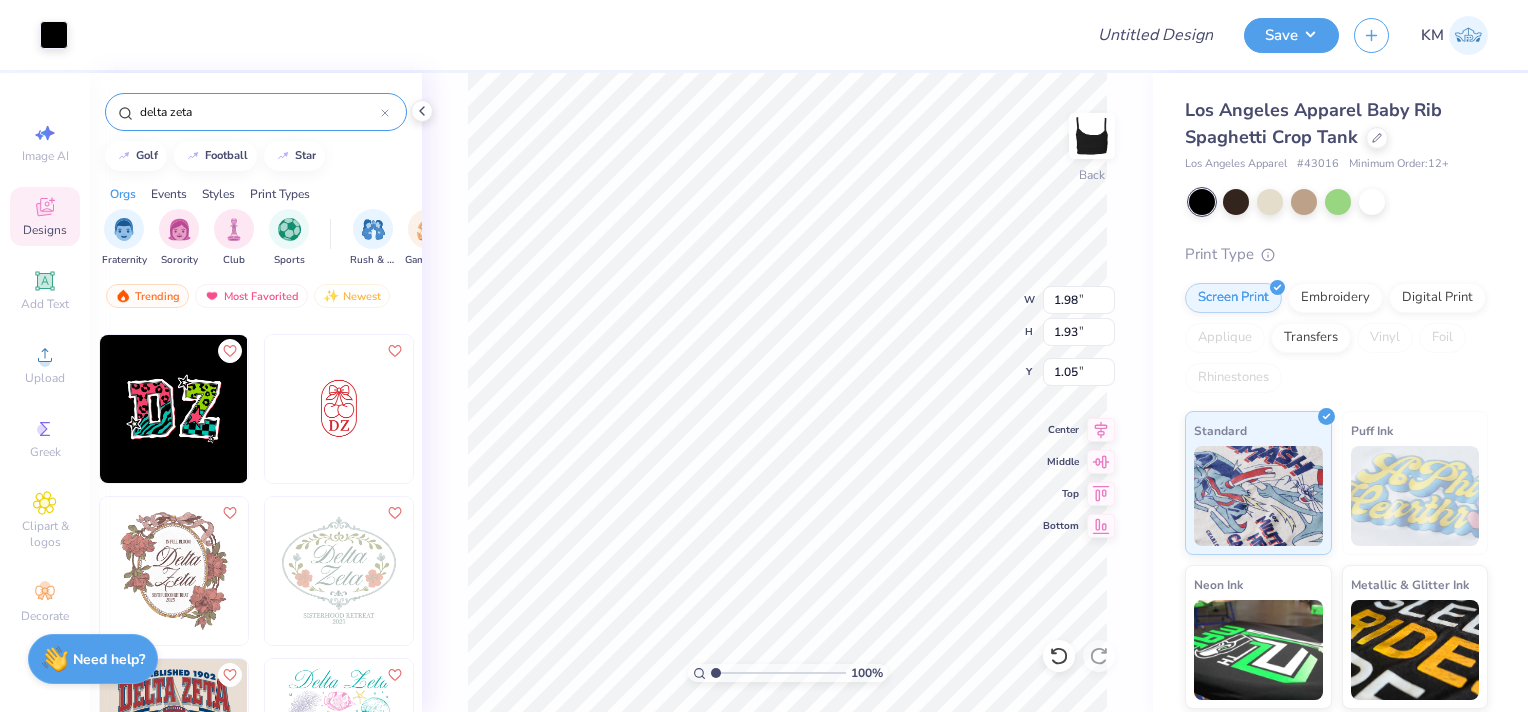 type on "2.04" 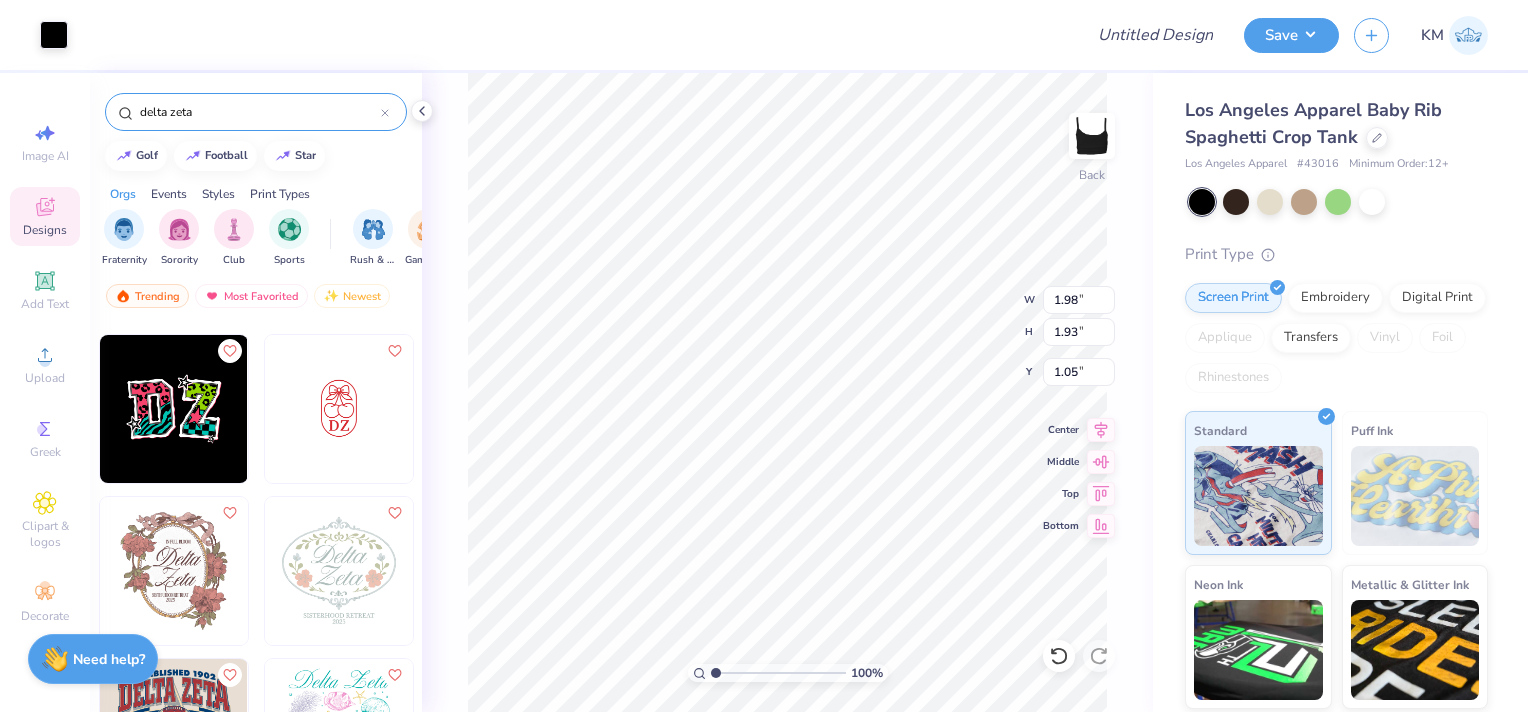 type on "2.00" 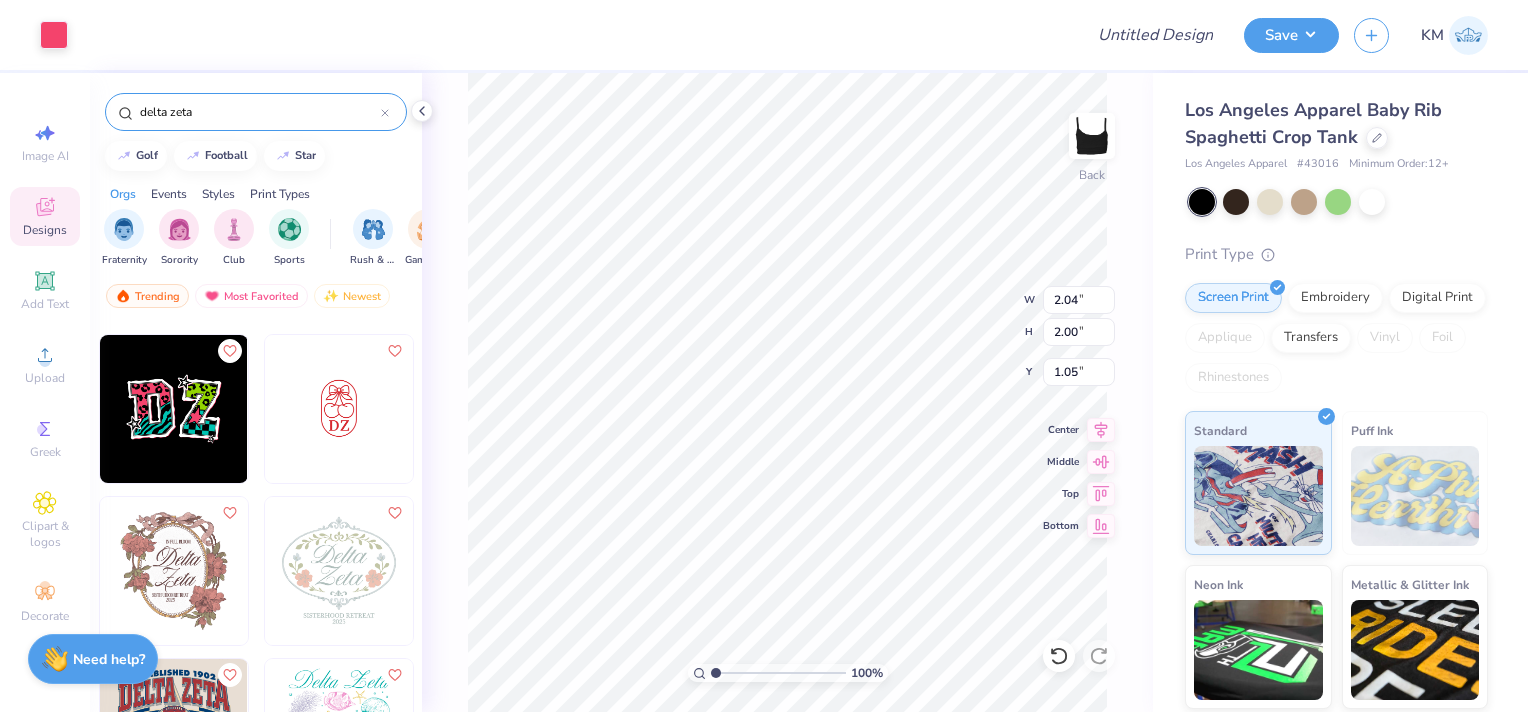 type on "1.51" 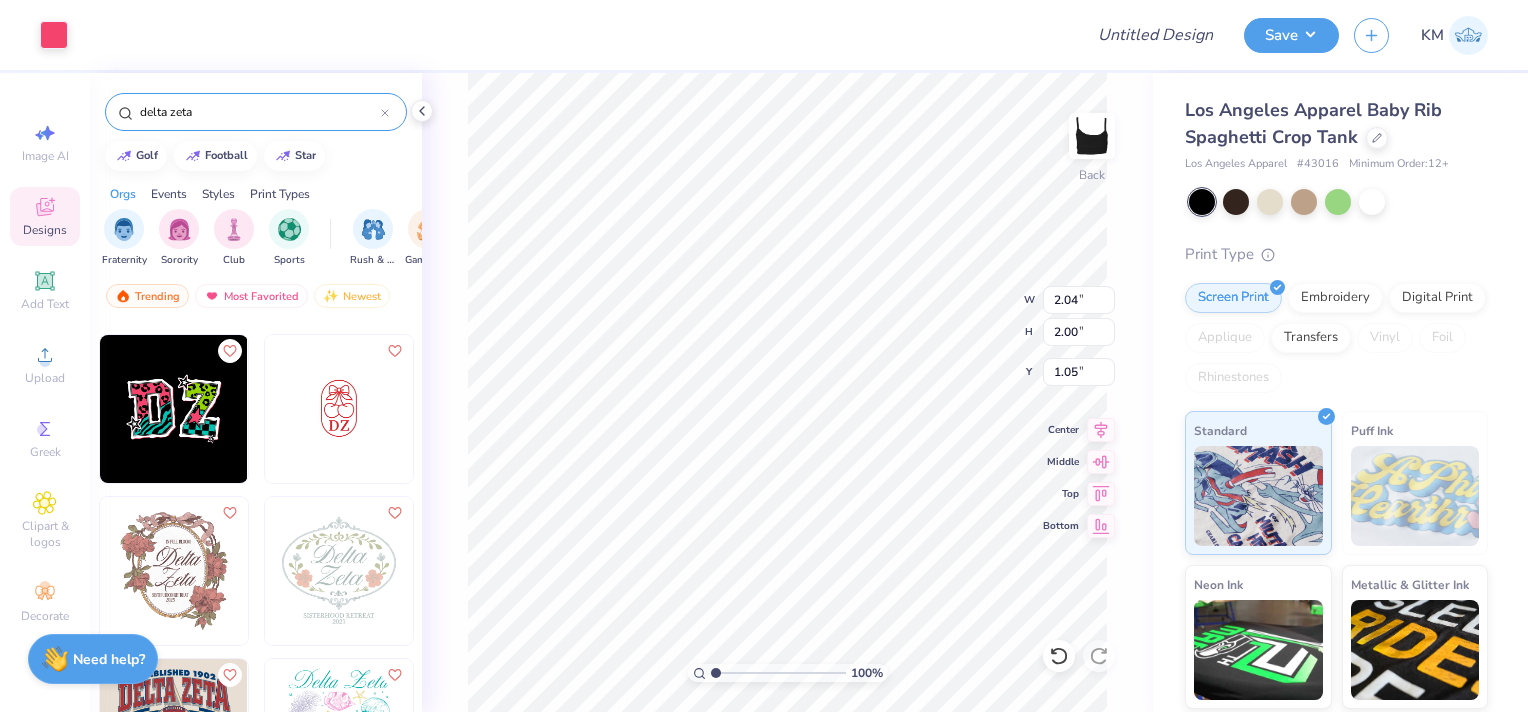 type on "1.42" 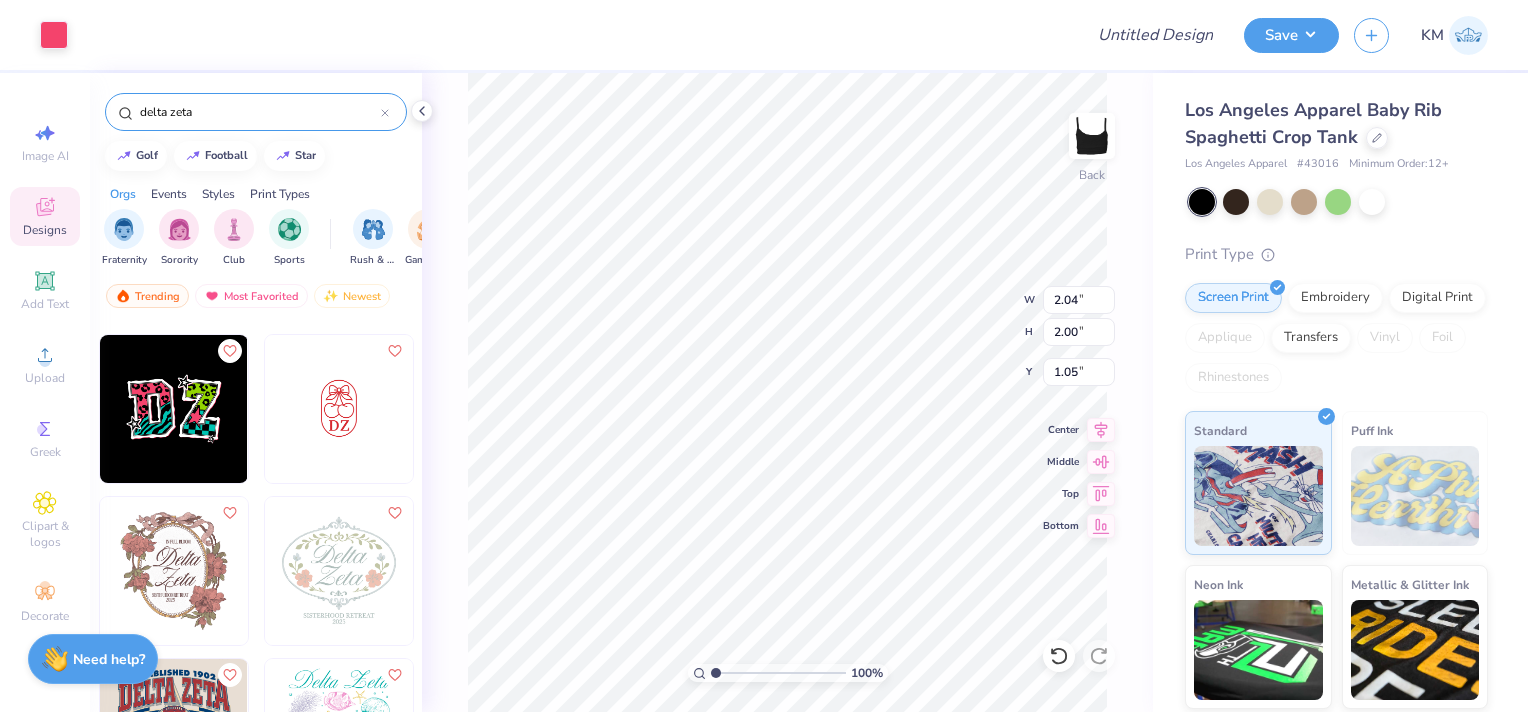 type on "1.07" 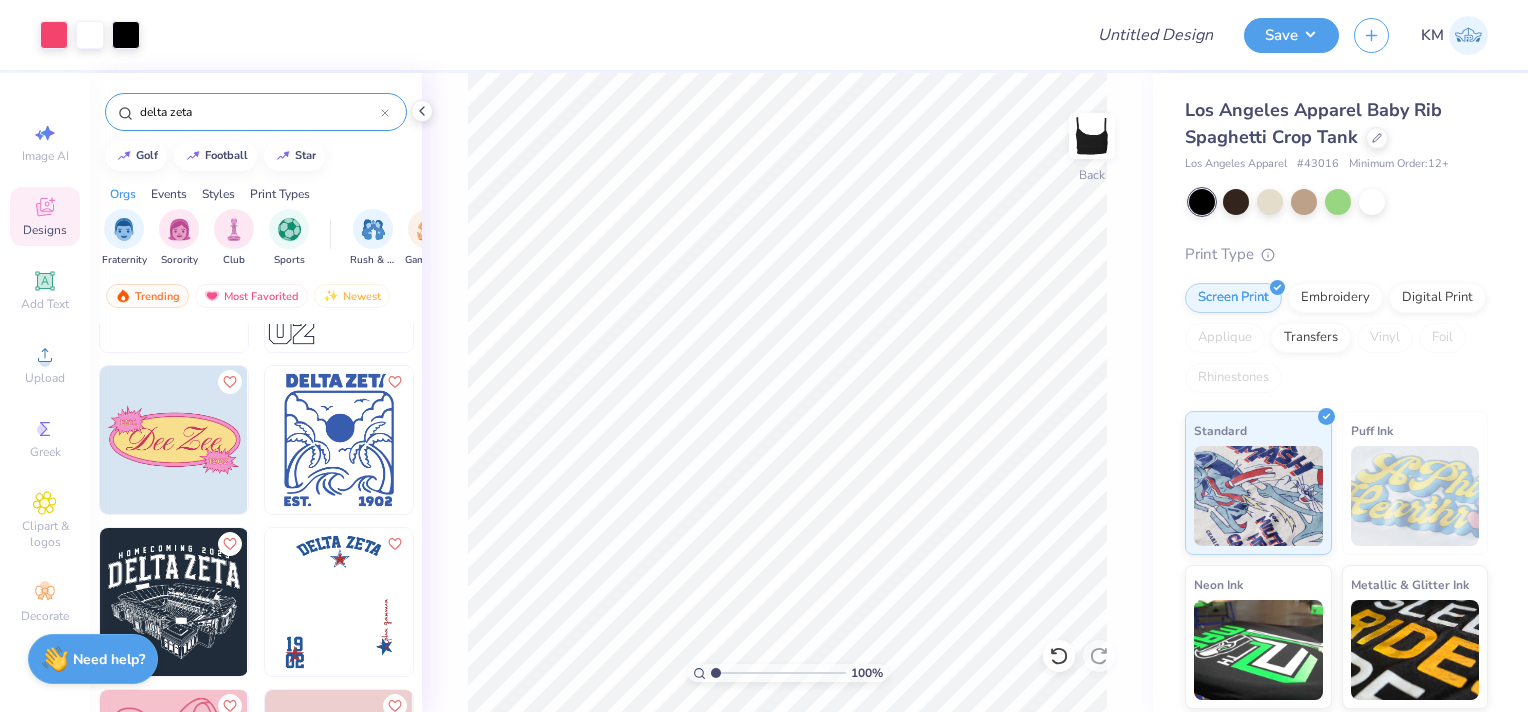 scroll, scrollTop: 2100, scrollLeft: 0, axis: vertical 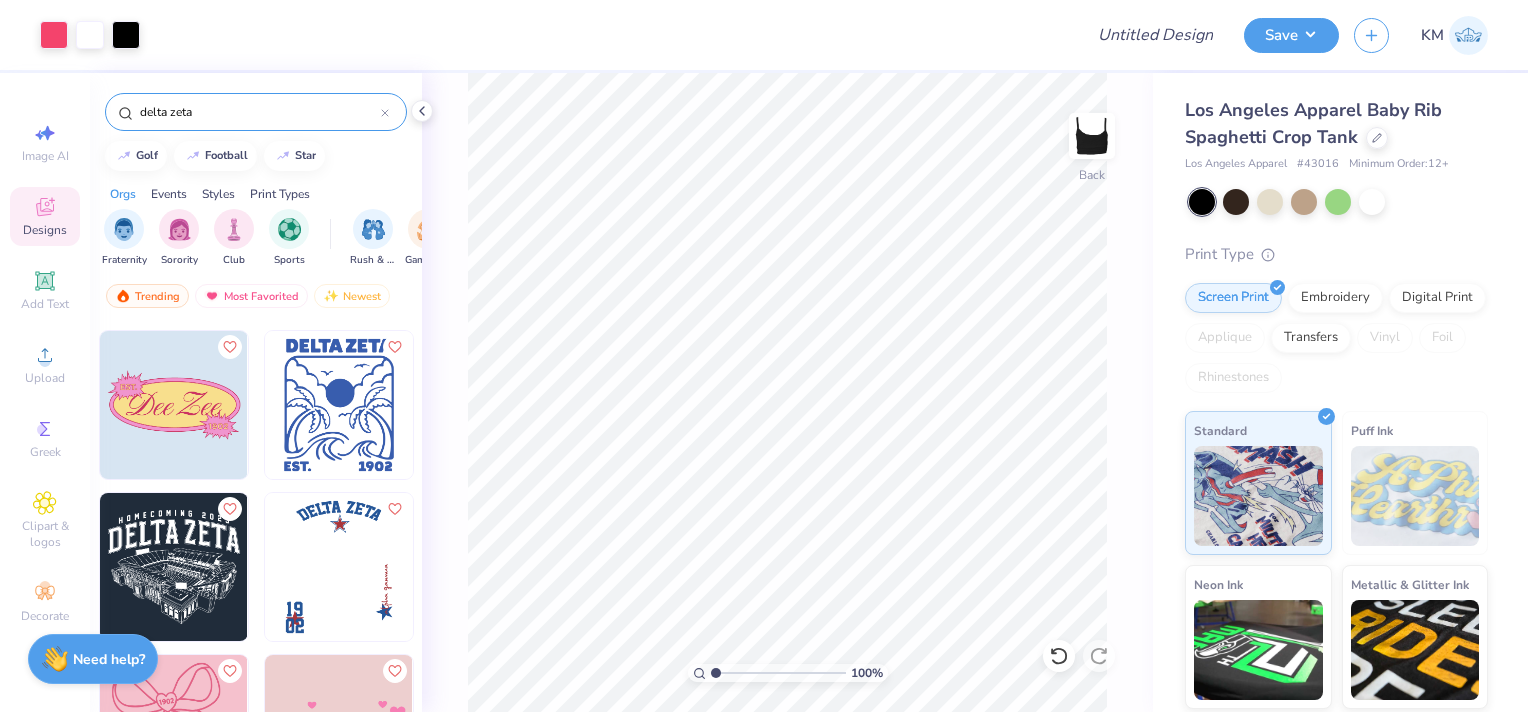 click at bounding box center [174, 405] 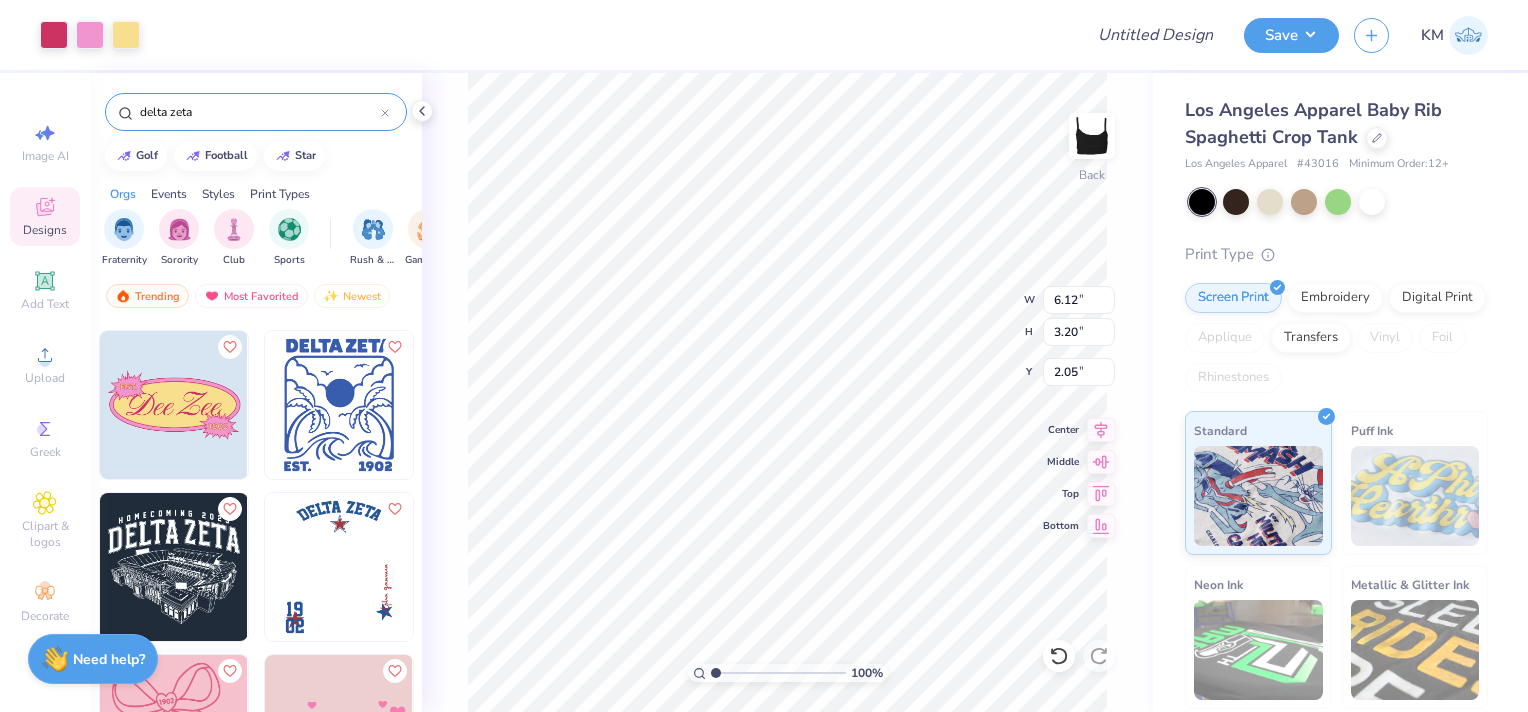 type on "6.12" 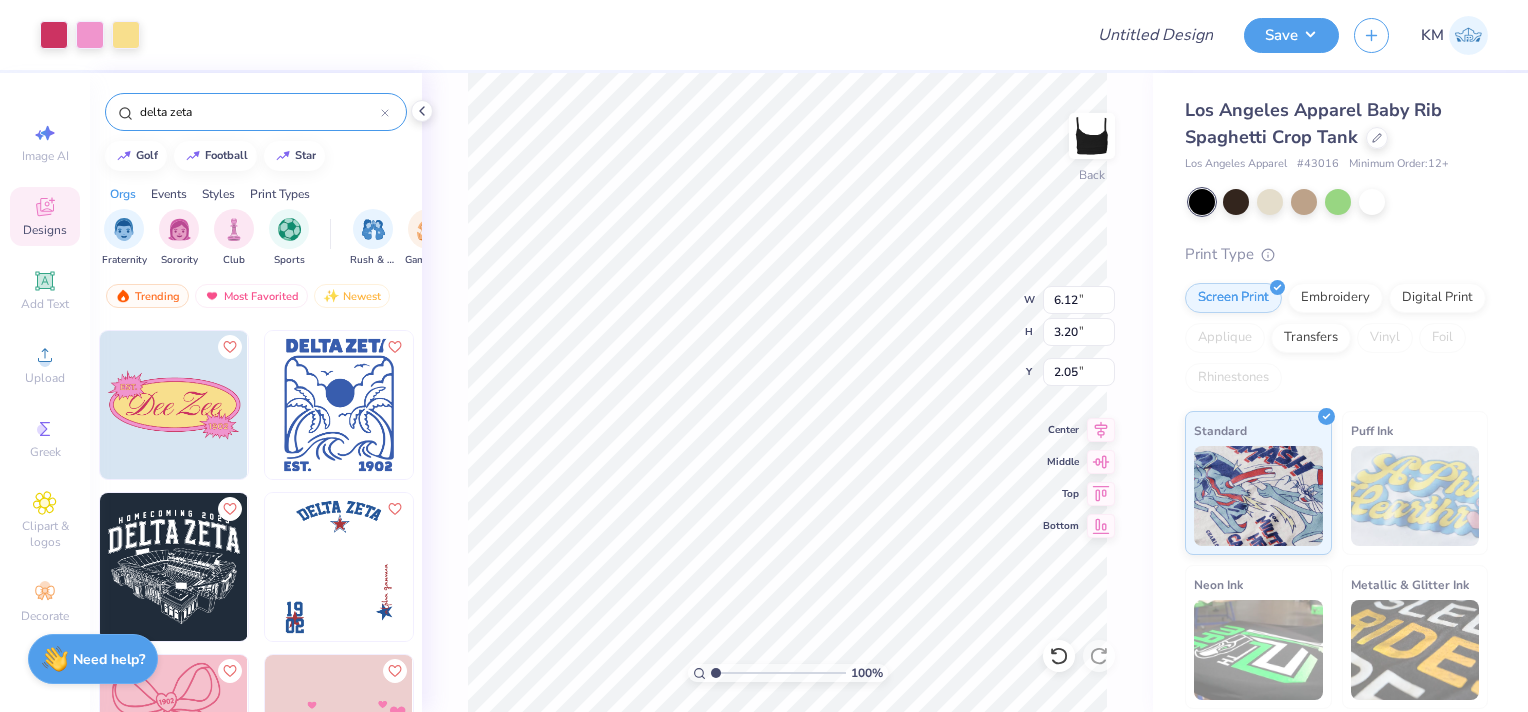 type on "3.20" 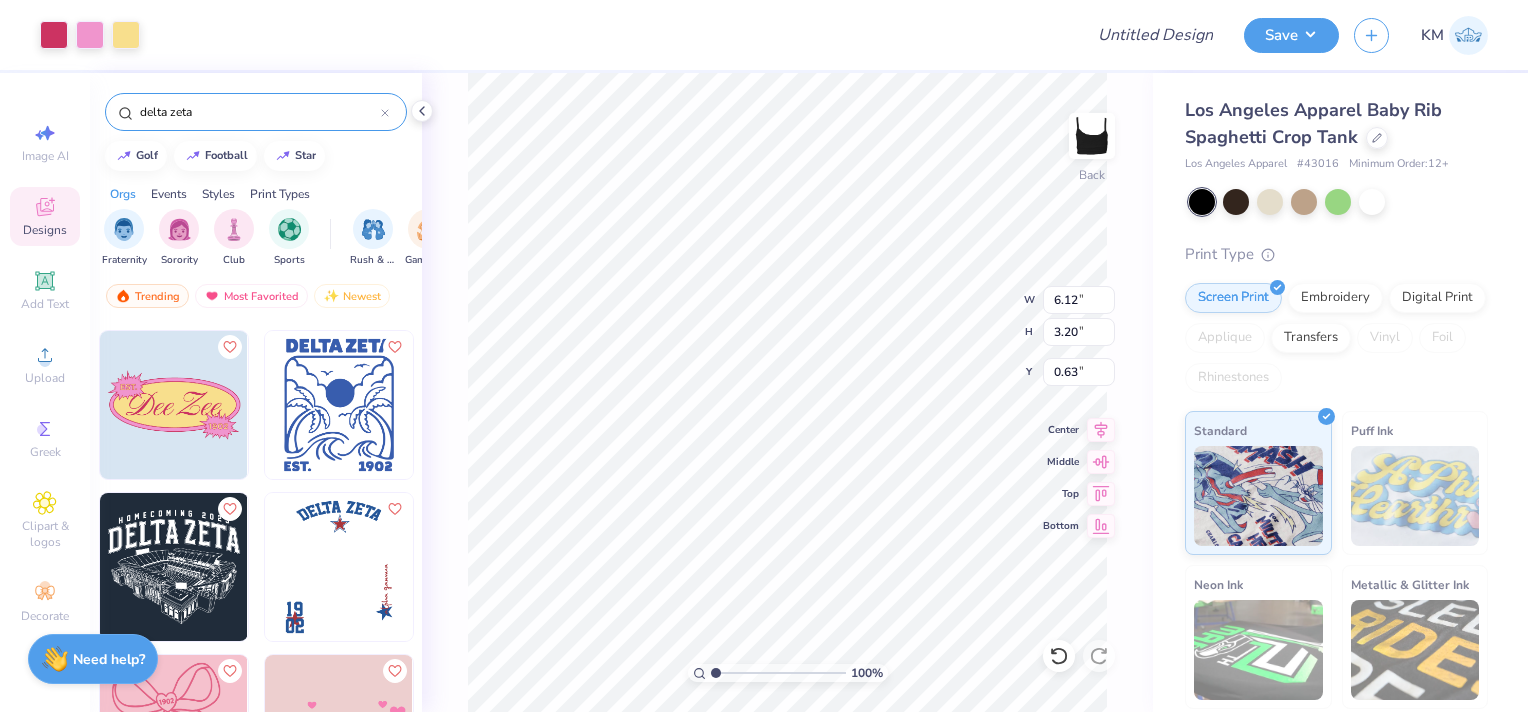 type on "0.50" 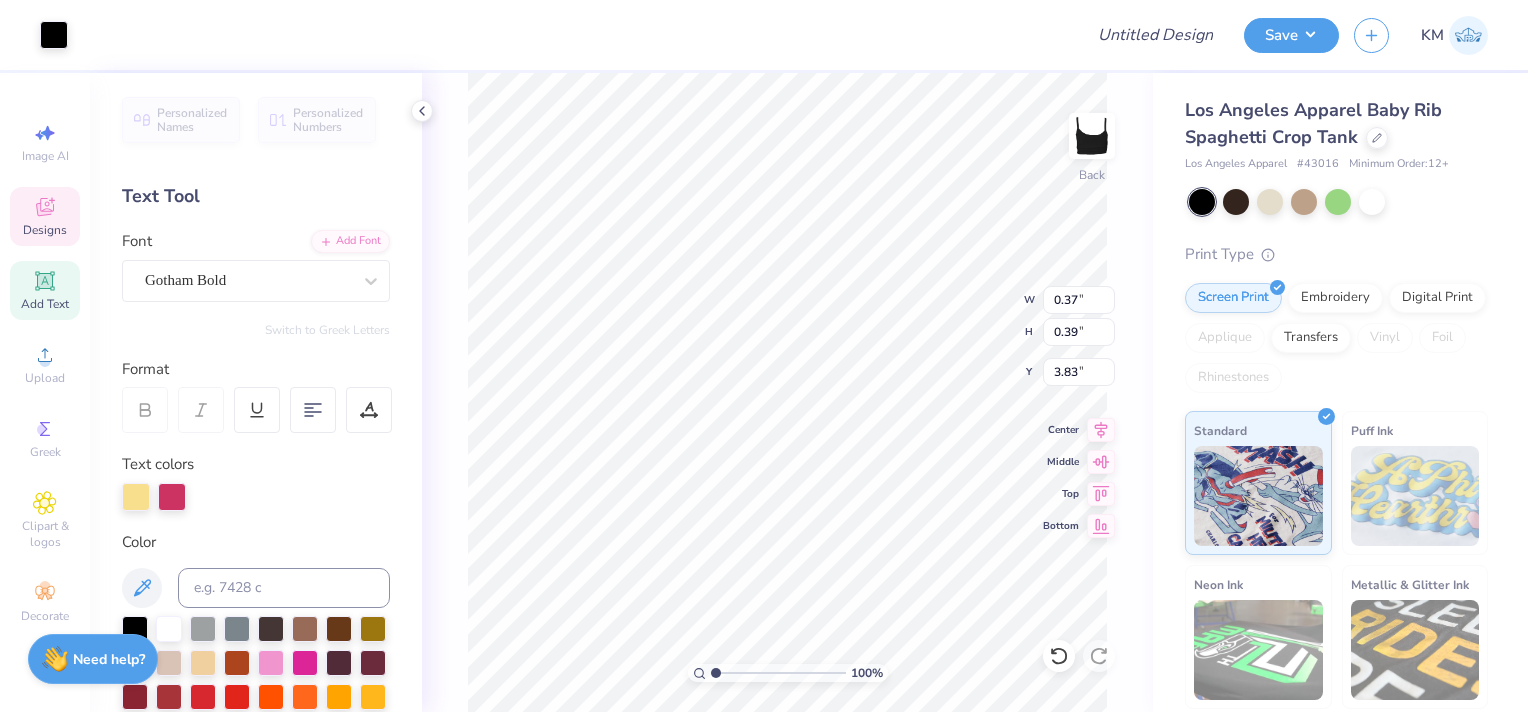 type on "3.31" 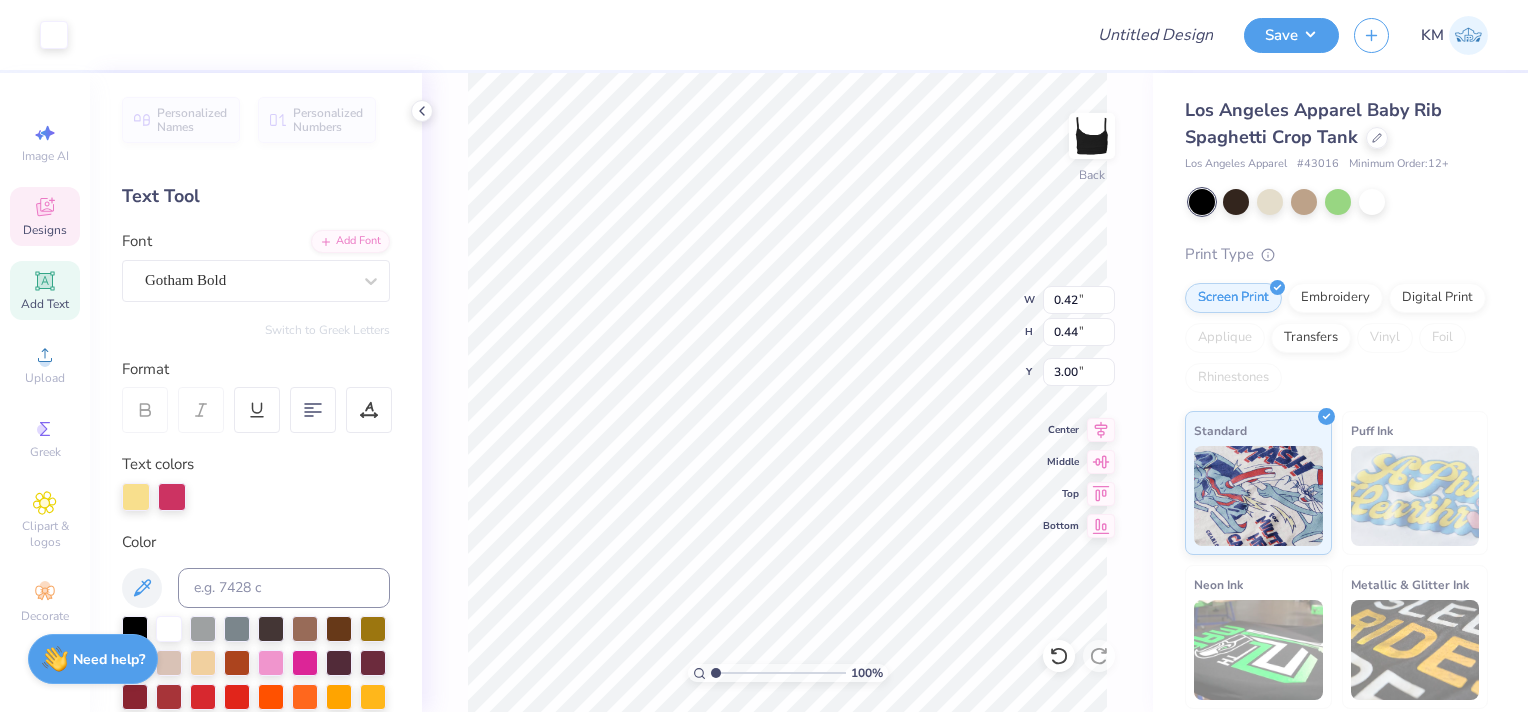 type on "3.81" 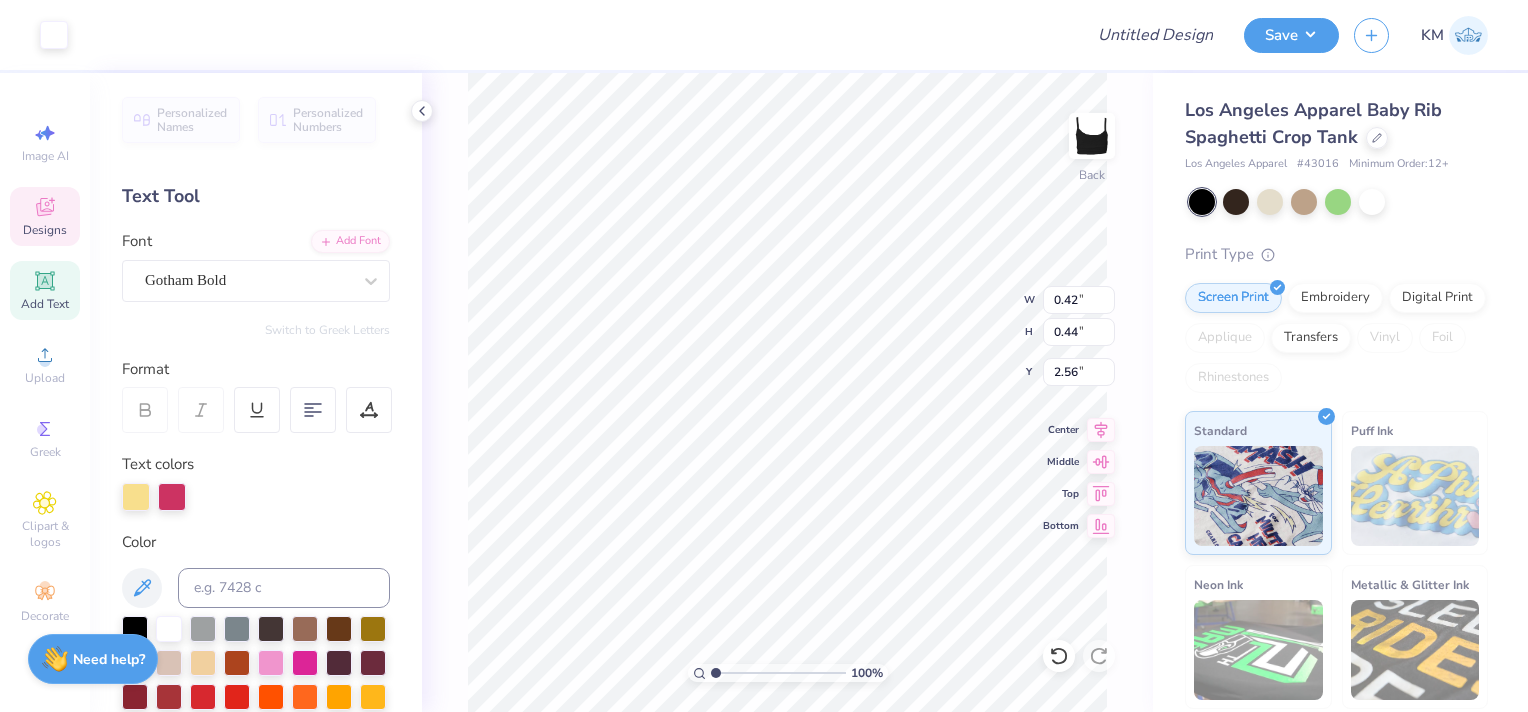 type on "2.56" 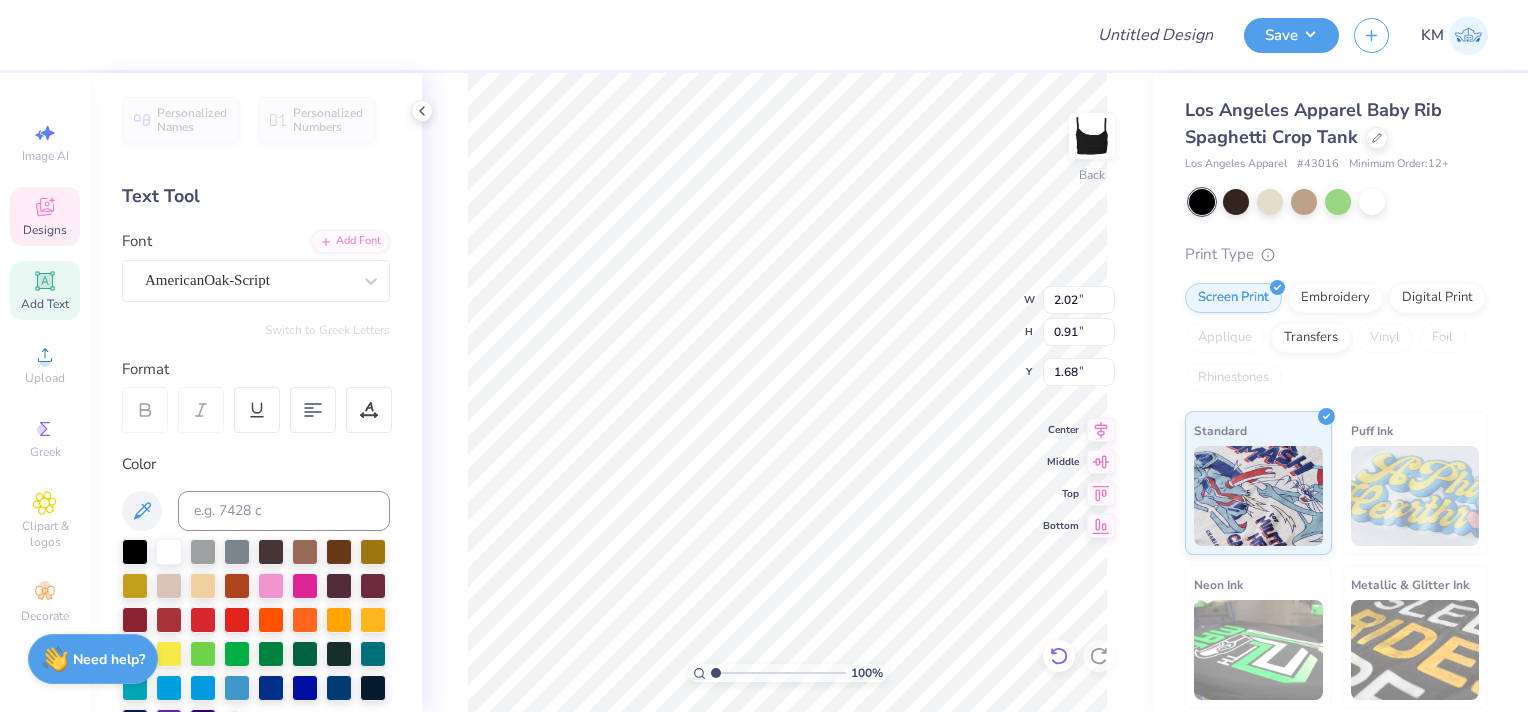 click 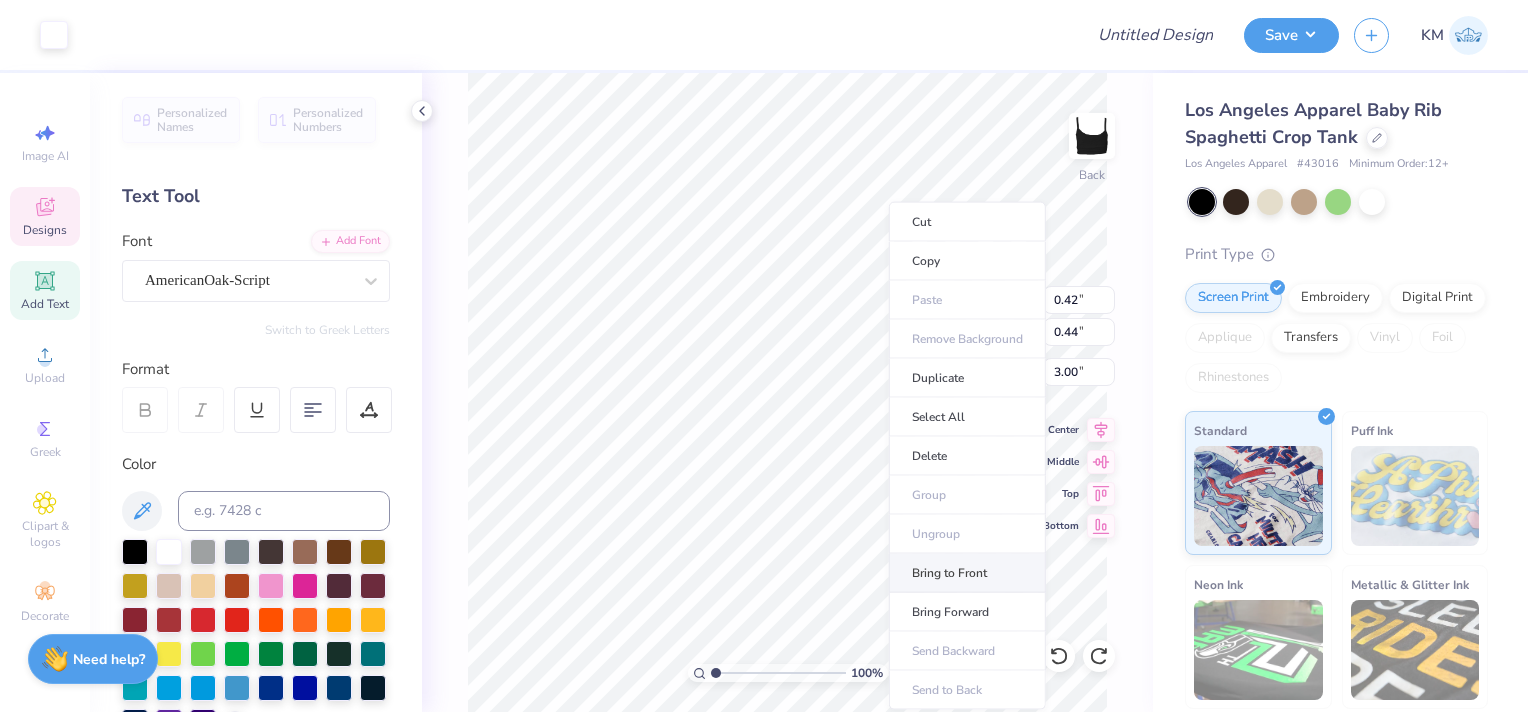 click on "Bring to Front" at bounding box center [967, 573] 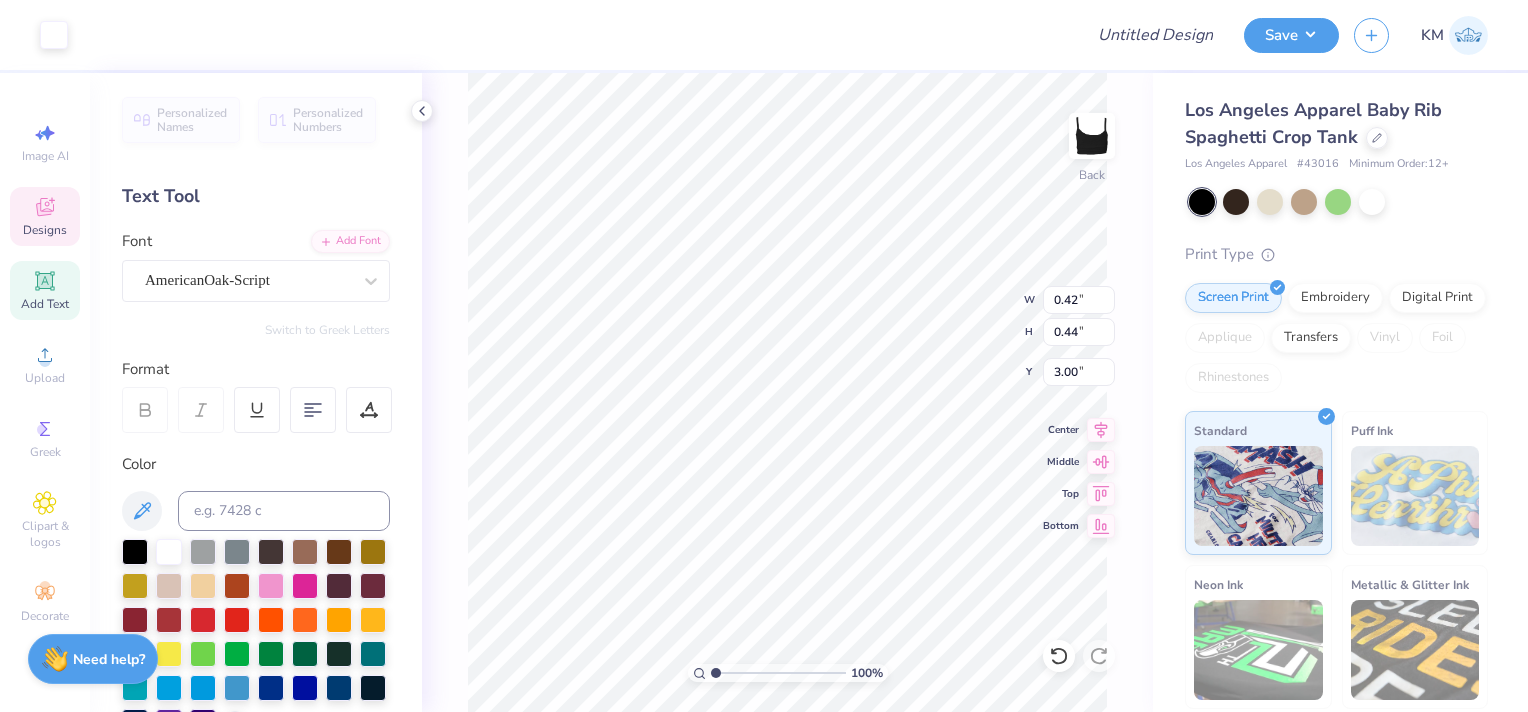 type on "2.56" 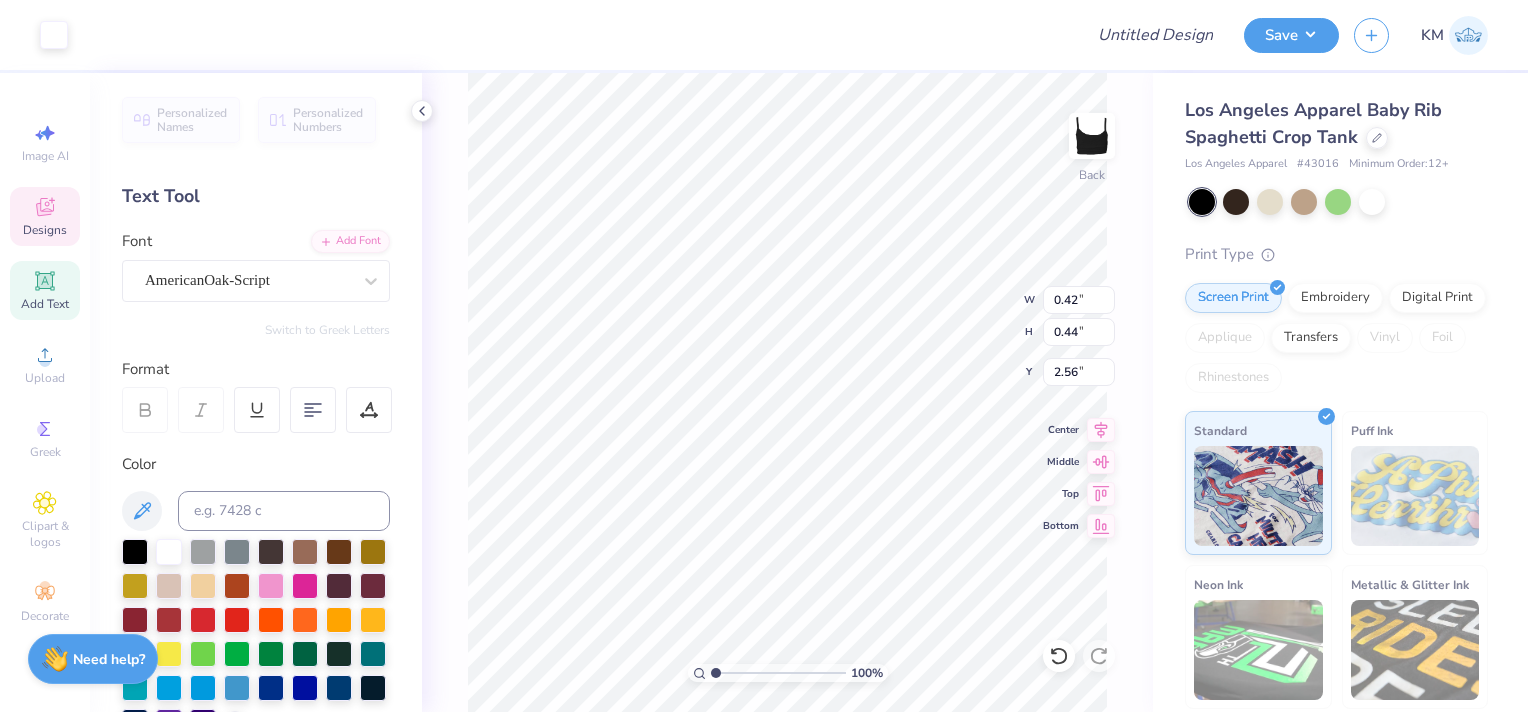 type on "2.78" 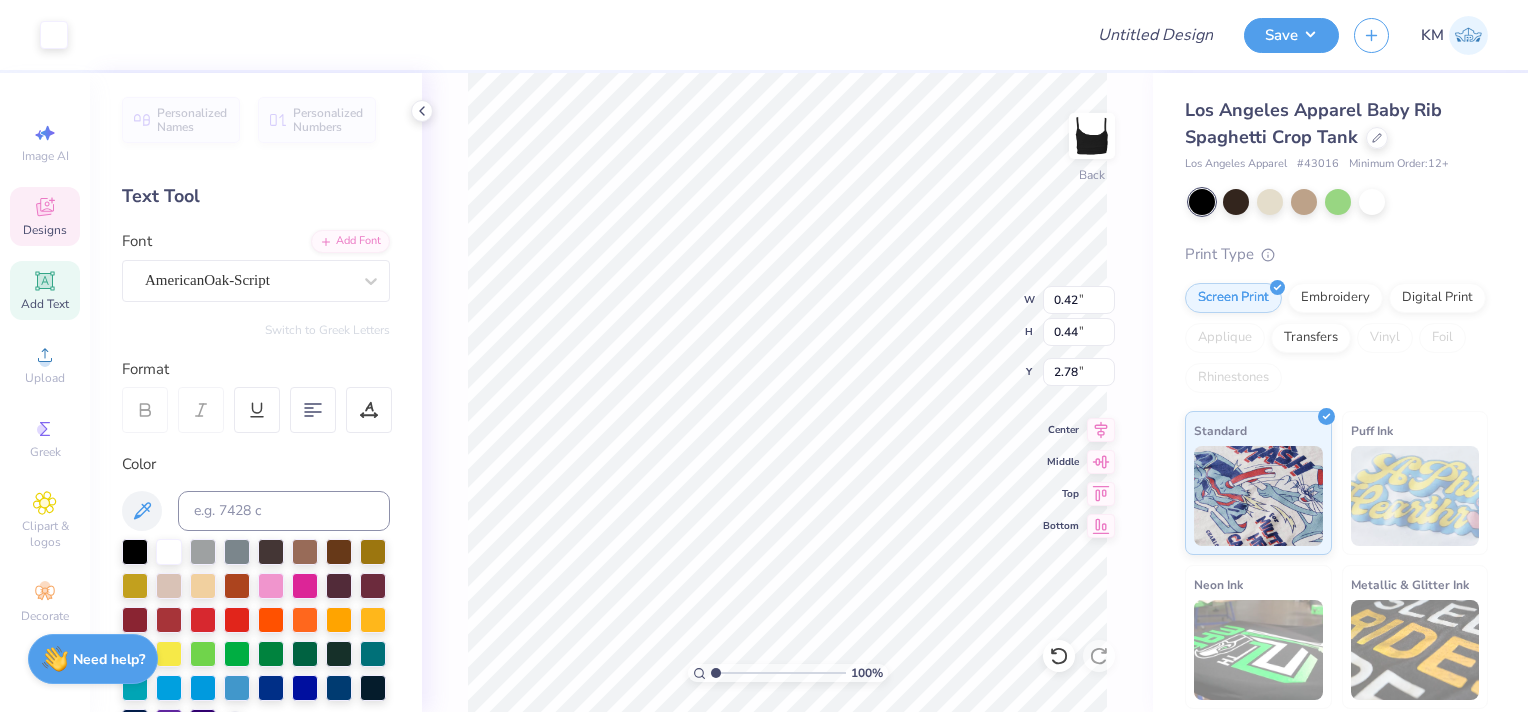 type on "0.83" 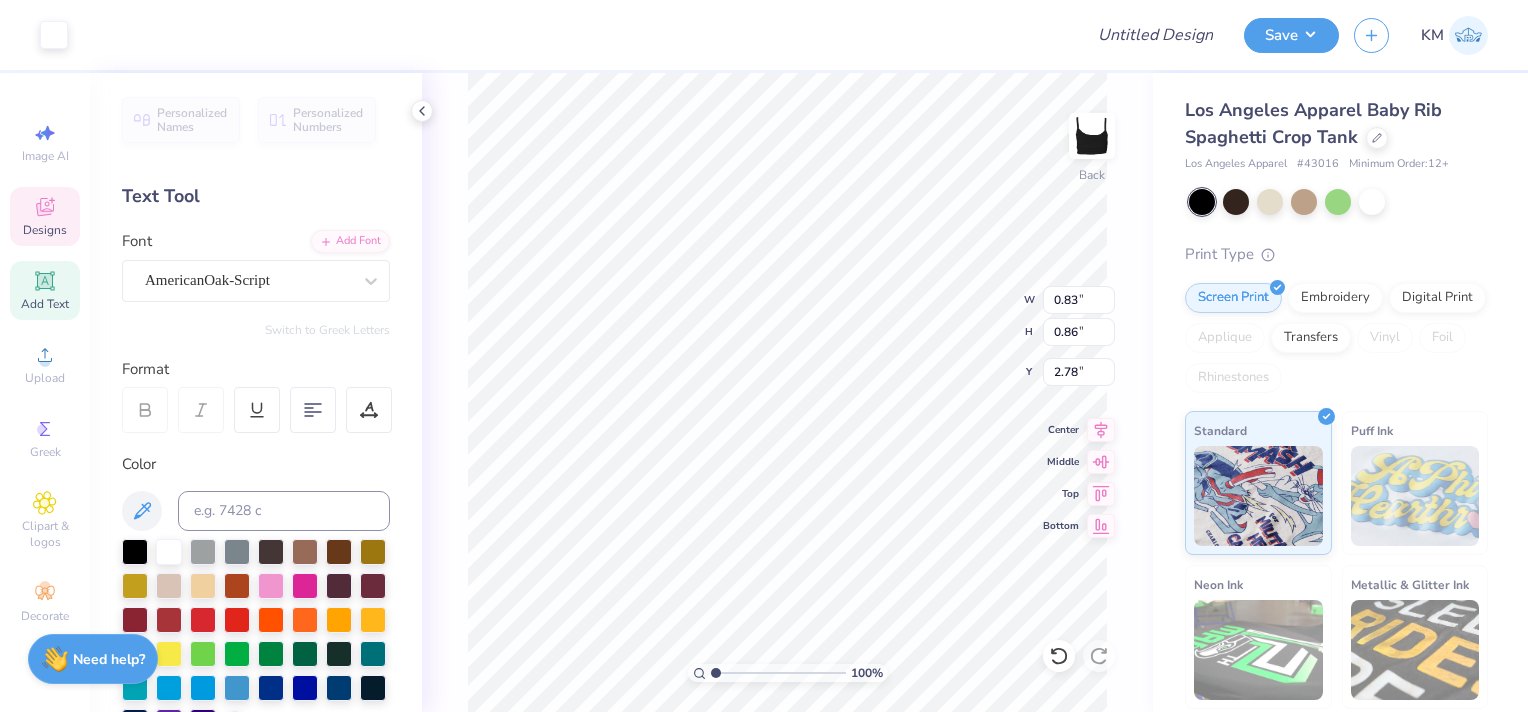 type on "2.57" 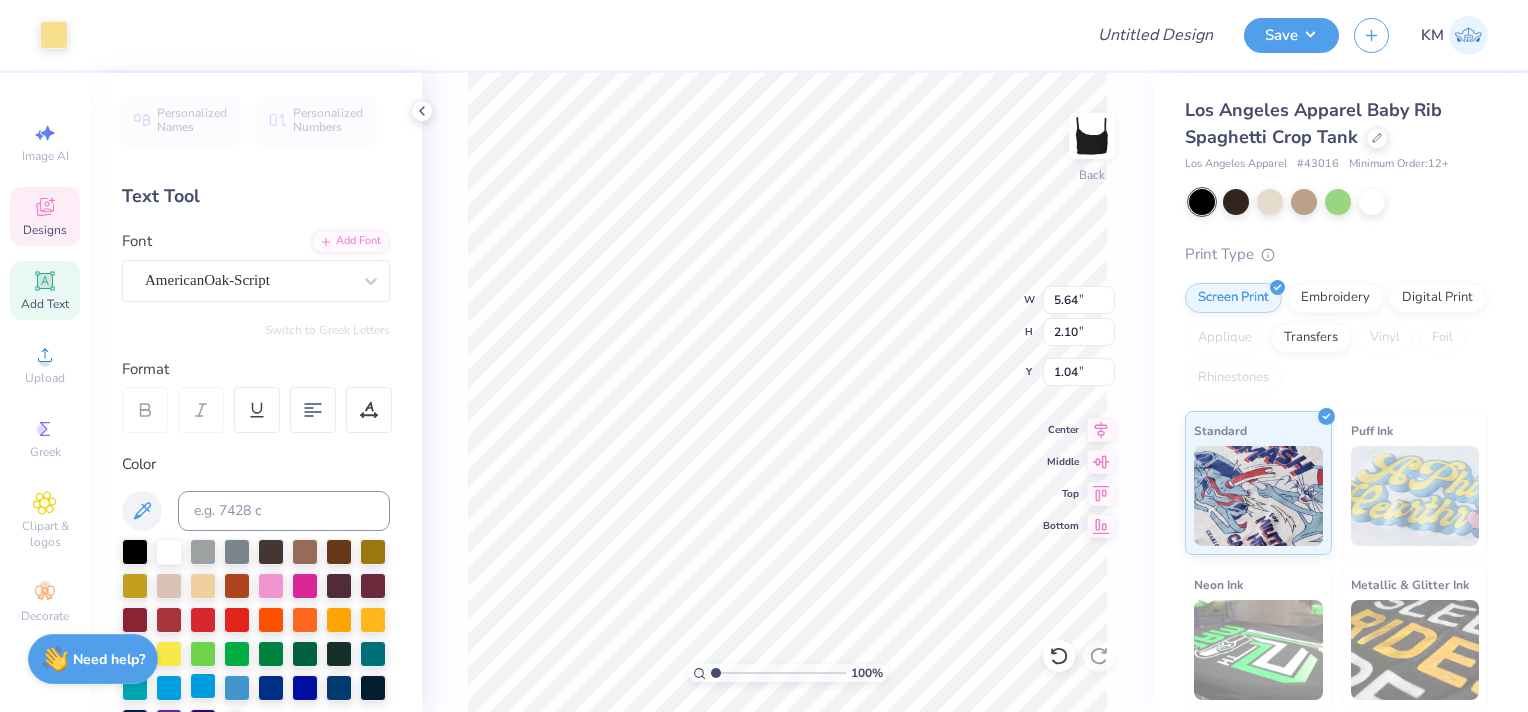 click at bounding box center [203, 686] 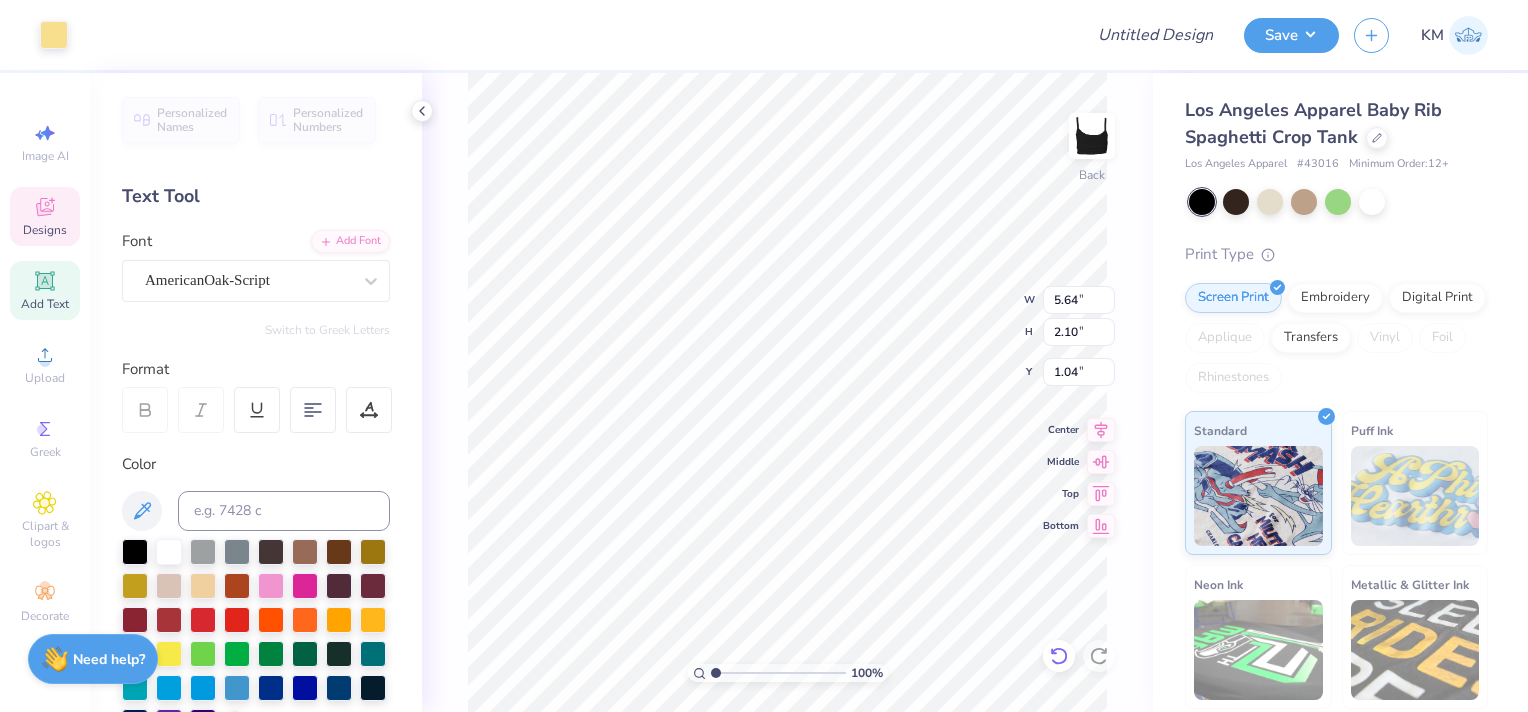 click 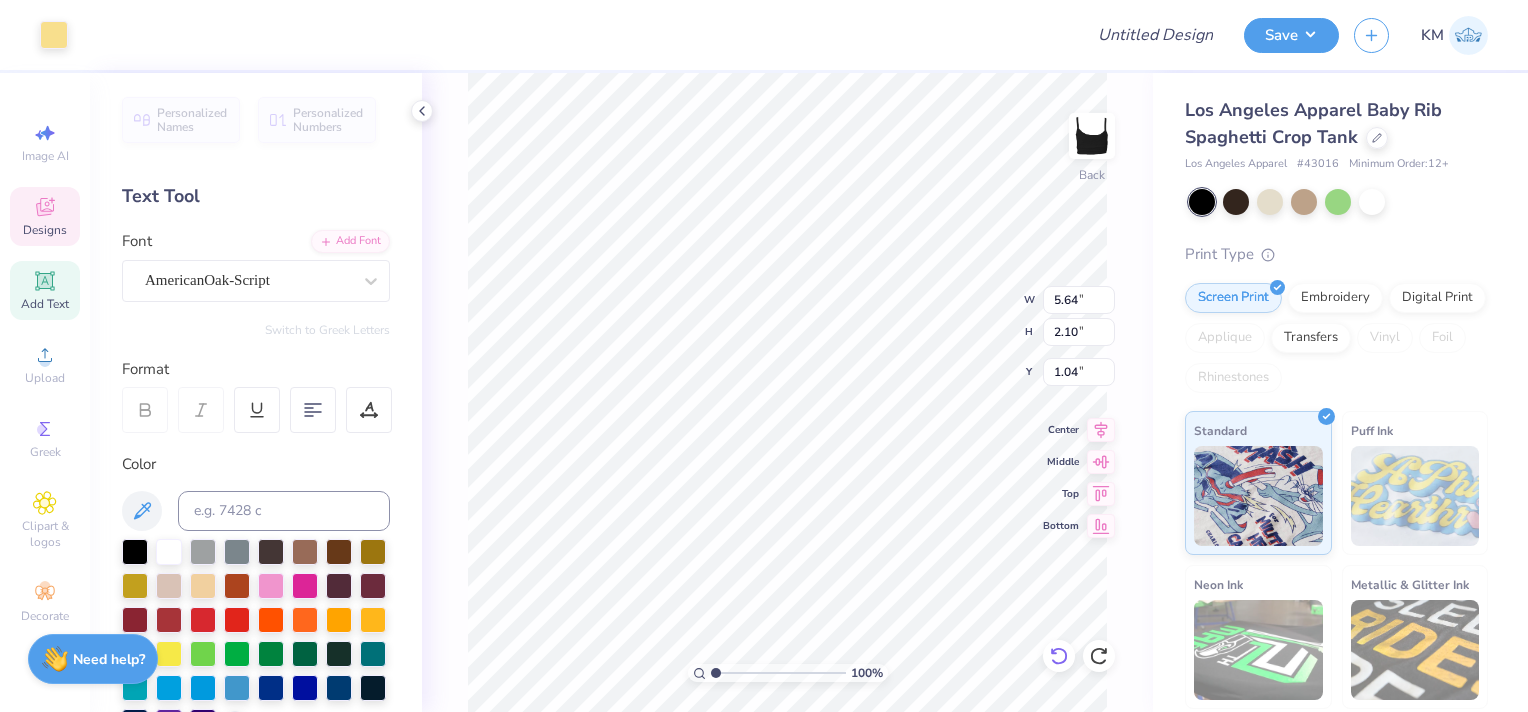 type on "1.08" 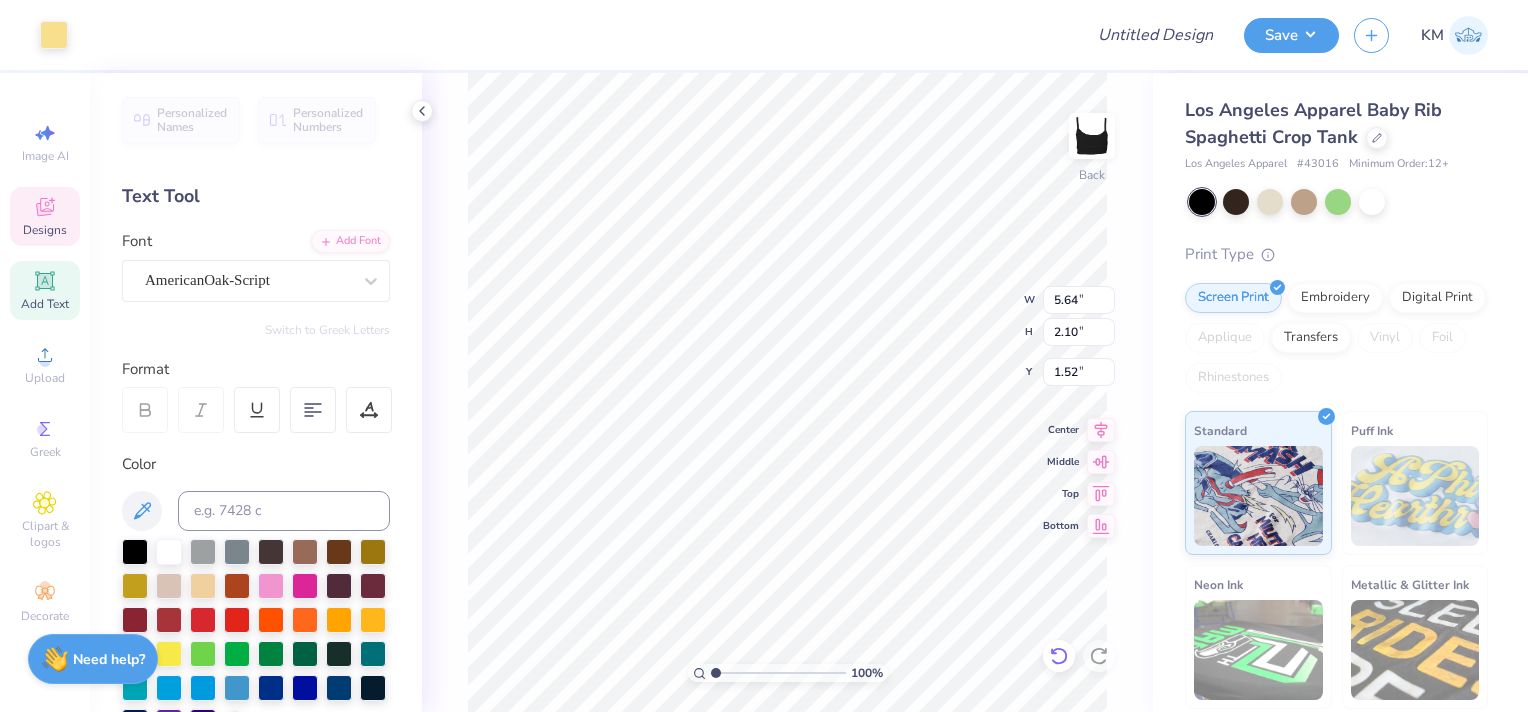 click 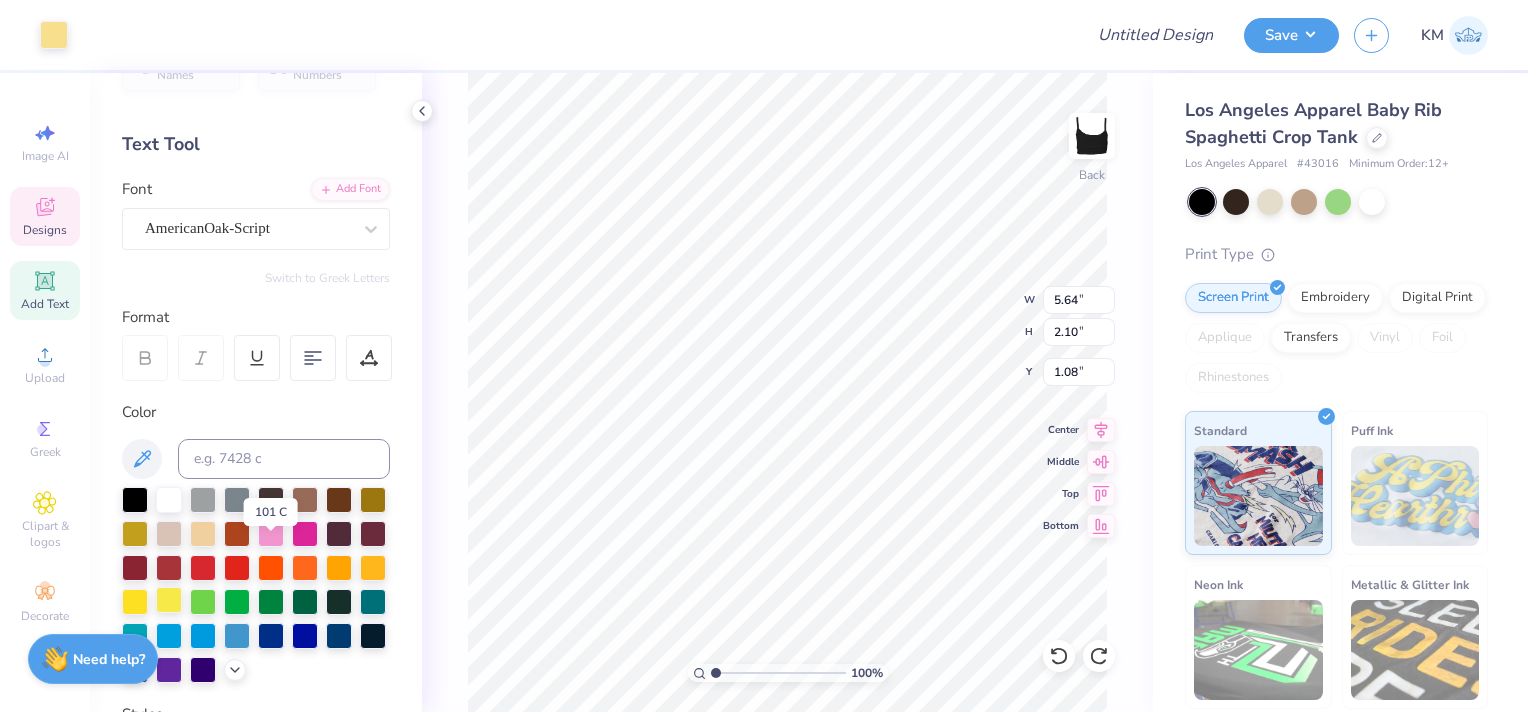 scroll, scrollTop: 100, scrollLeft: 0, axis: vertical 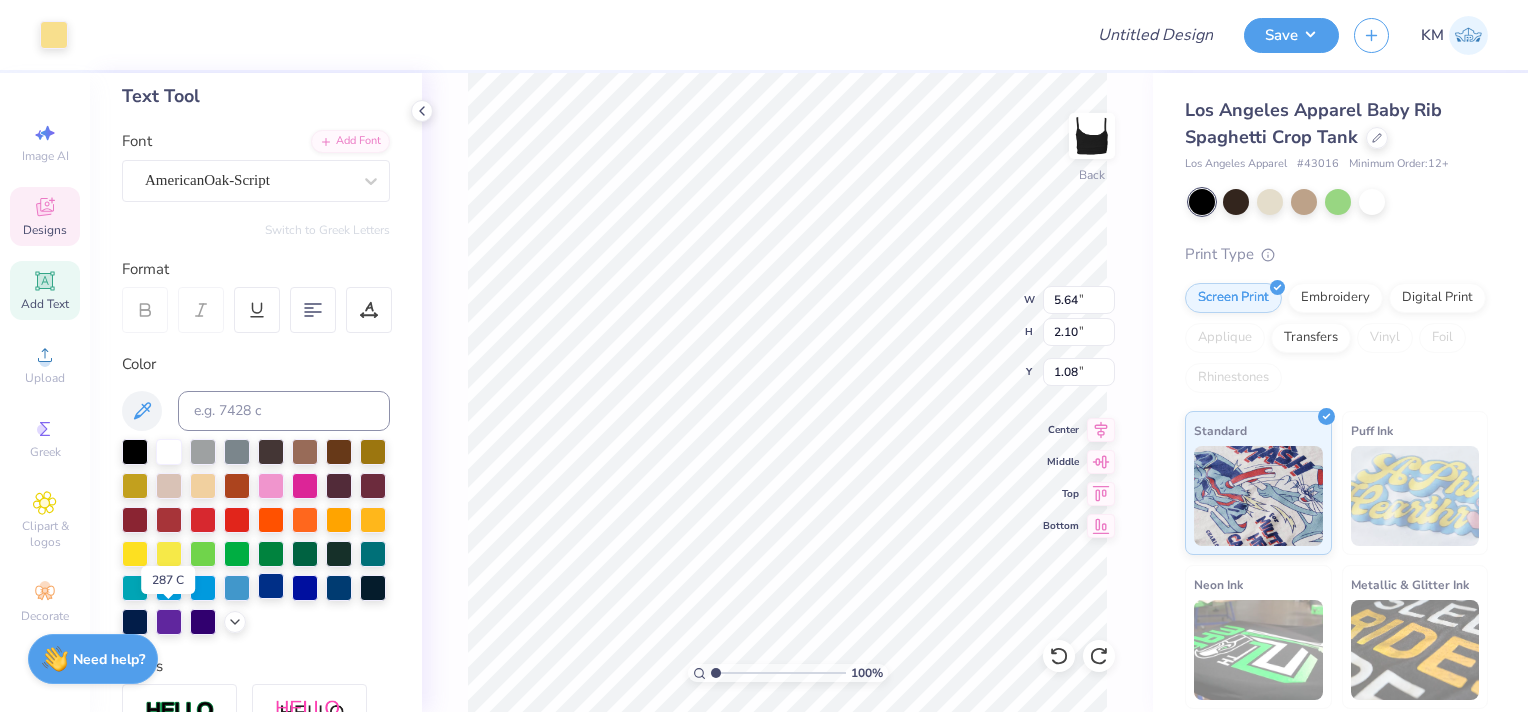 click at bounding box center [271, 586] 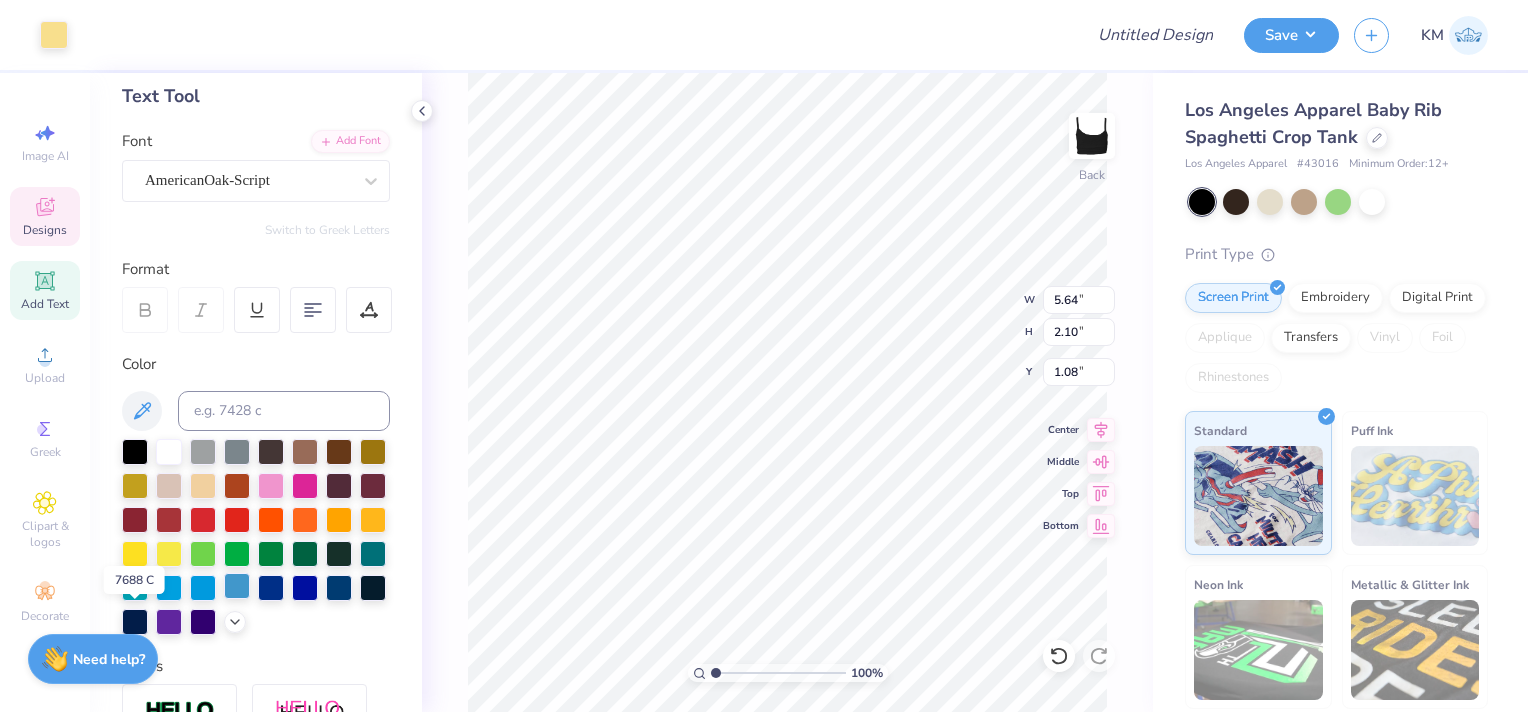 click at bounding box center (237, 586) 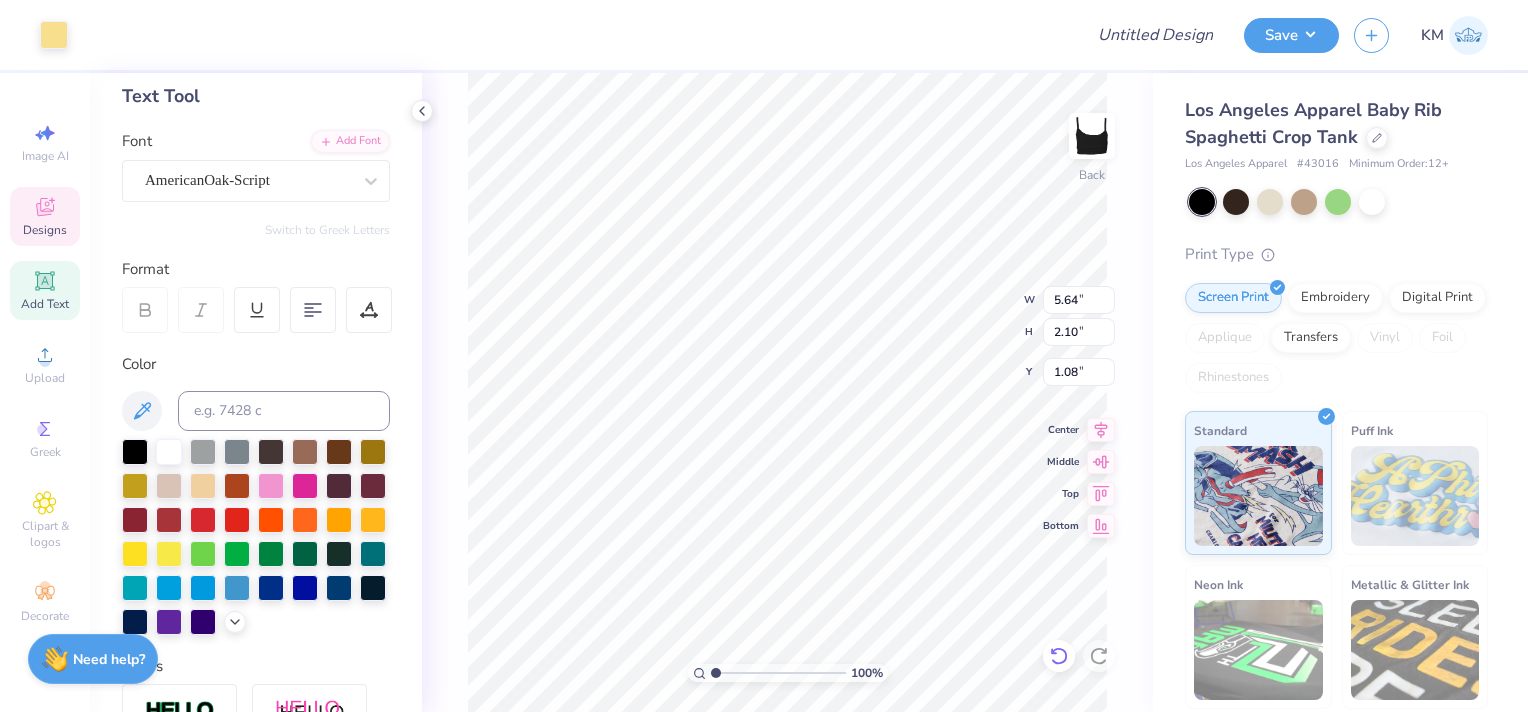 click 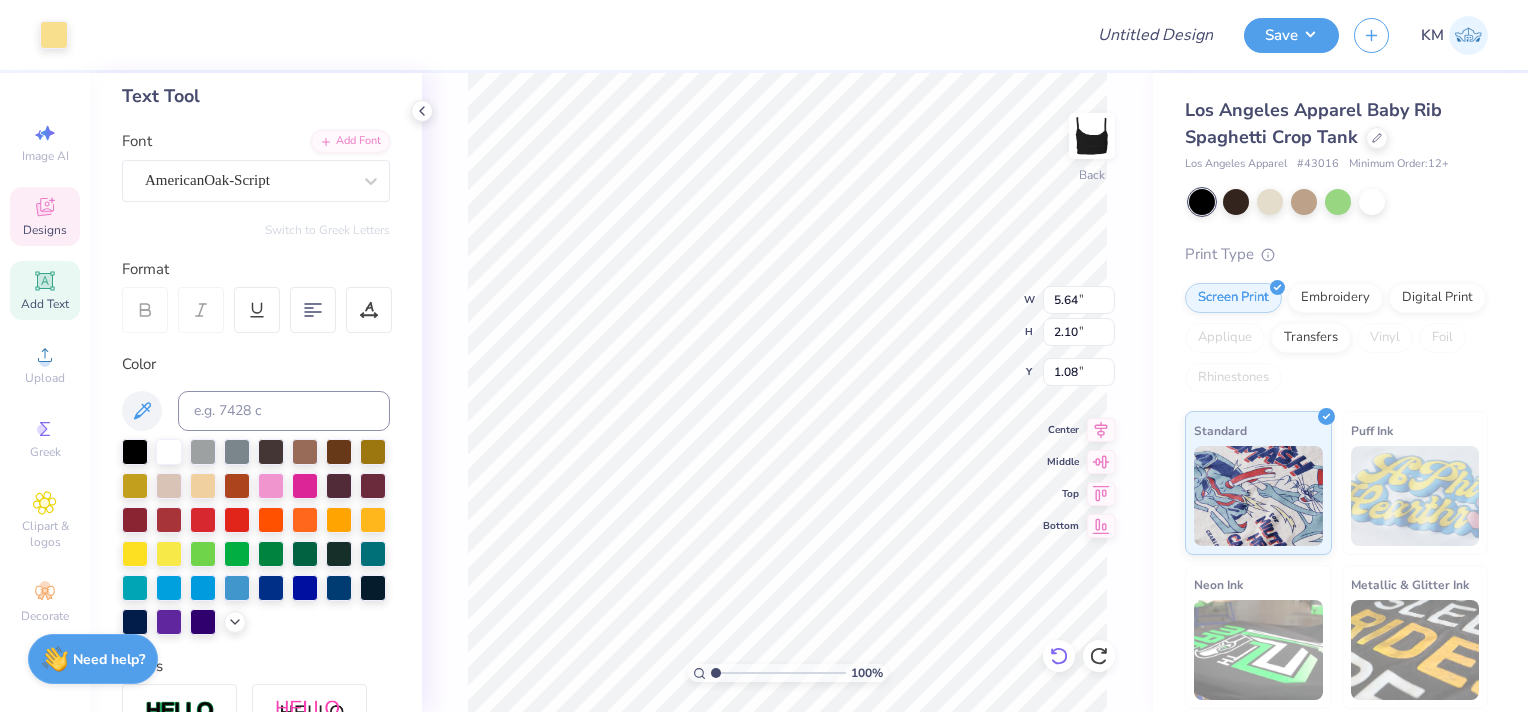 click 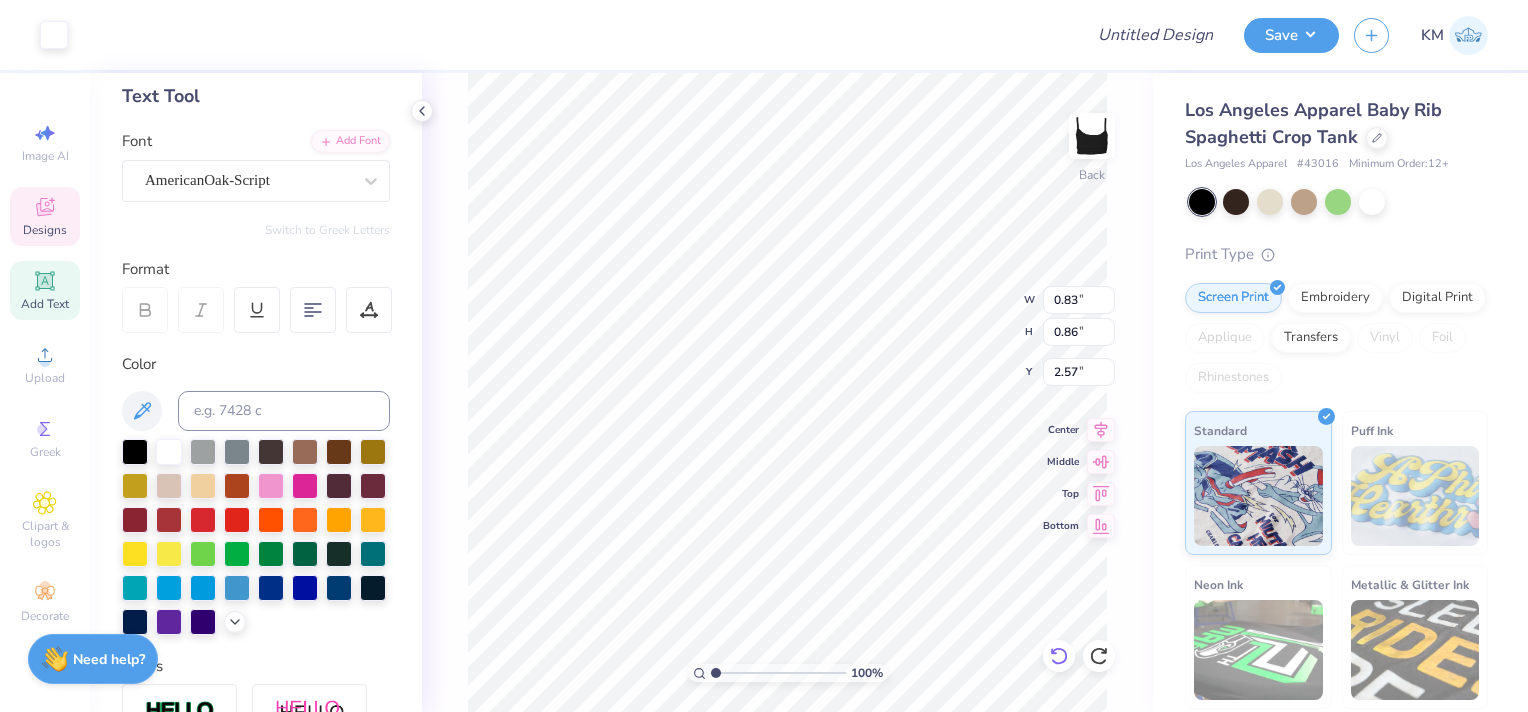 type on "2.32" 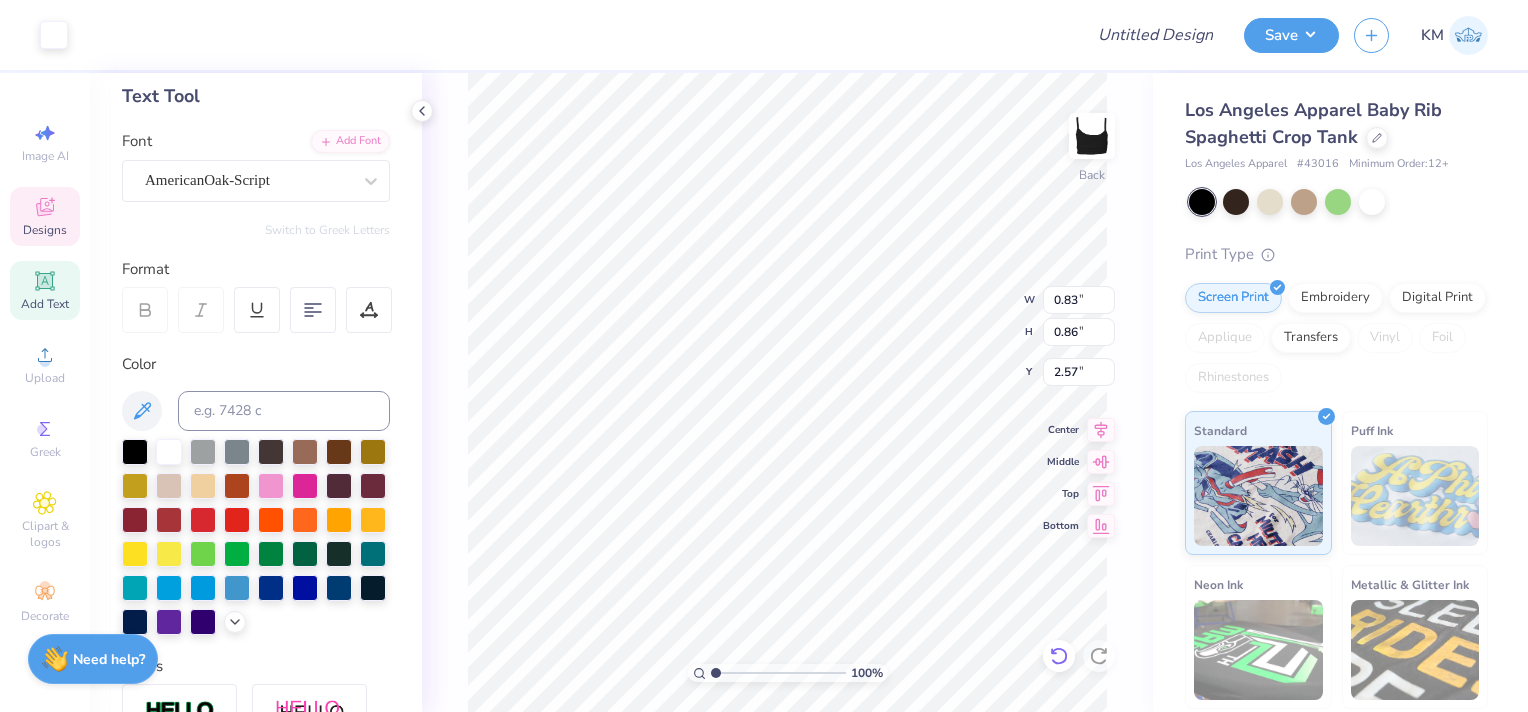 type on "2.57" 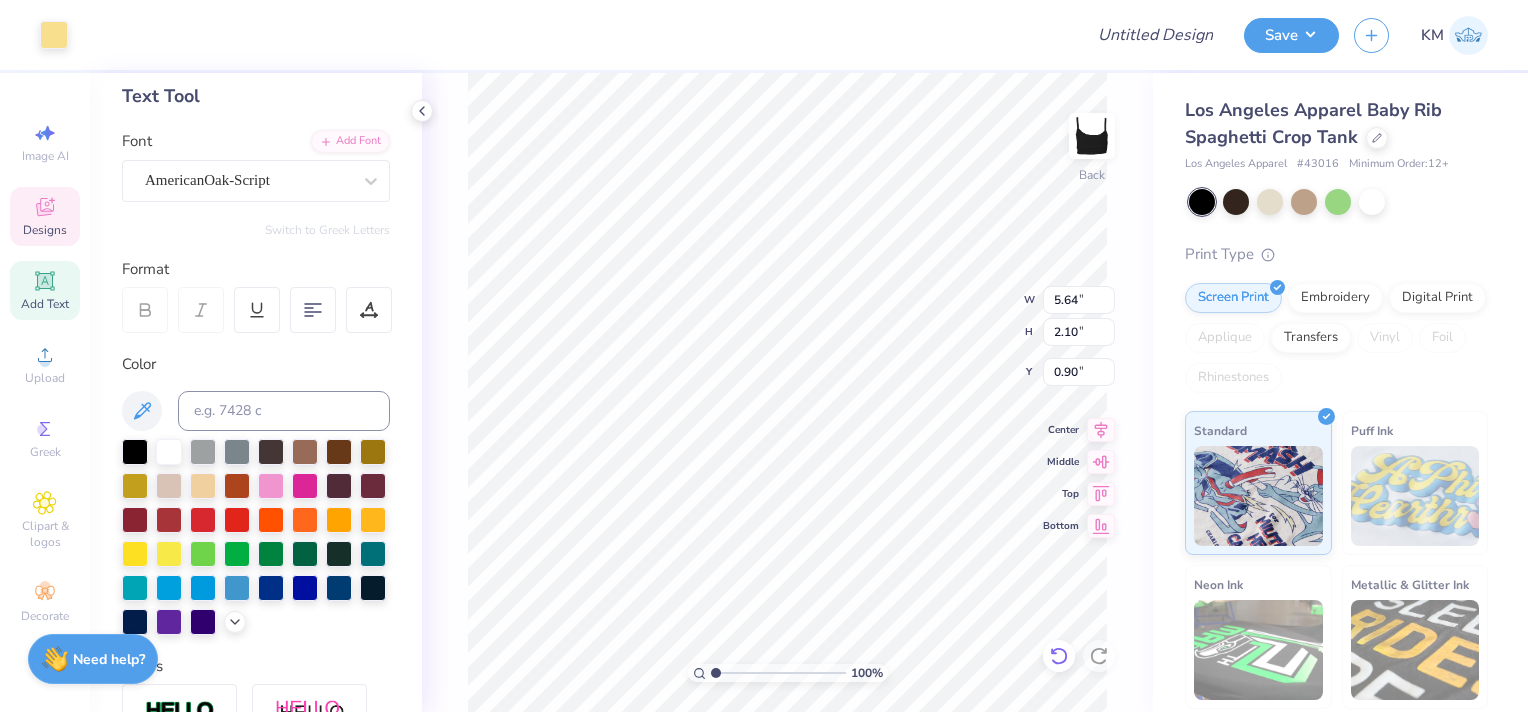 type on "0.90" 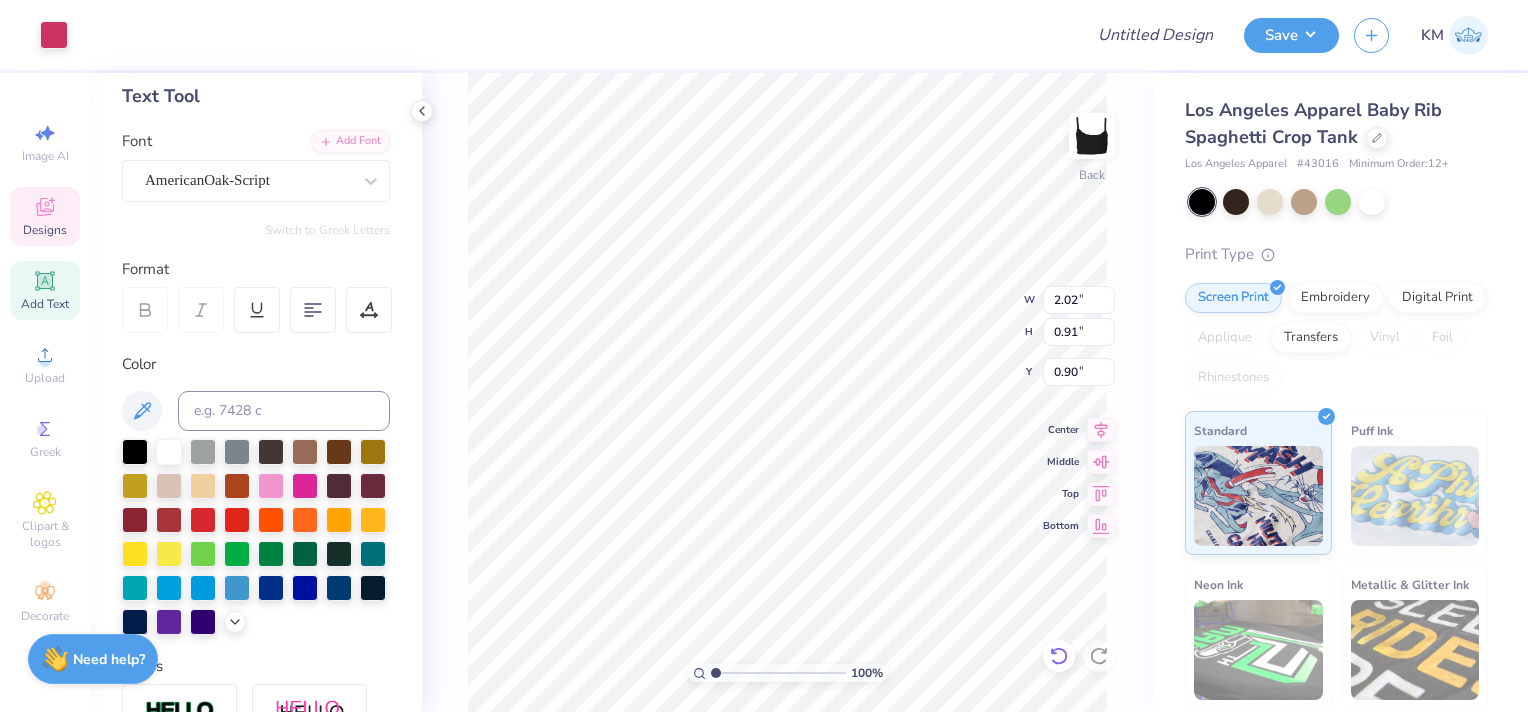 type on "2.02" 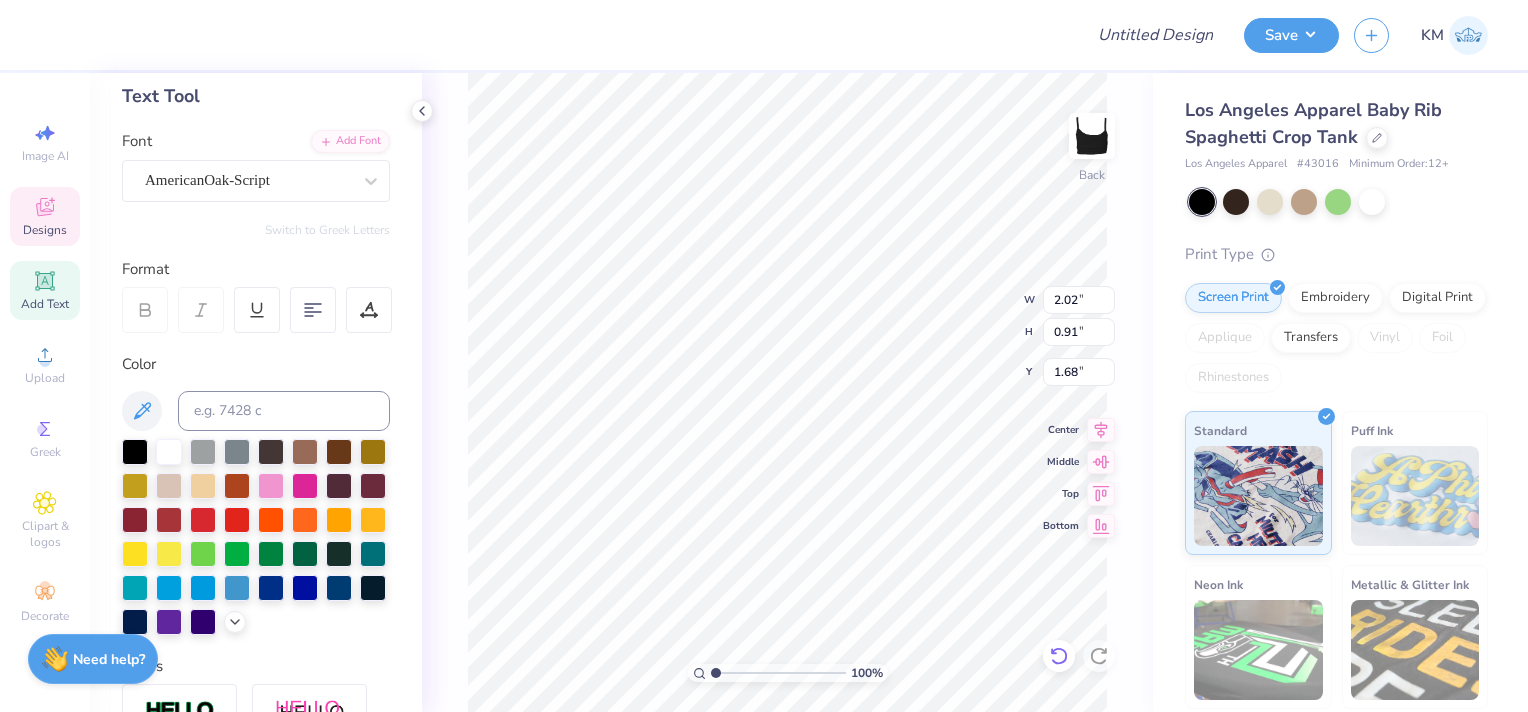 type on "1.95" 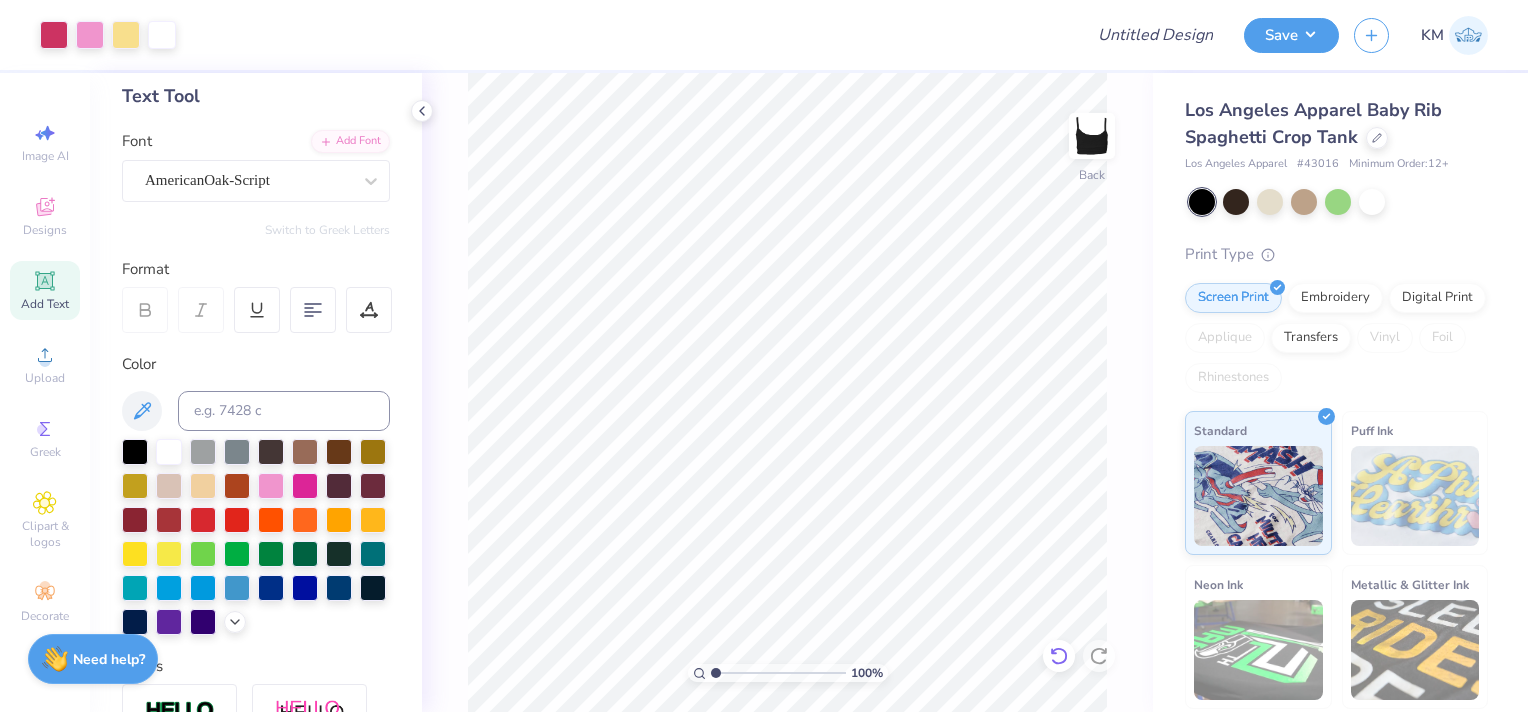 click 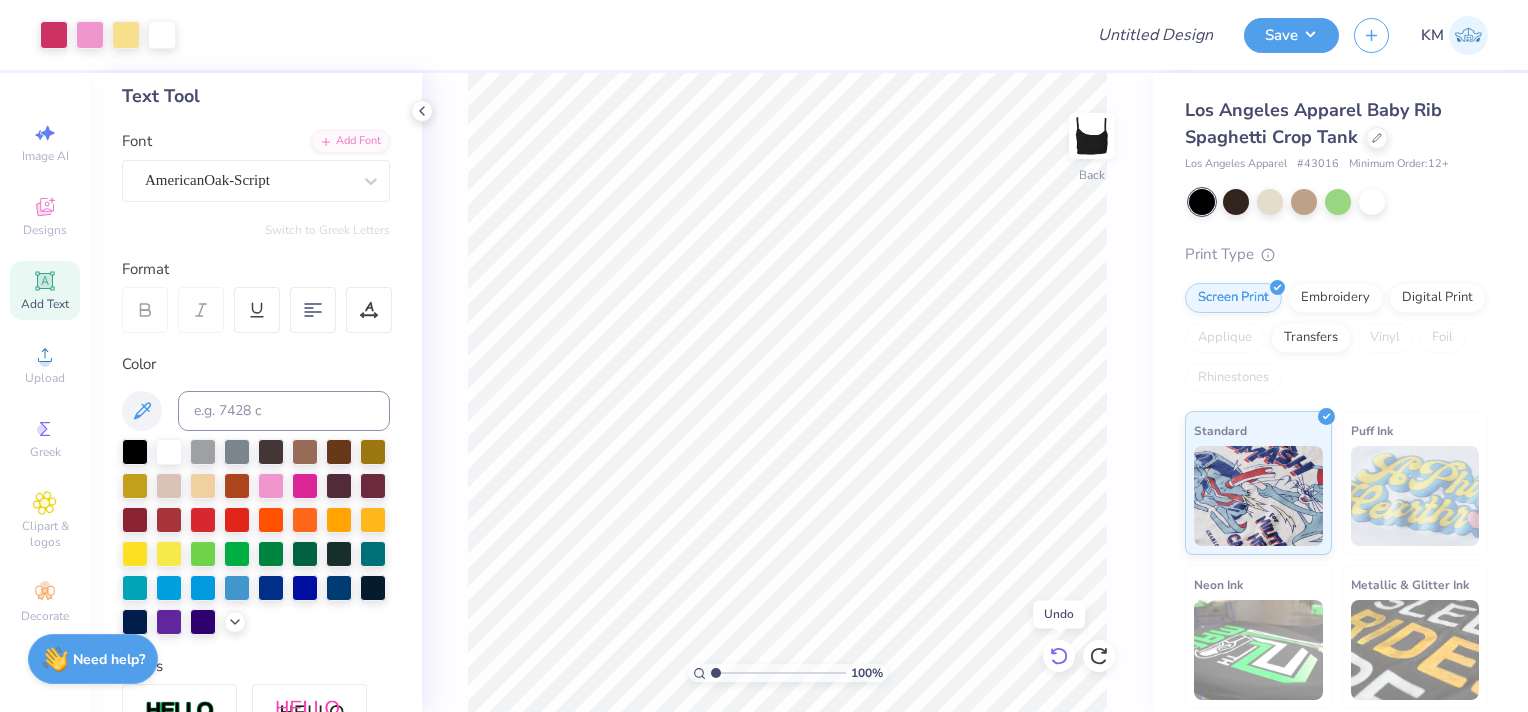 click 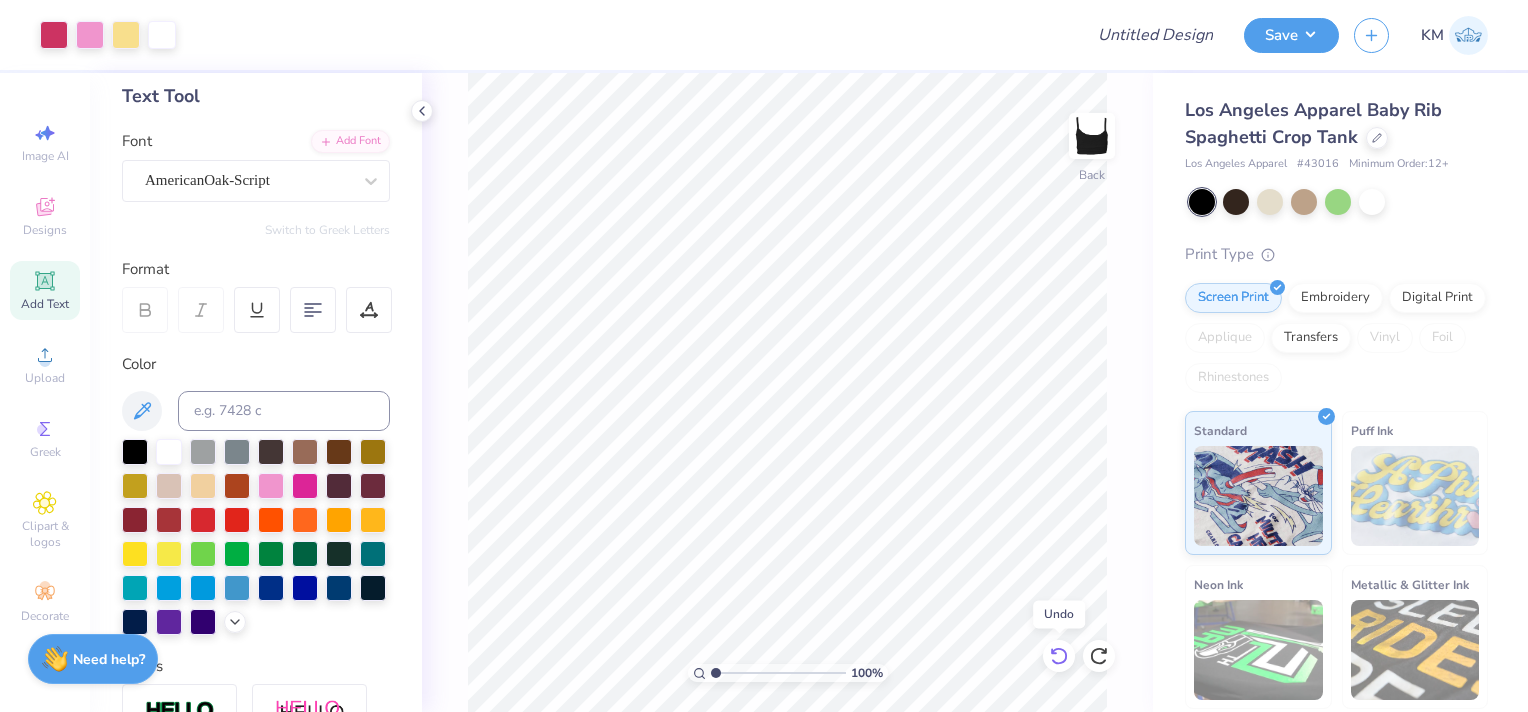 click 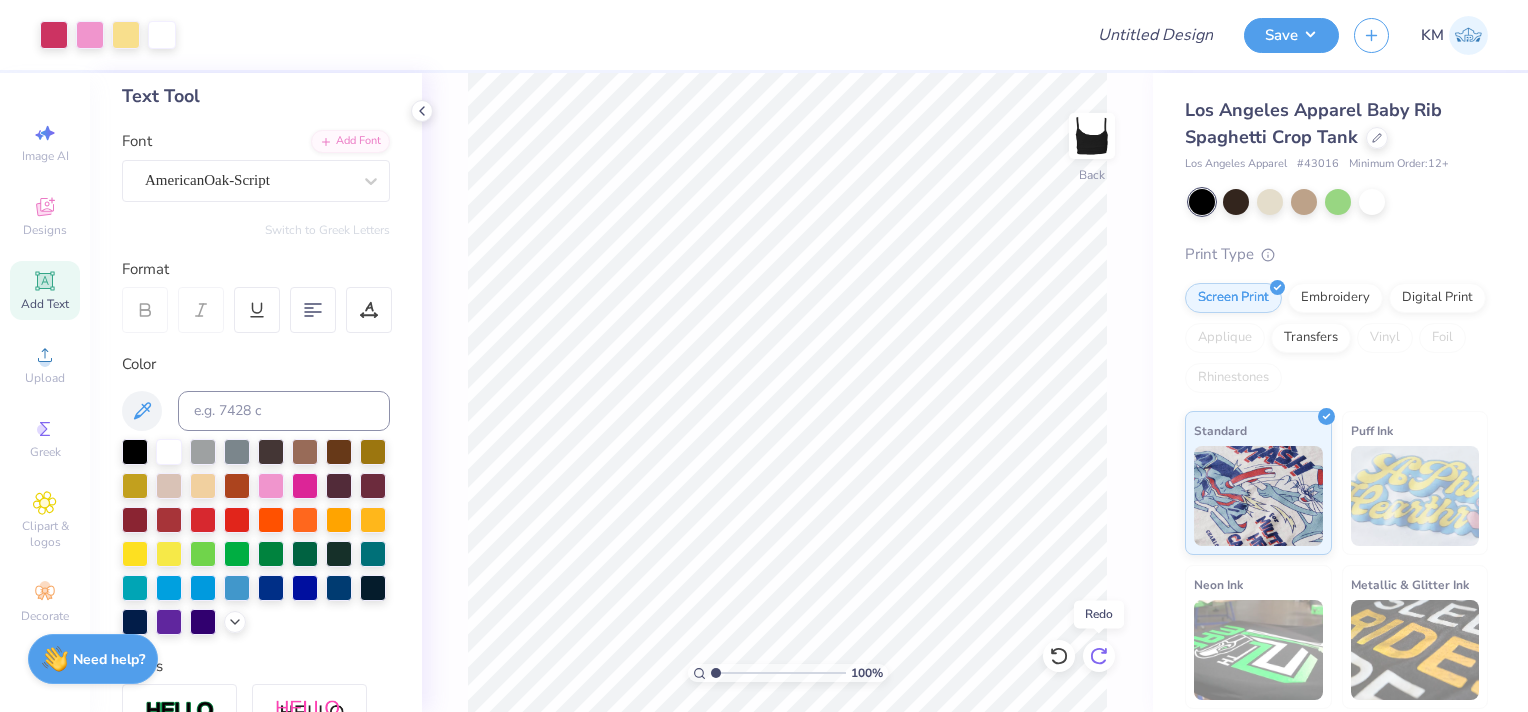 click 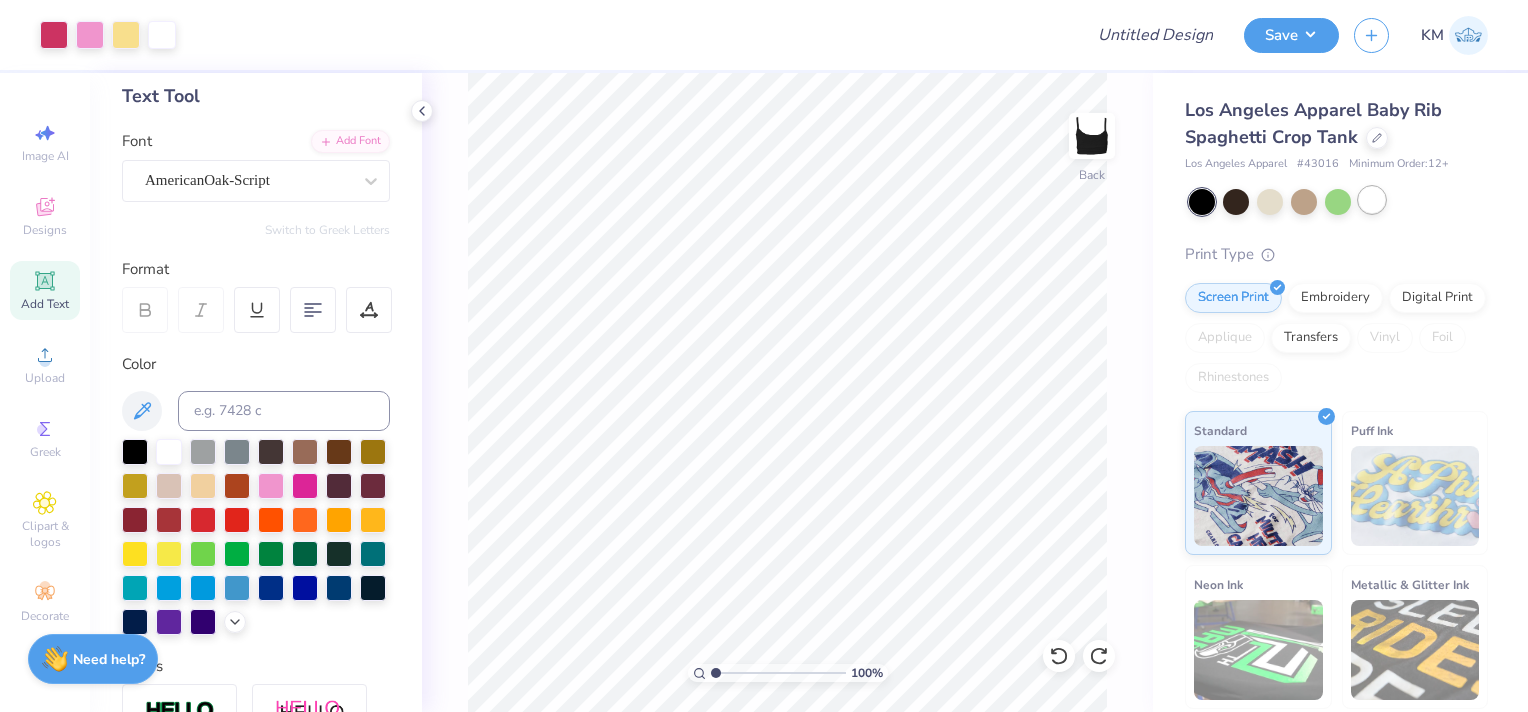 click at bounding box center (1372, 200) 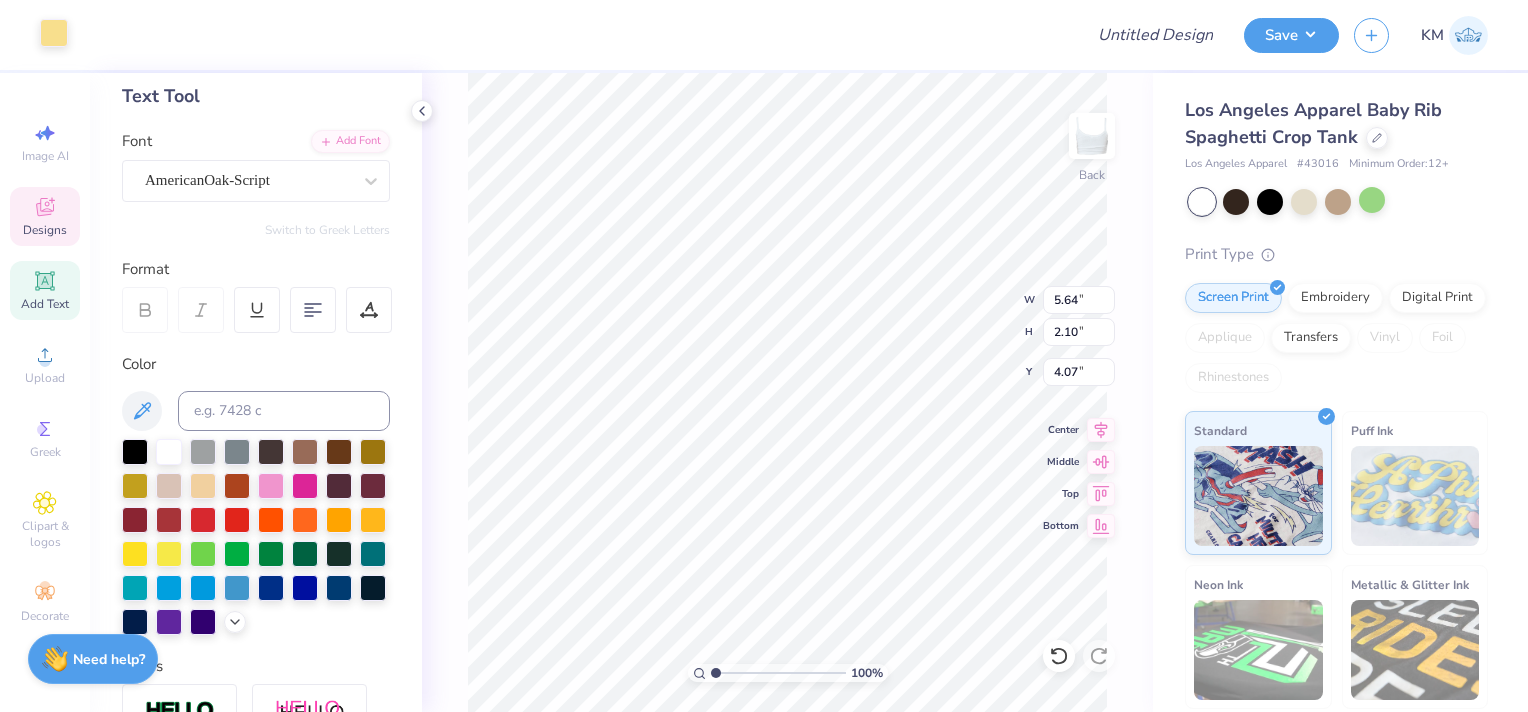 click at bounding box center [54, 33] 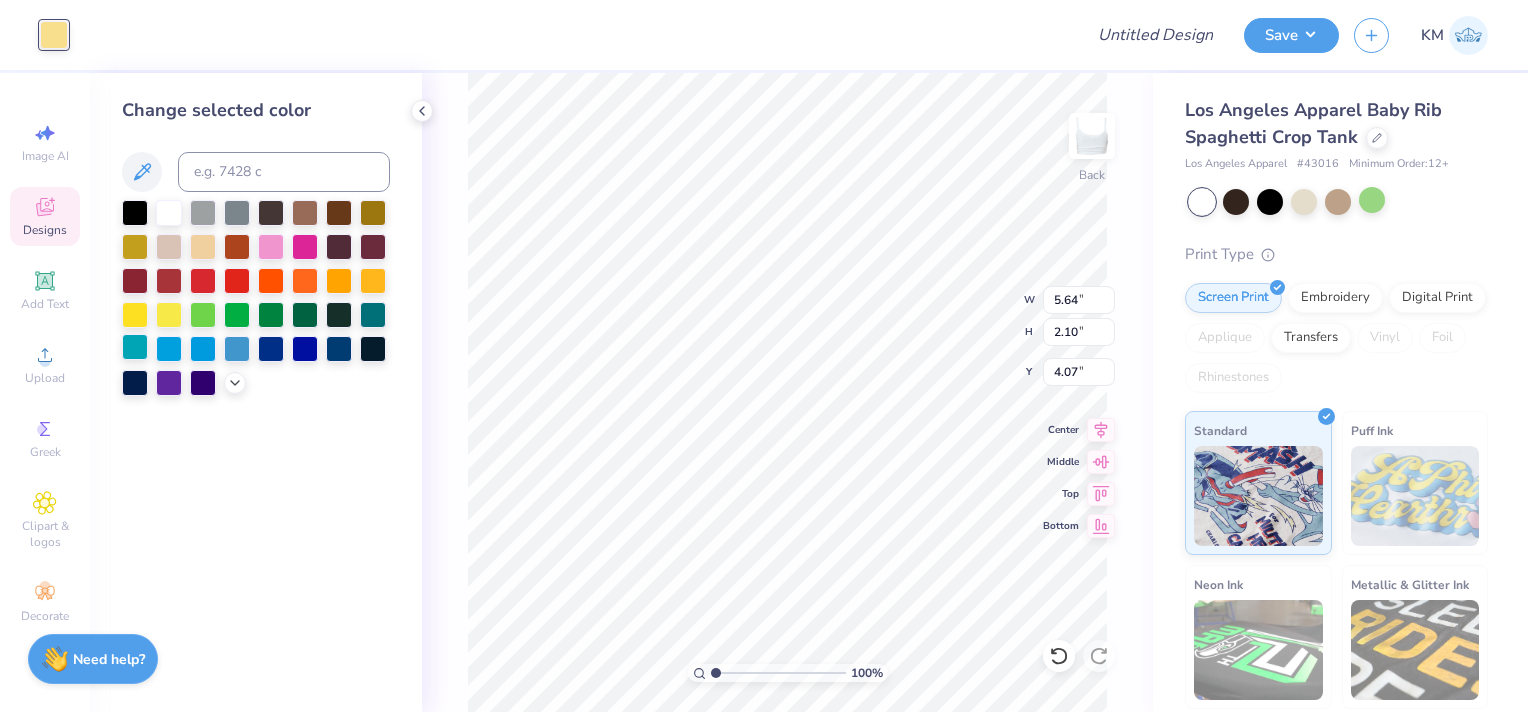 click at bounding box center (135, 347) 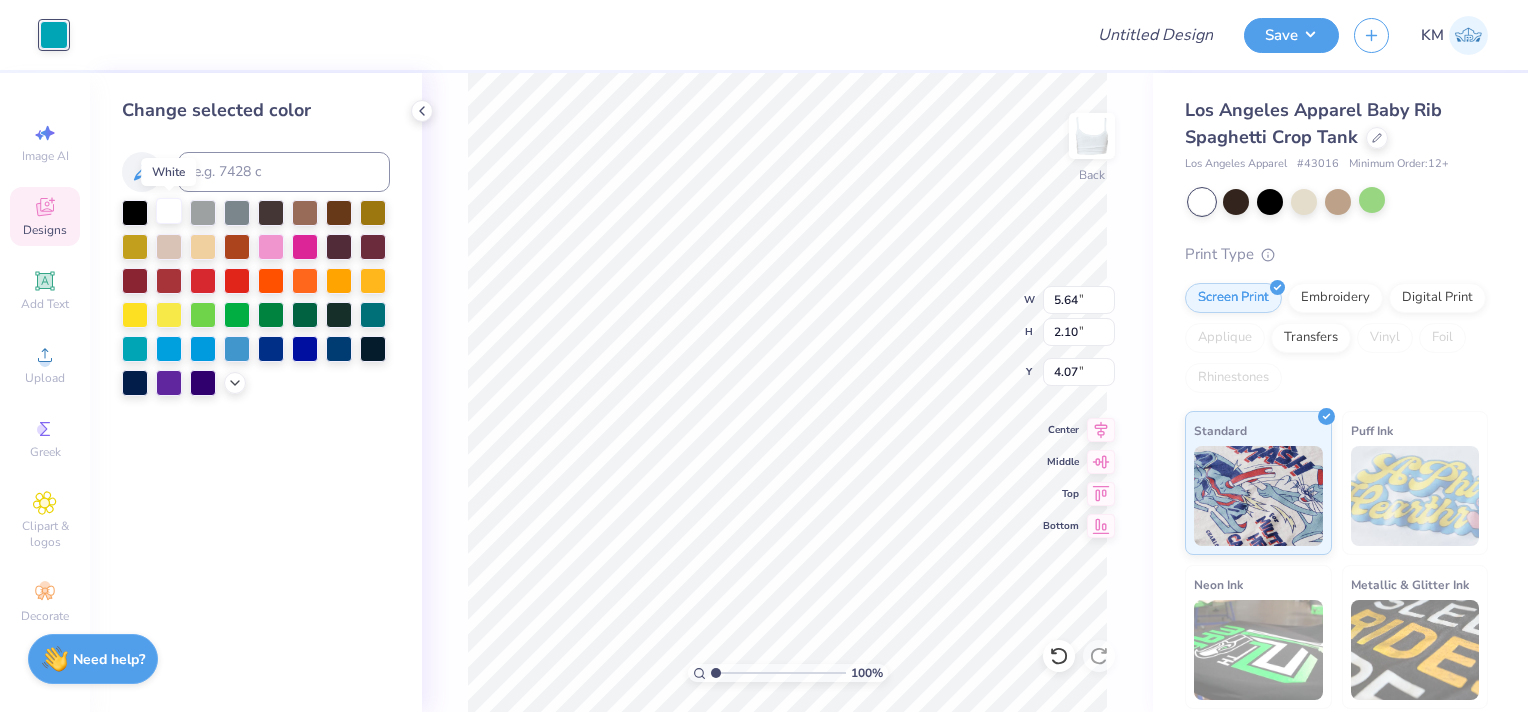 click at bounding box center (169, 211) 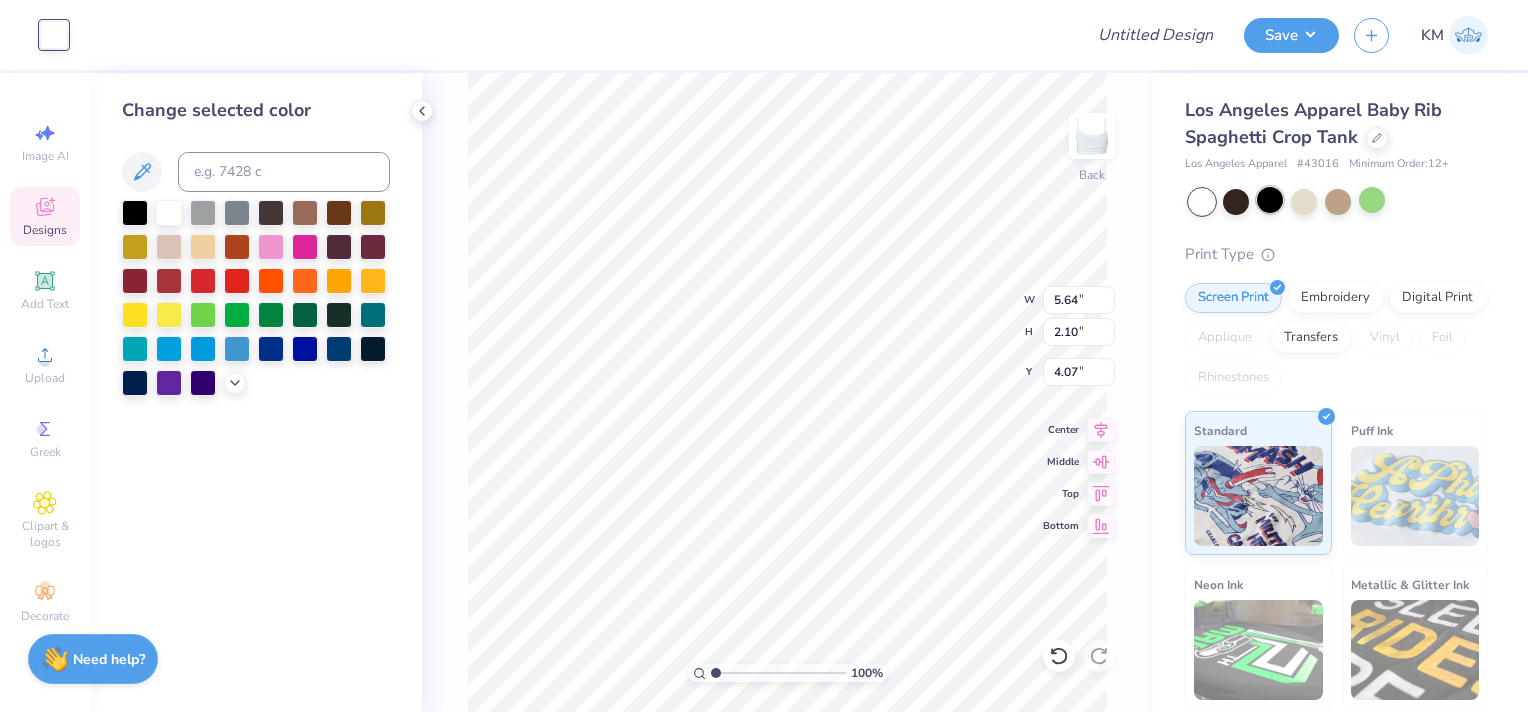 click at bounding box center [1270, 200] 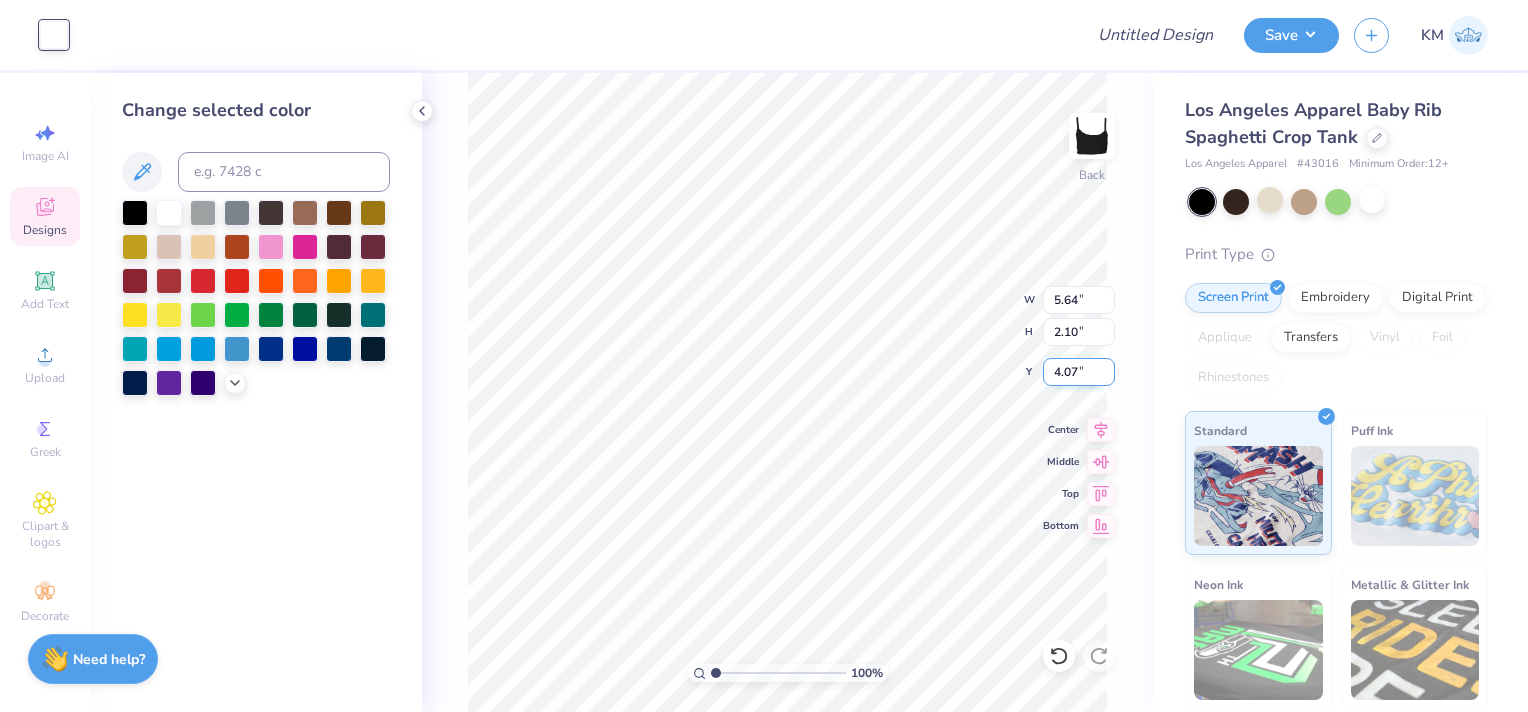 type on "1.08" 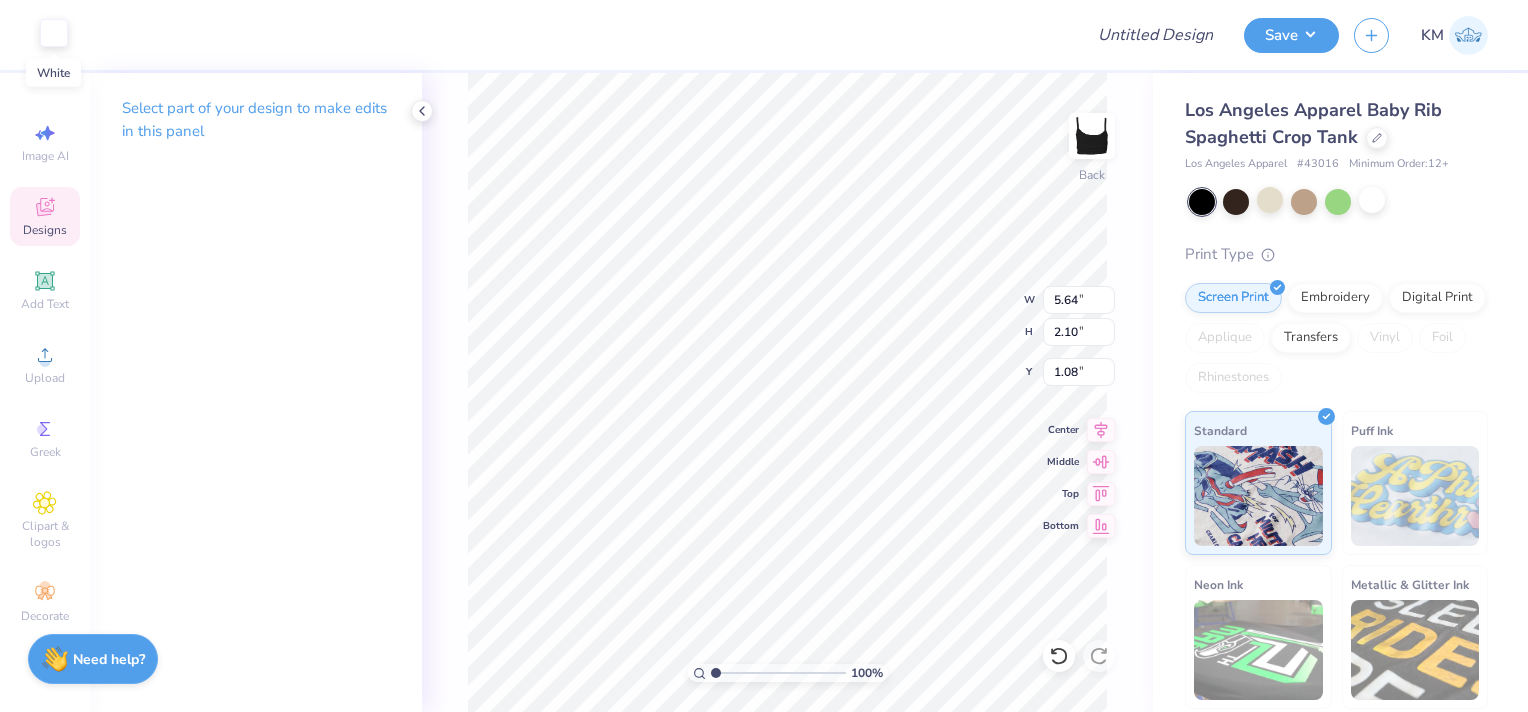 click at bounding box center (54, 33) 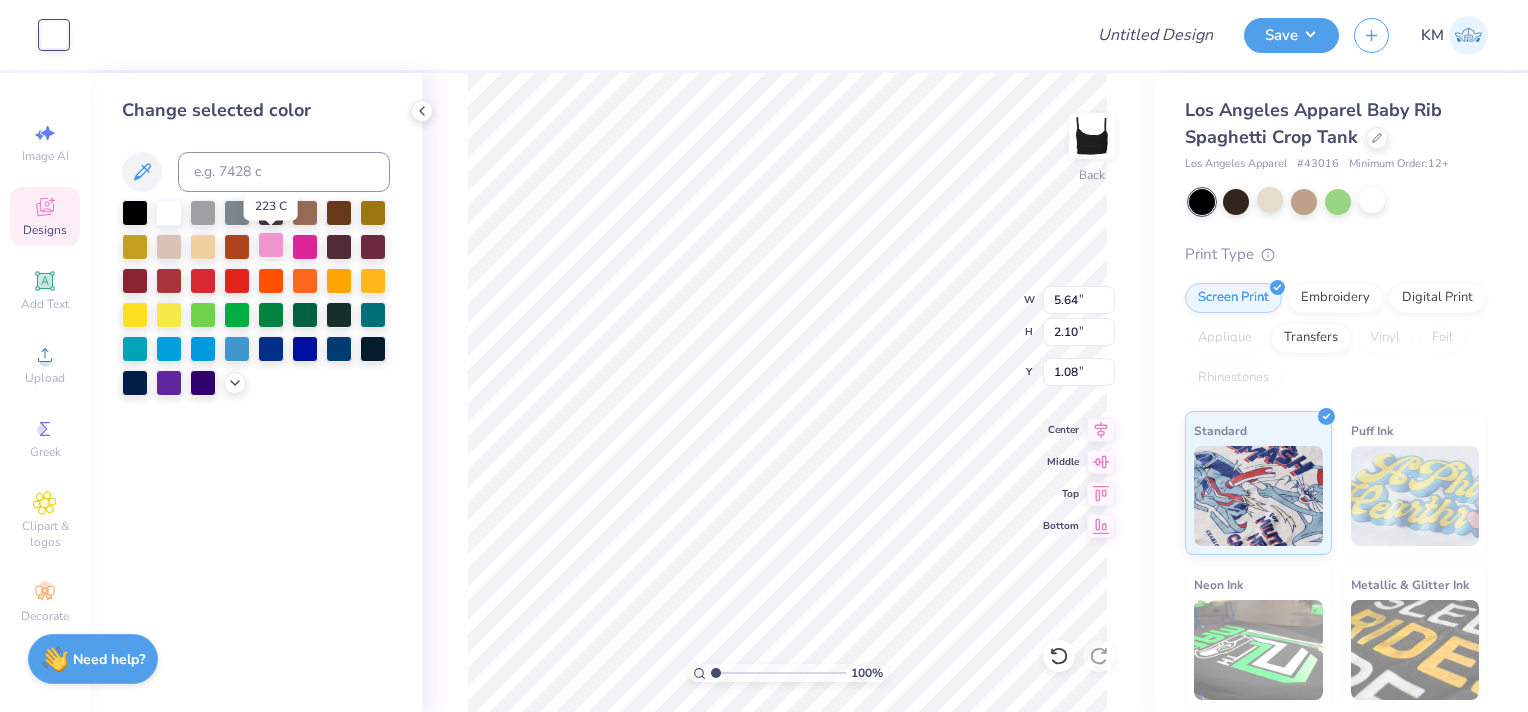 click at bounding box center (271, 245) 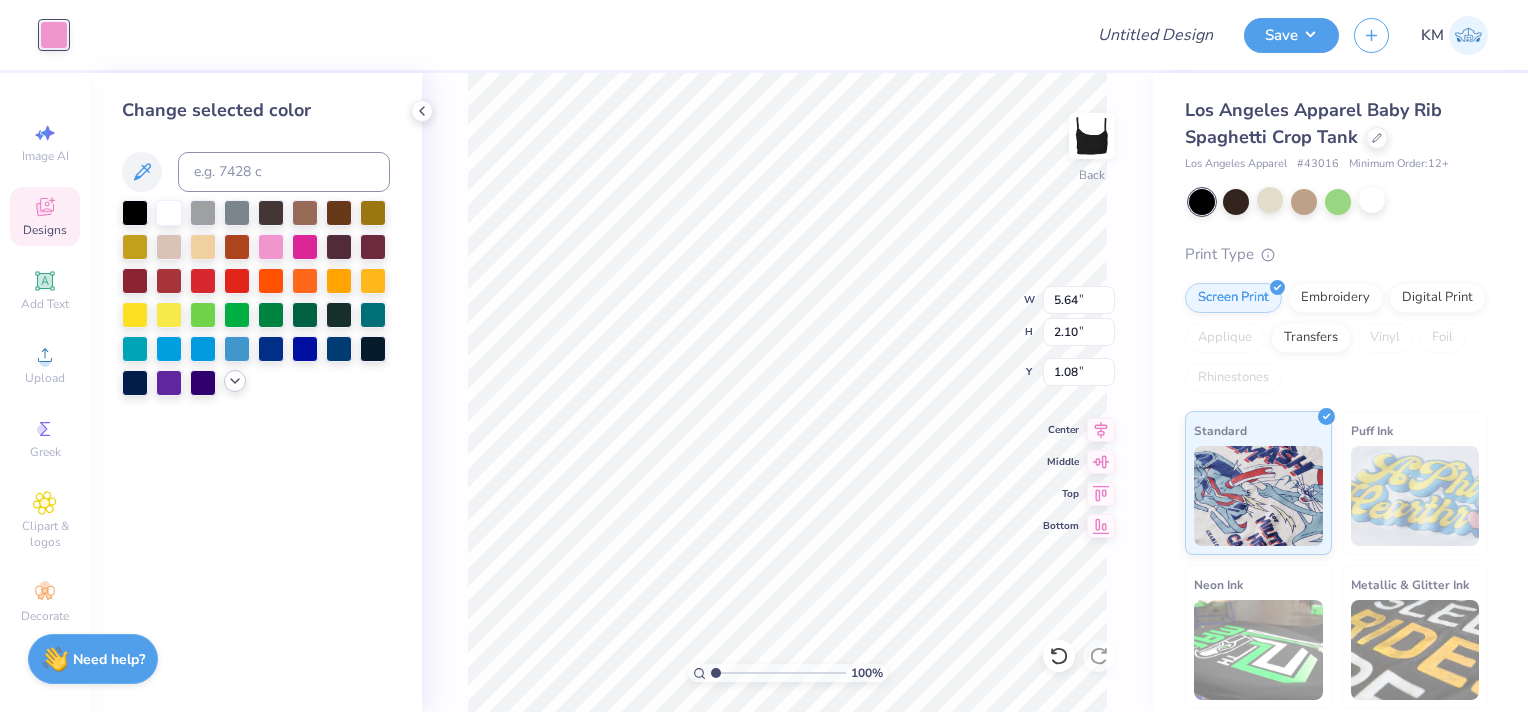 click 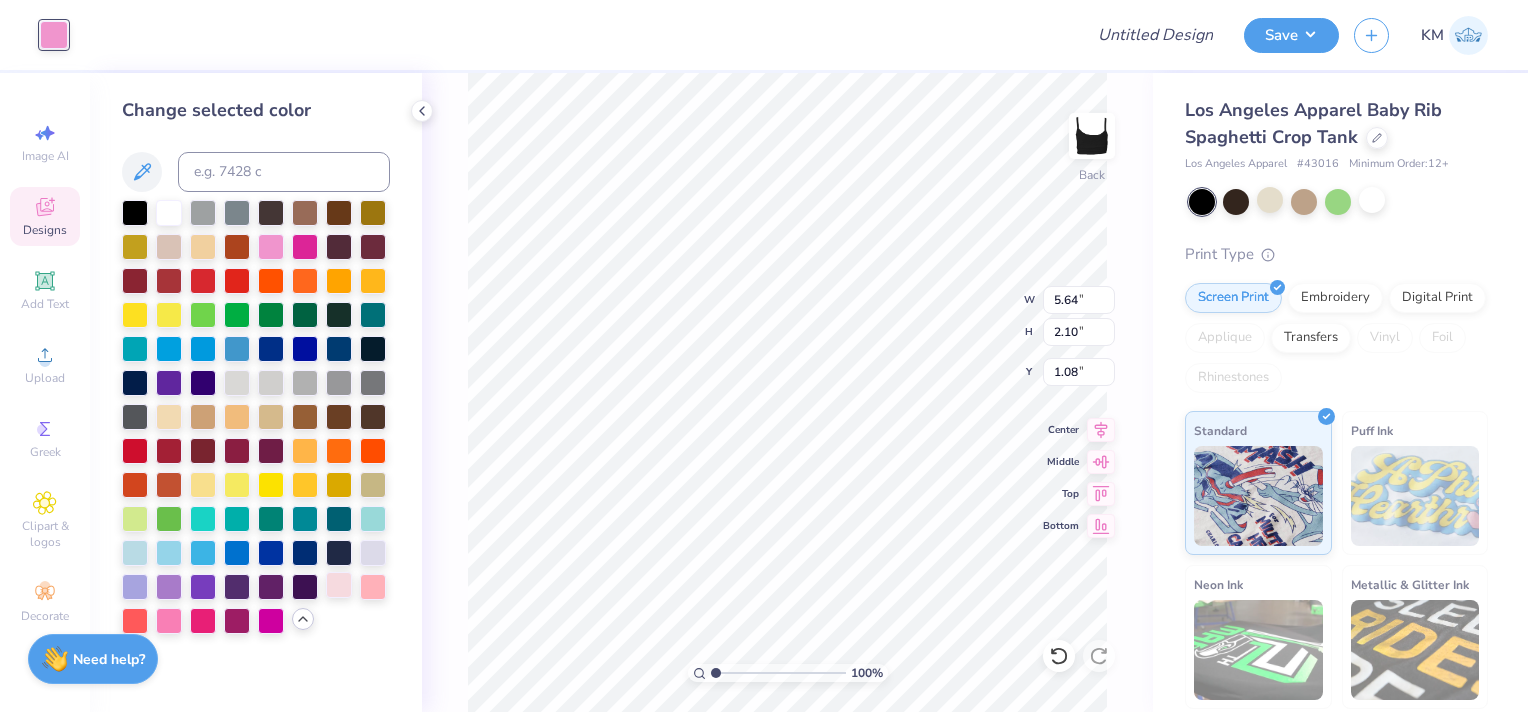 click at bounding box center [339, 585] 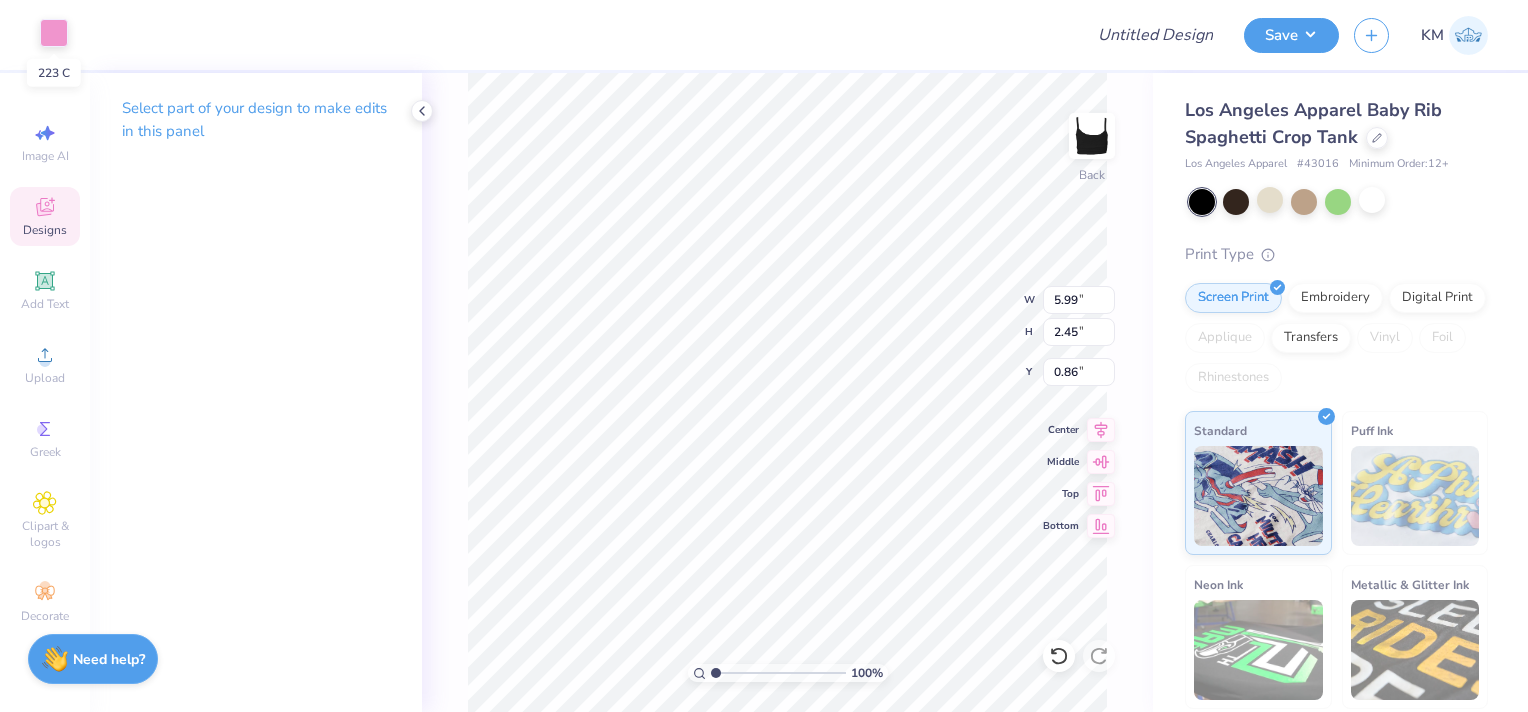 click at bounding box center [54, 33] 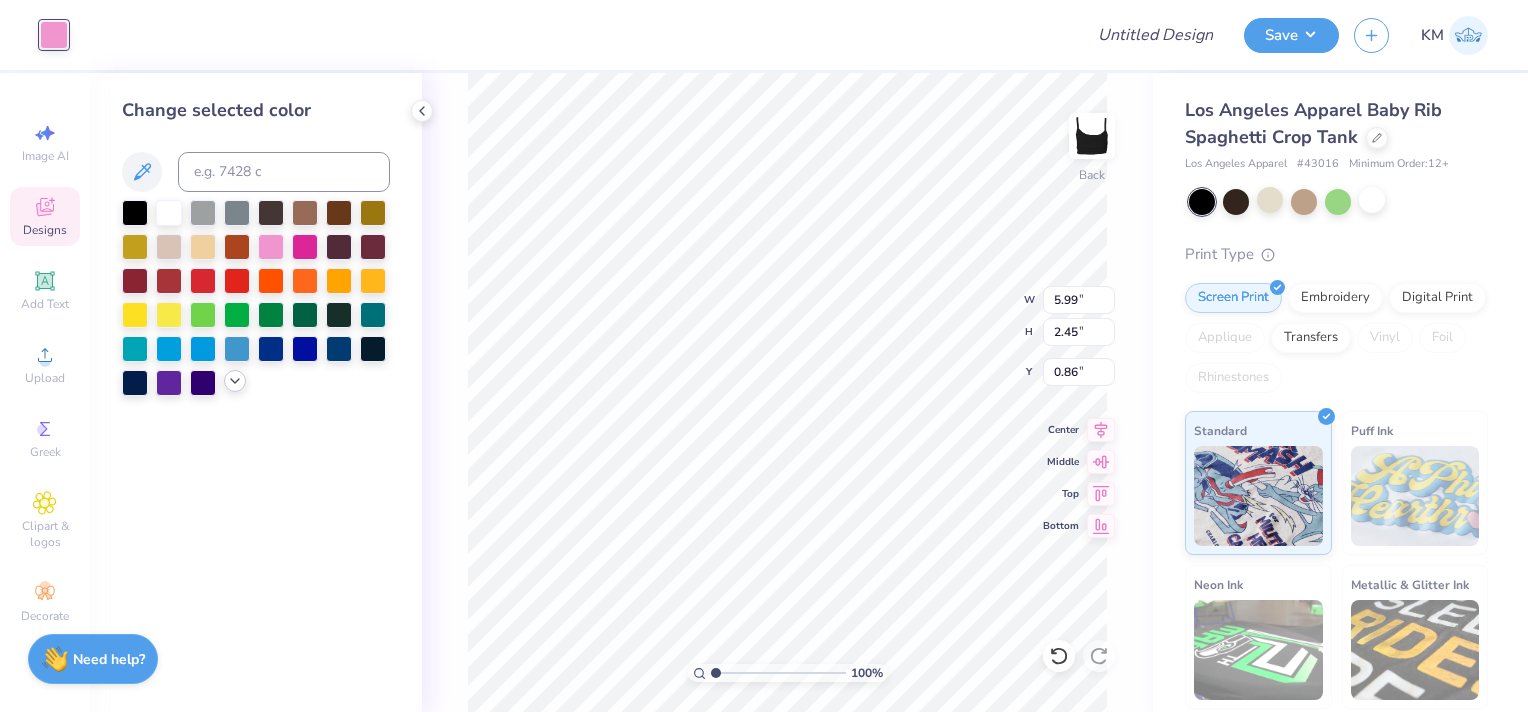 click 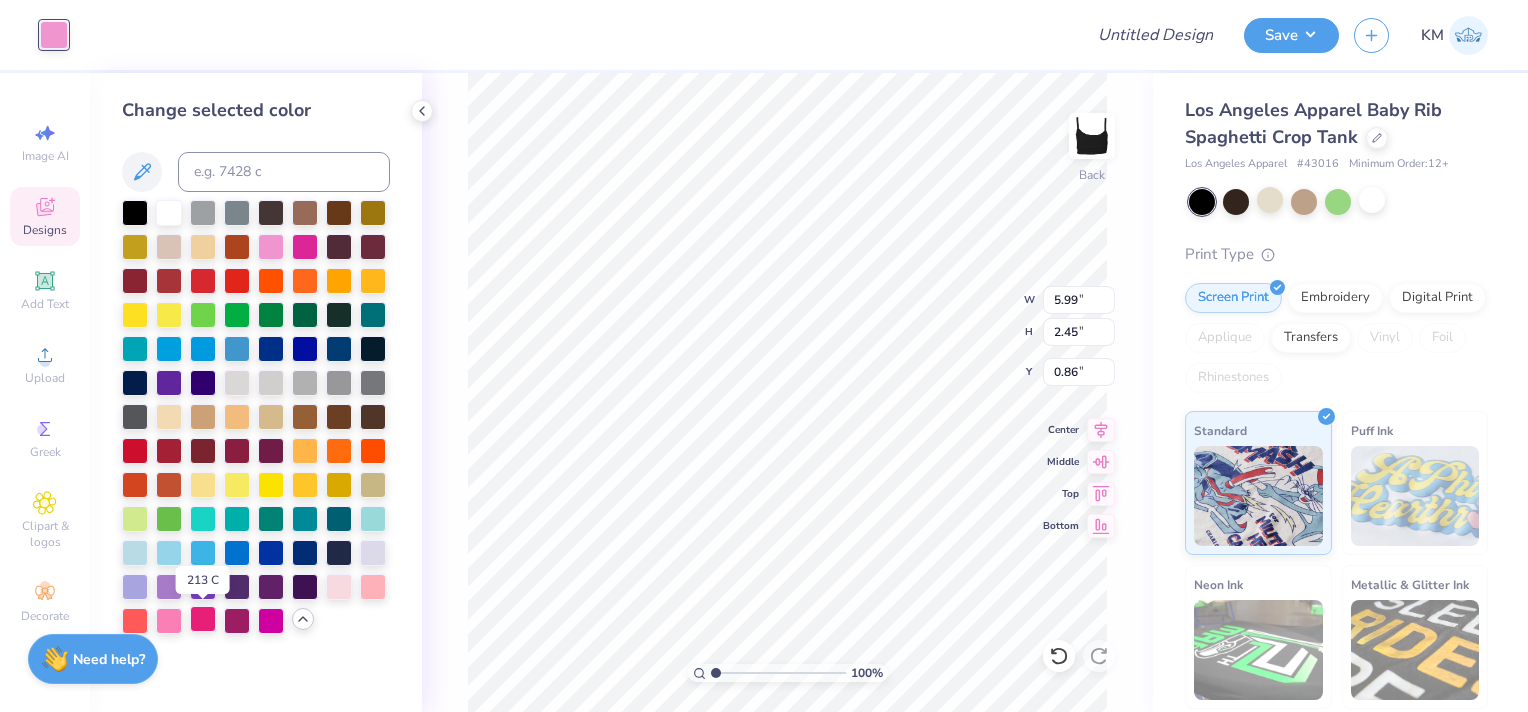 click at bounding box center (203, 619) 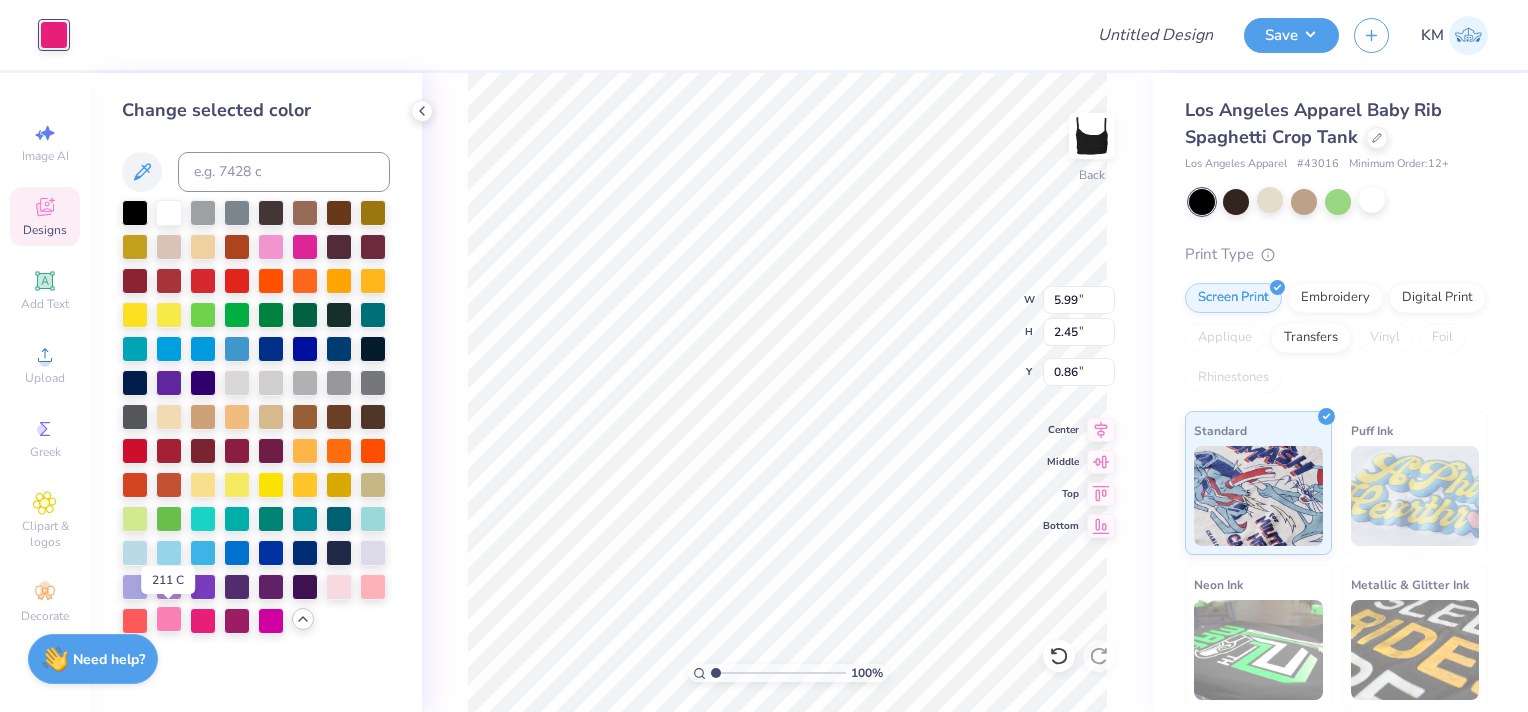 click at bounding box center [169, 619] 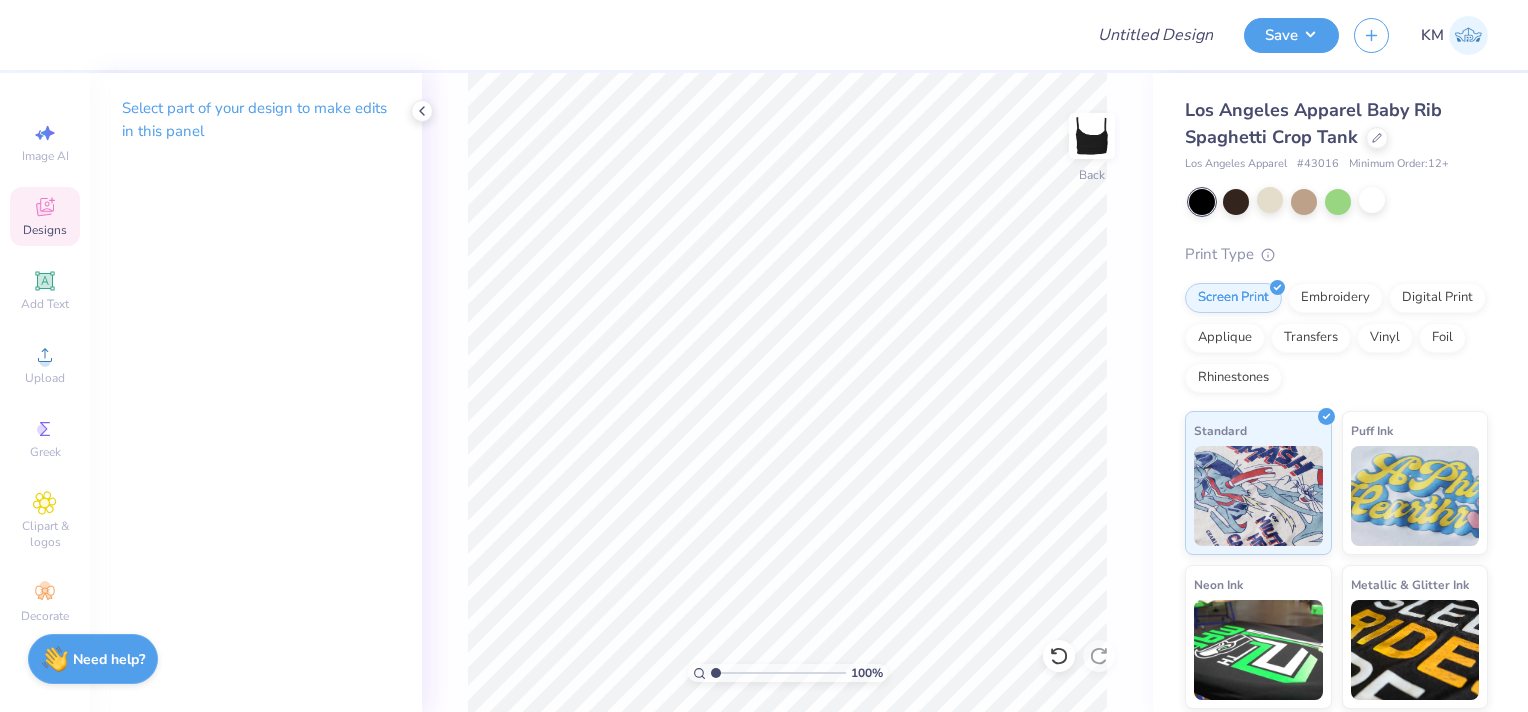 click 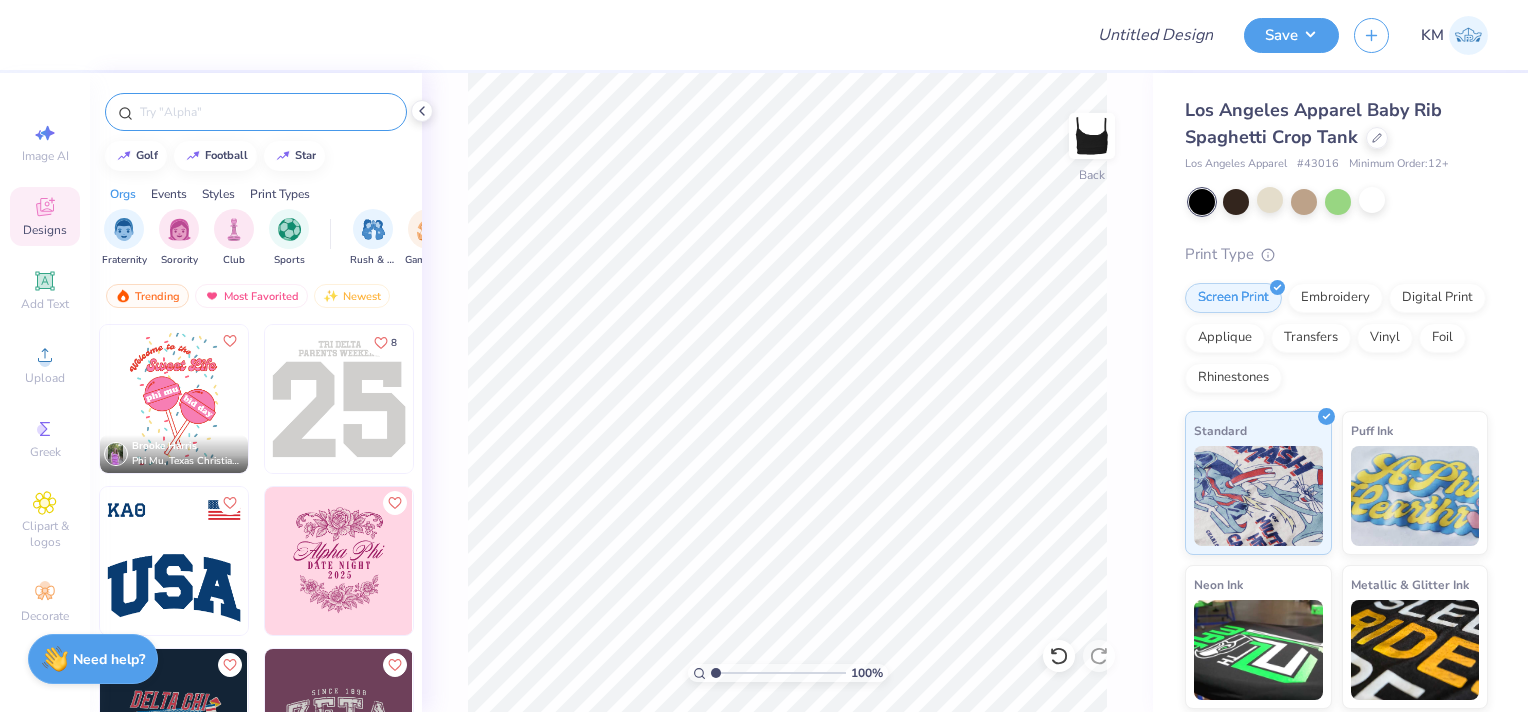 click at bounding box center (266, 112) 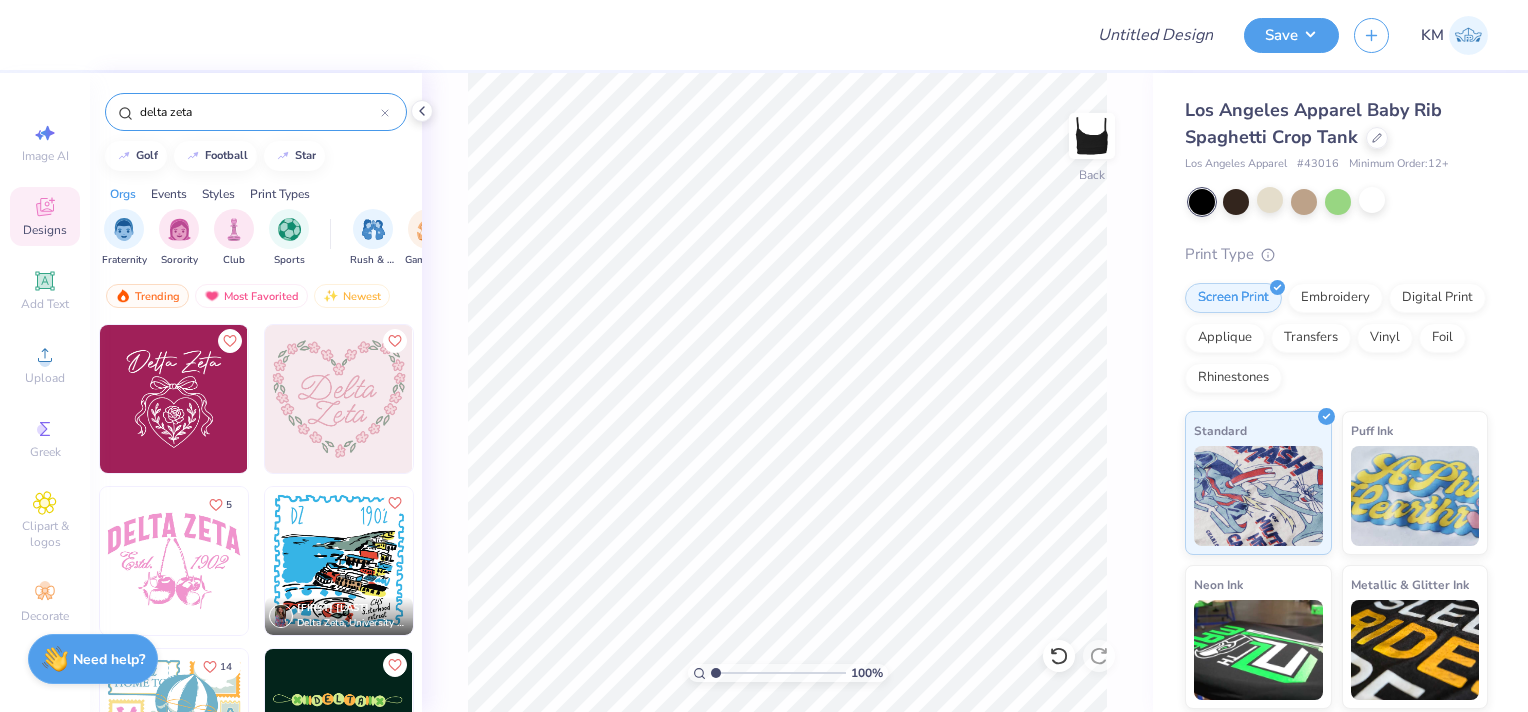 type on "delta zeta" 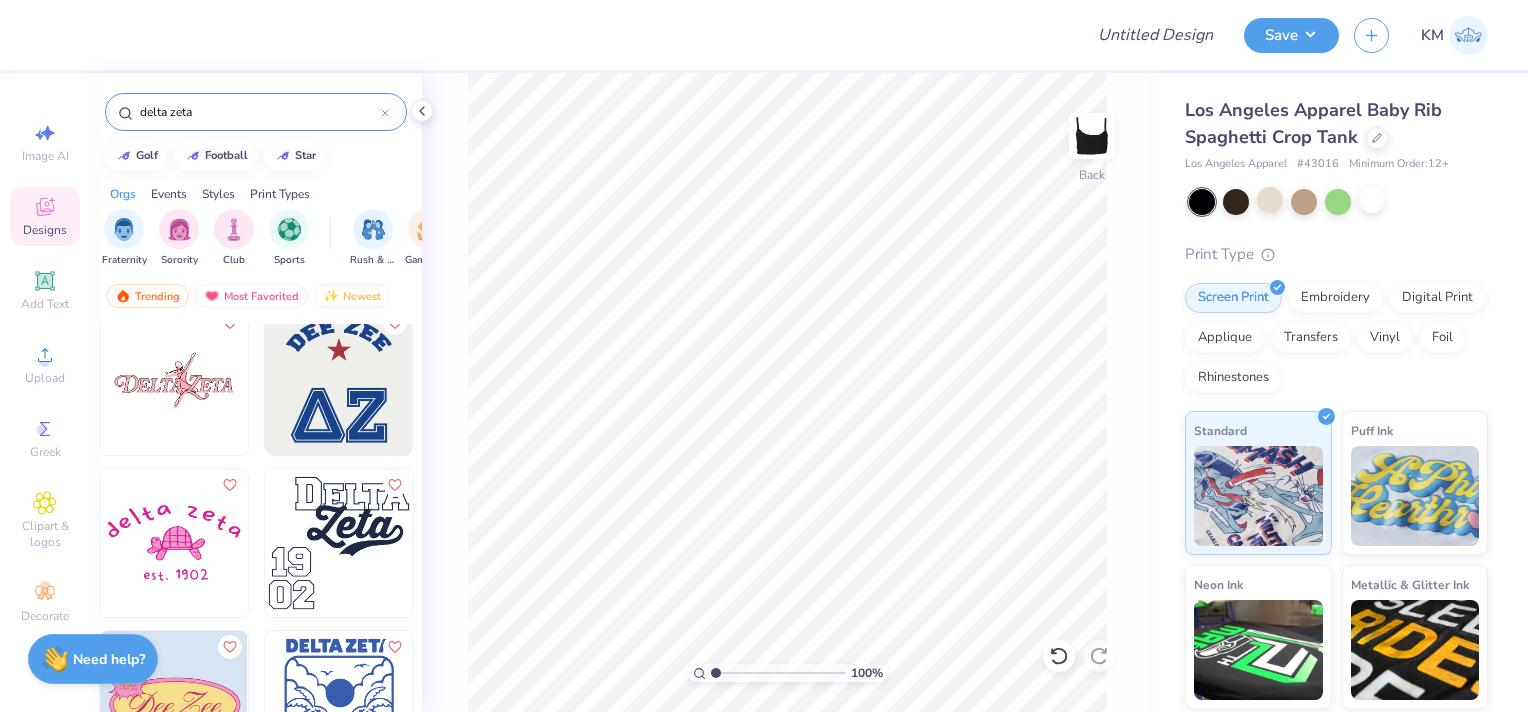 scroll, scrollTop: 1900, scrollLeft: 0, axis: vertical 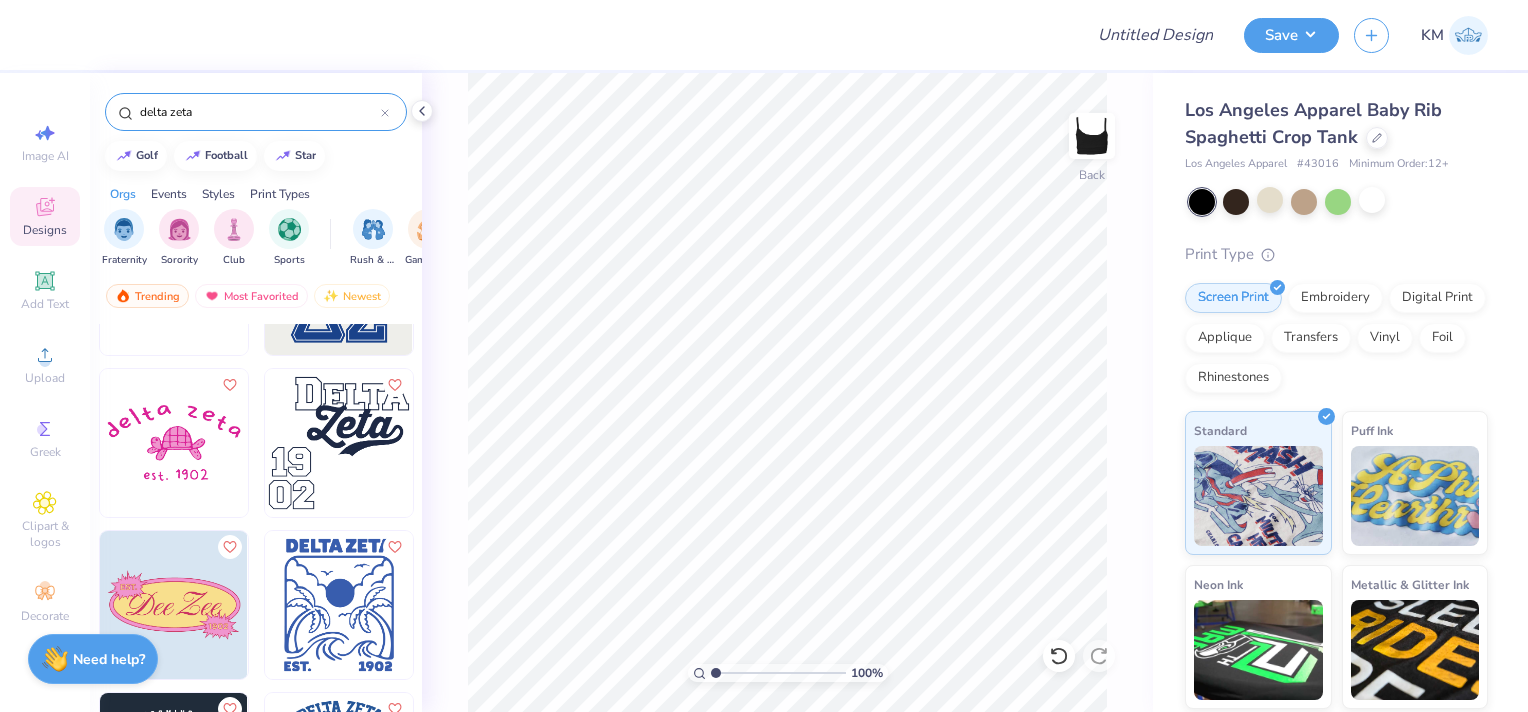click at bounding box center [339, 443] 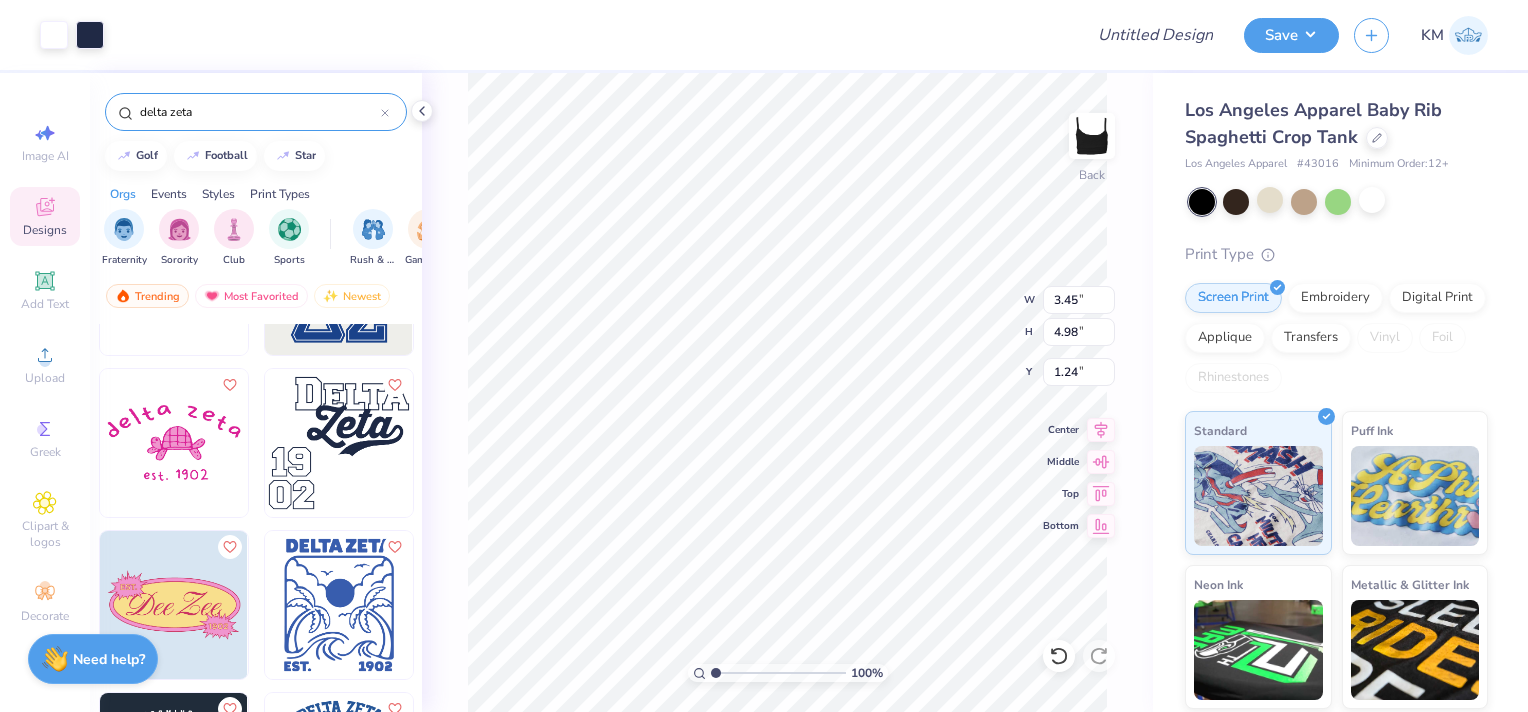 type on "0.51" 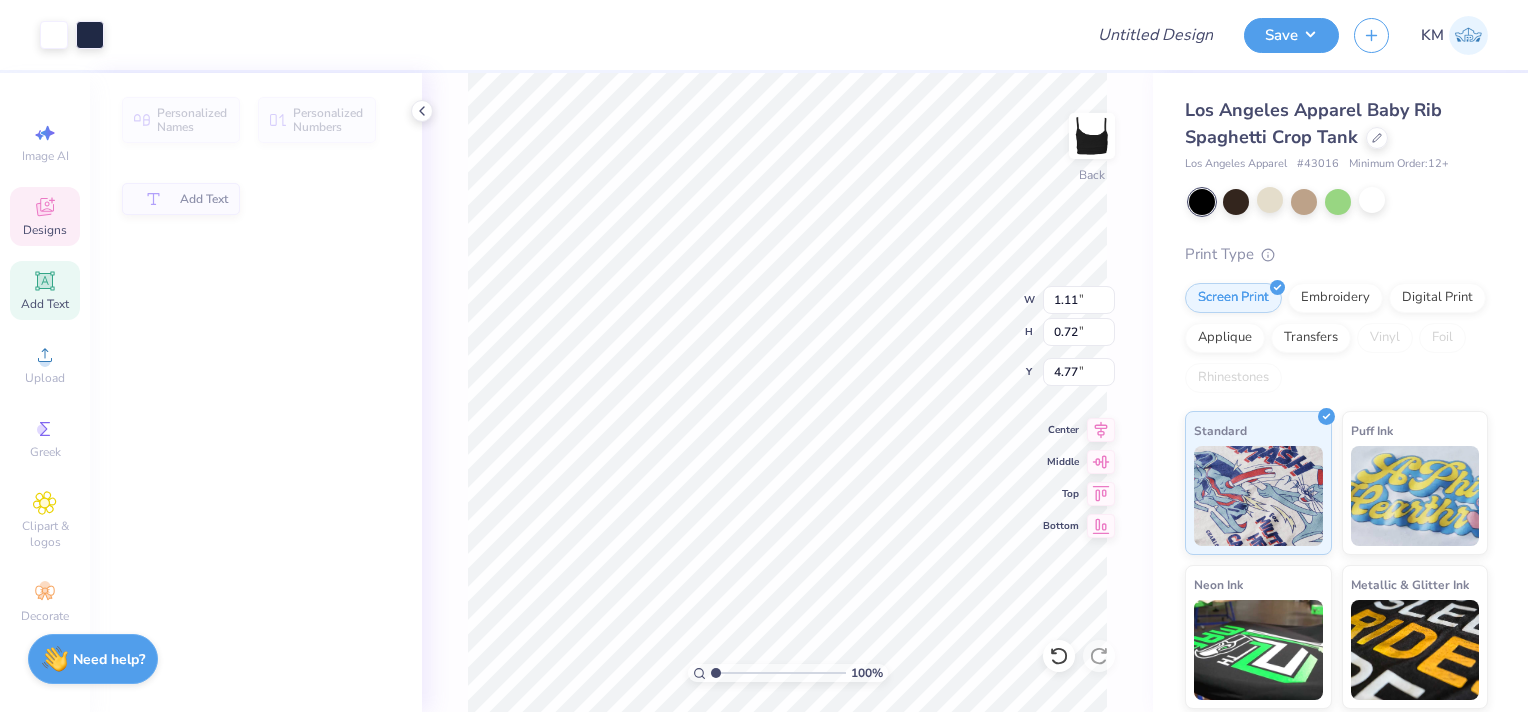 type on "1.11" 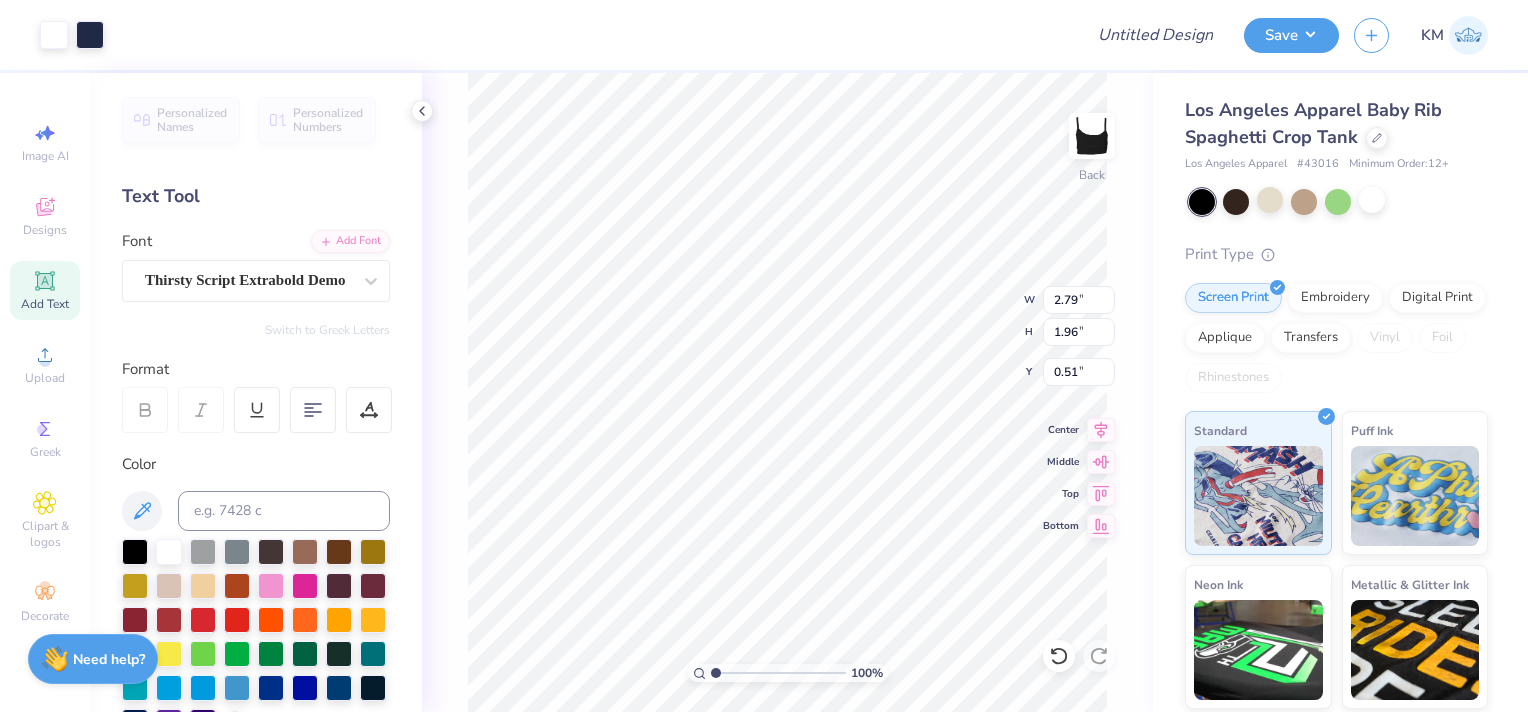 type on "1.04" 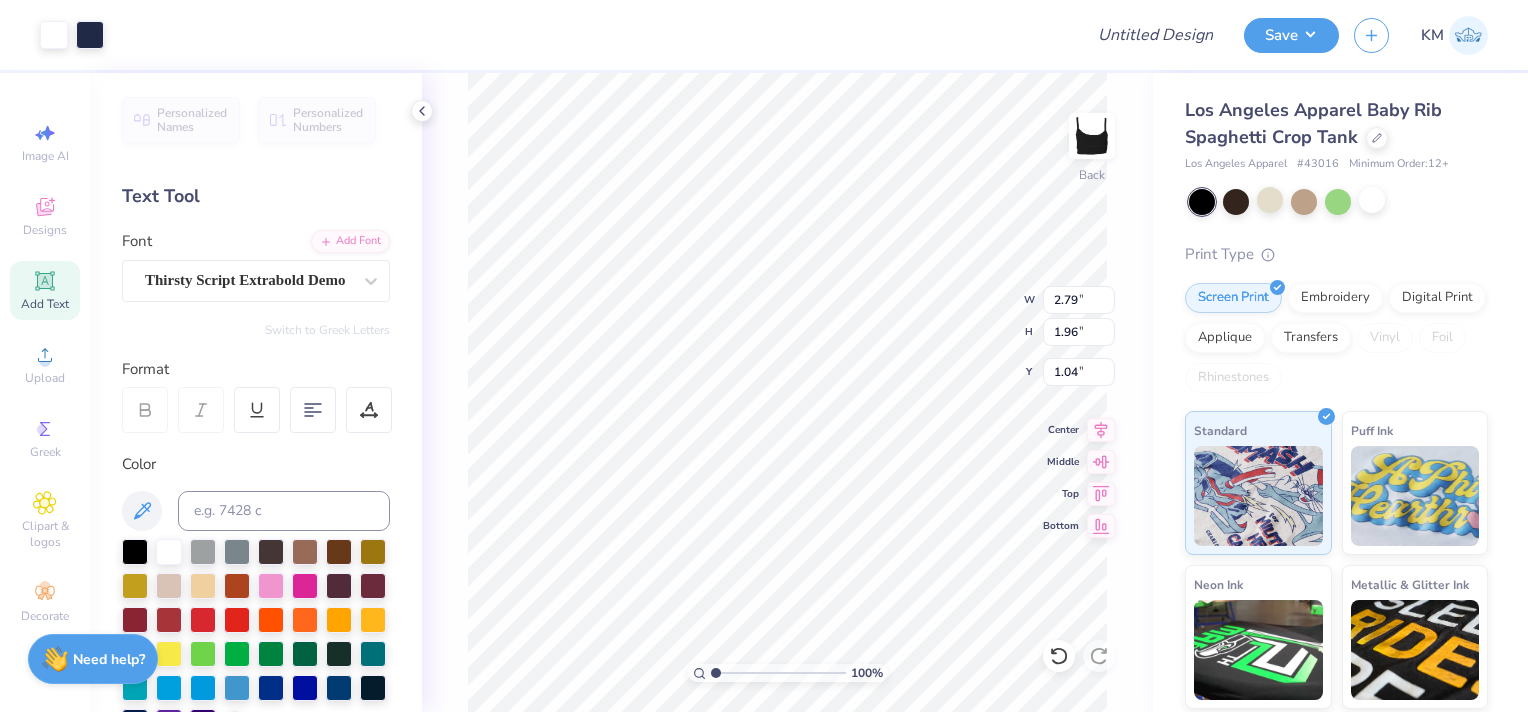 type on "5.01" 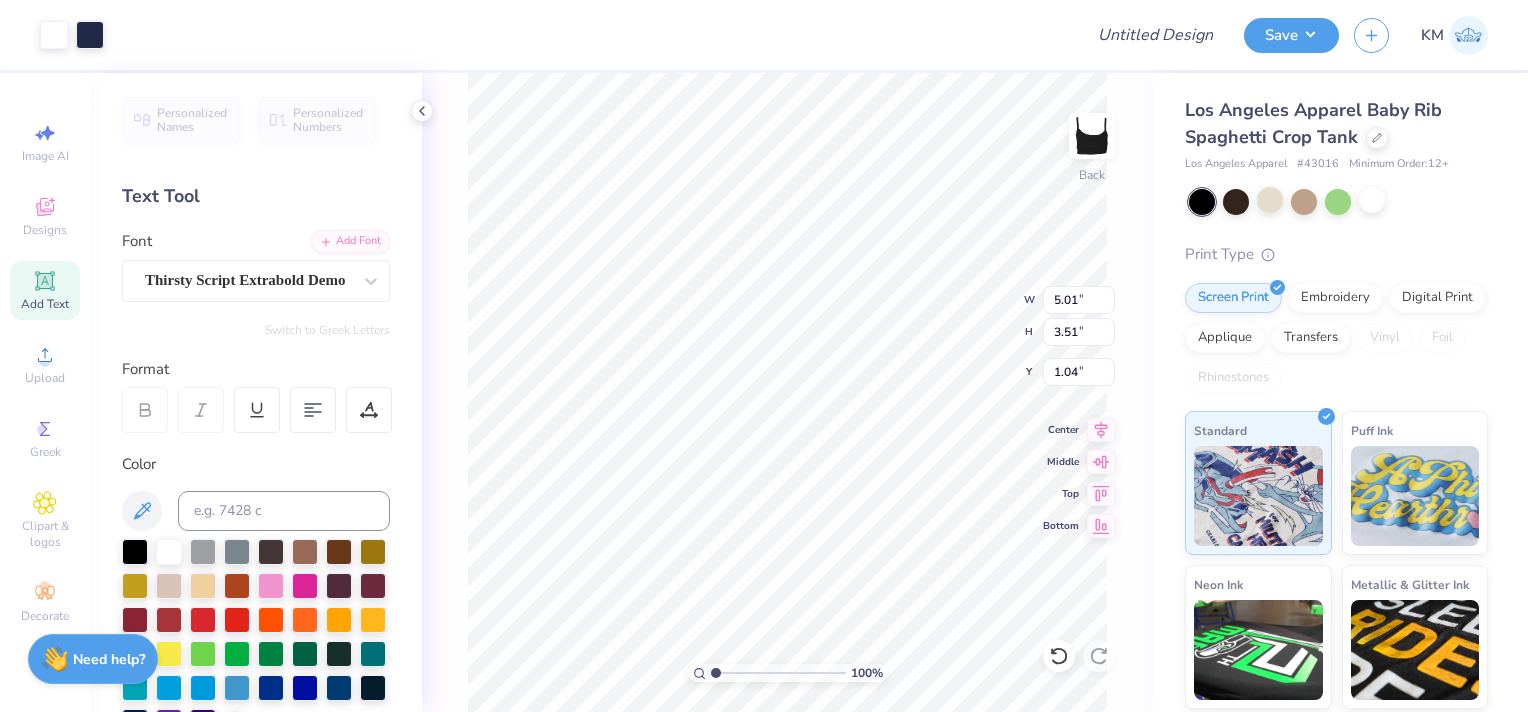 type on "0.50" 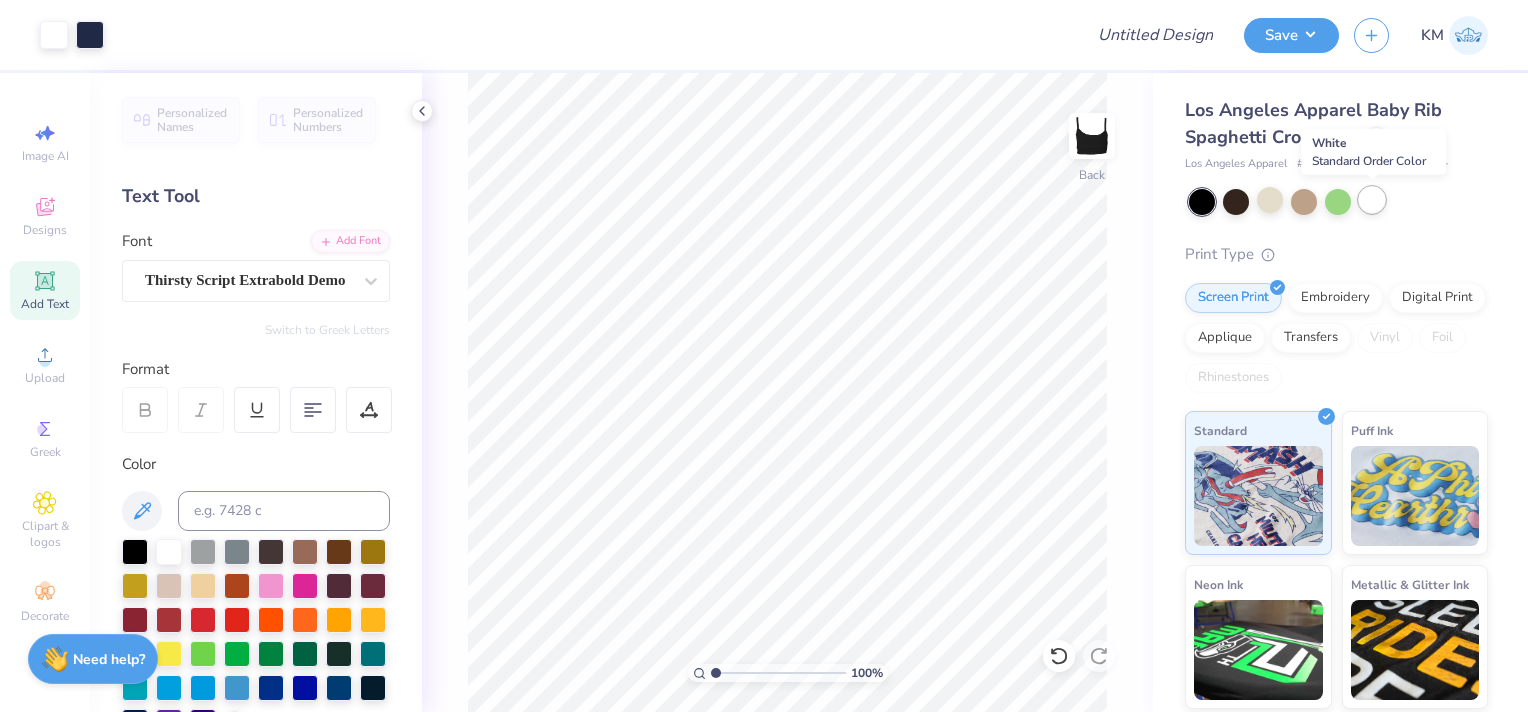 click at bounding box center (1372, 200) 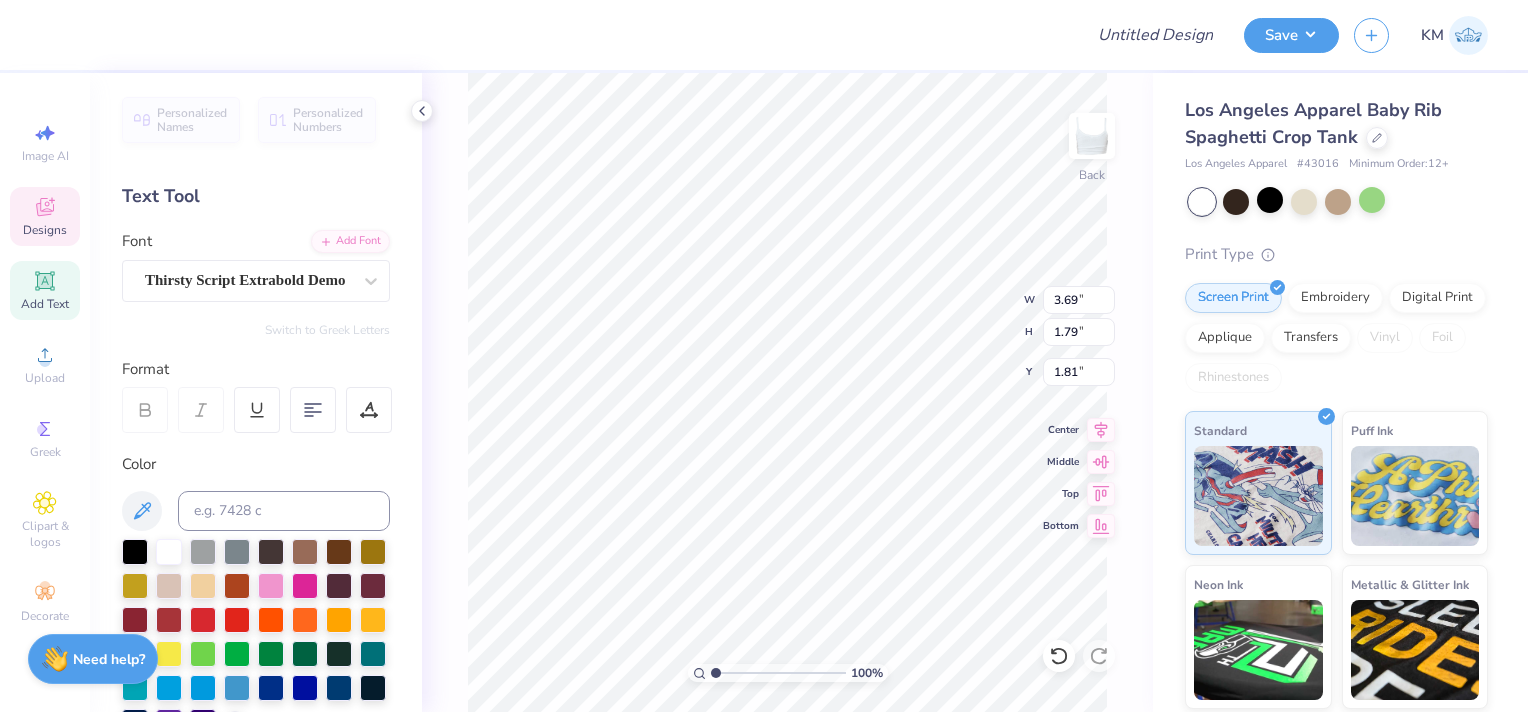 scroll, scrollTop: 16, scrollLeft: 2, axis: both 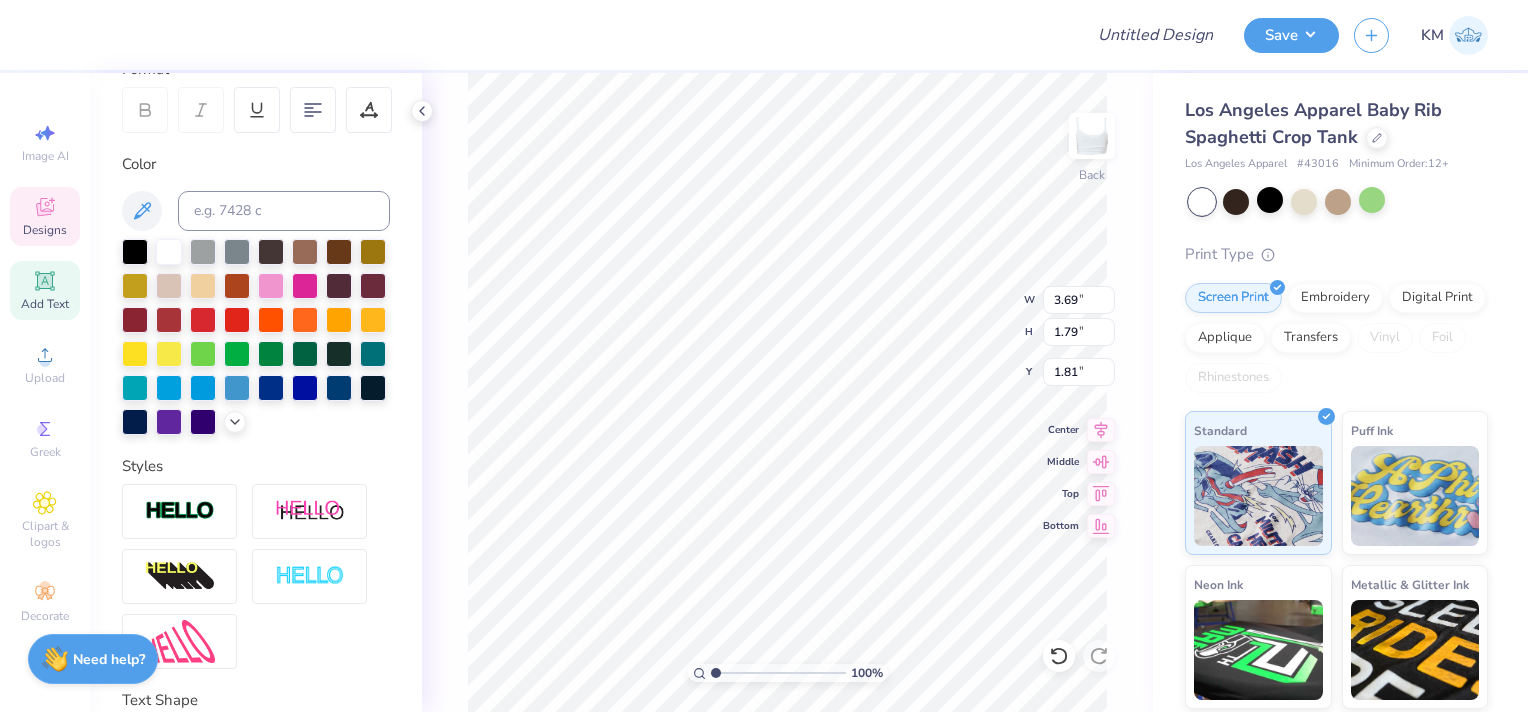 click at bounding box center [256, 337] 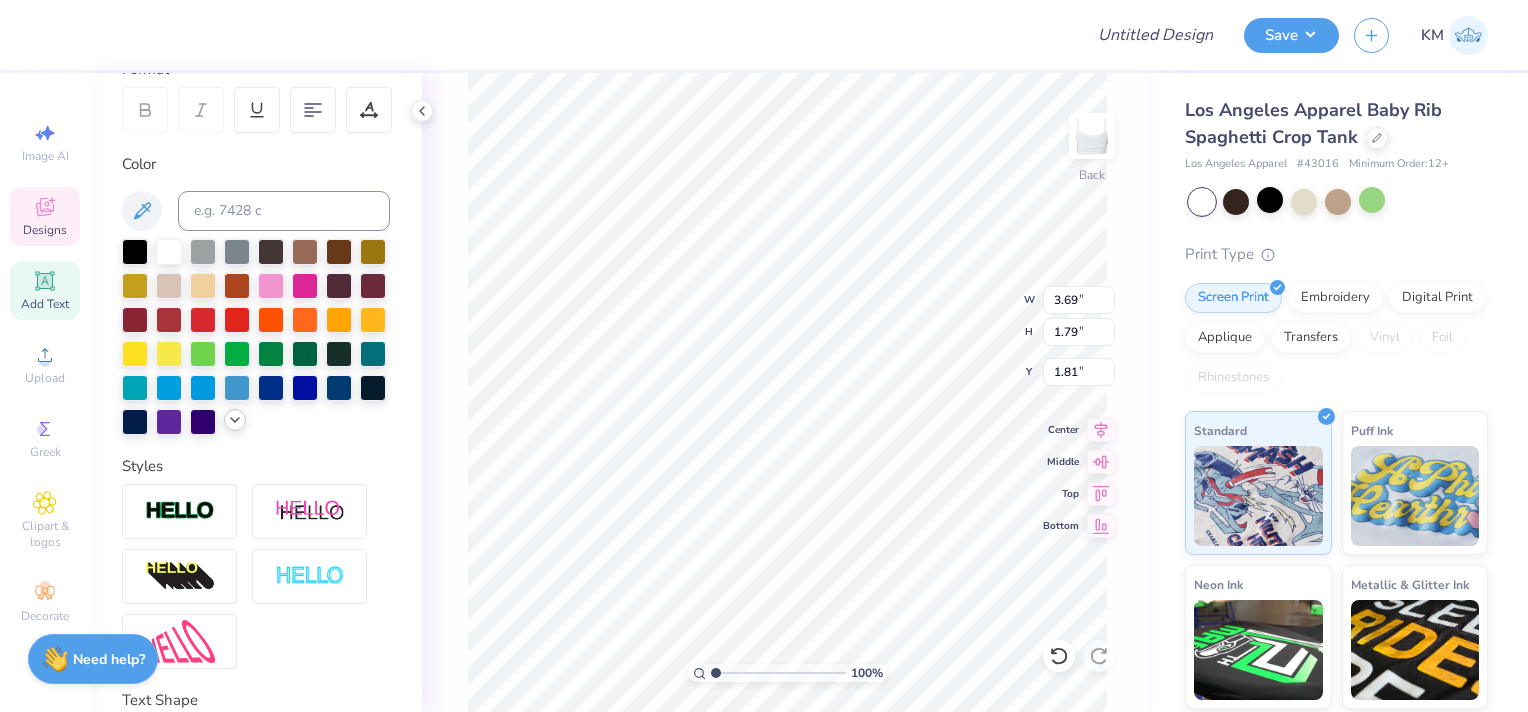 click 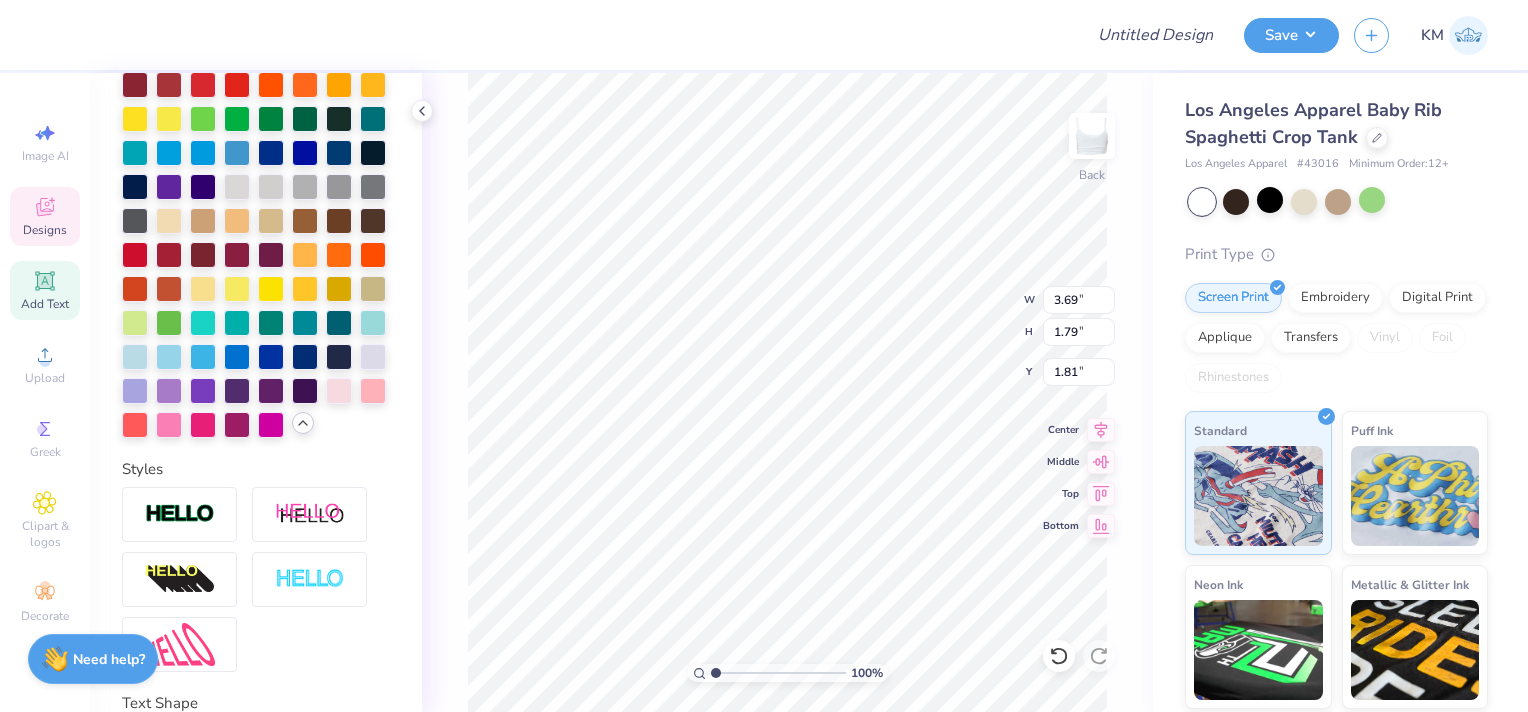 scroll, scrollTop: 500, scrollLeft: 0, axis: vertical 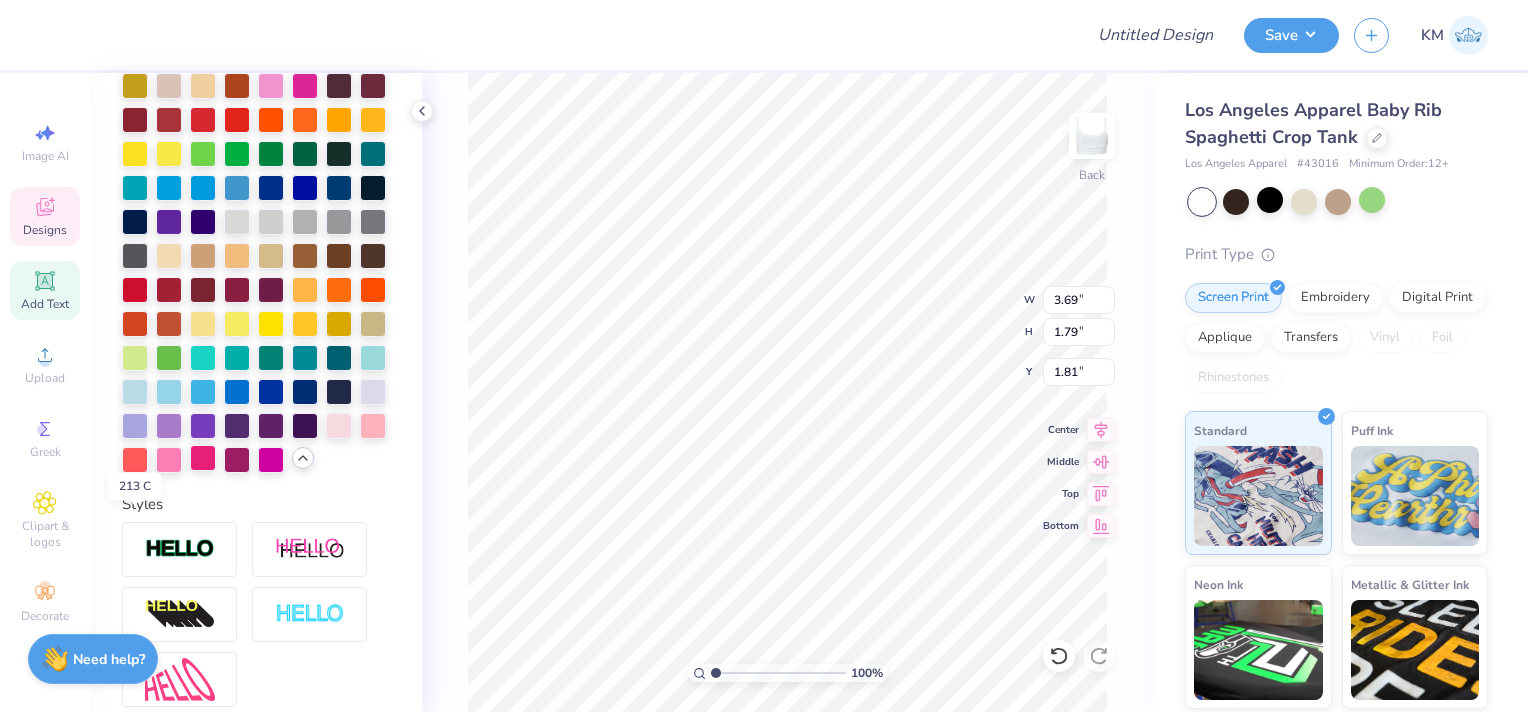 click at bounding box center (203, 458) 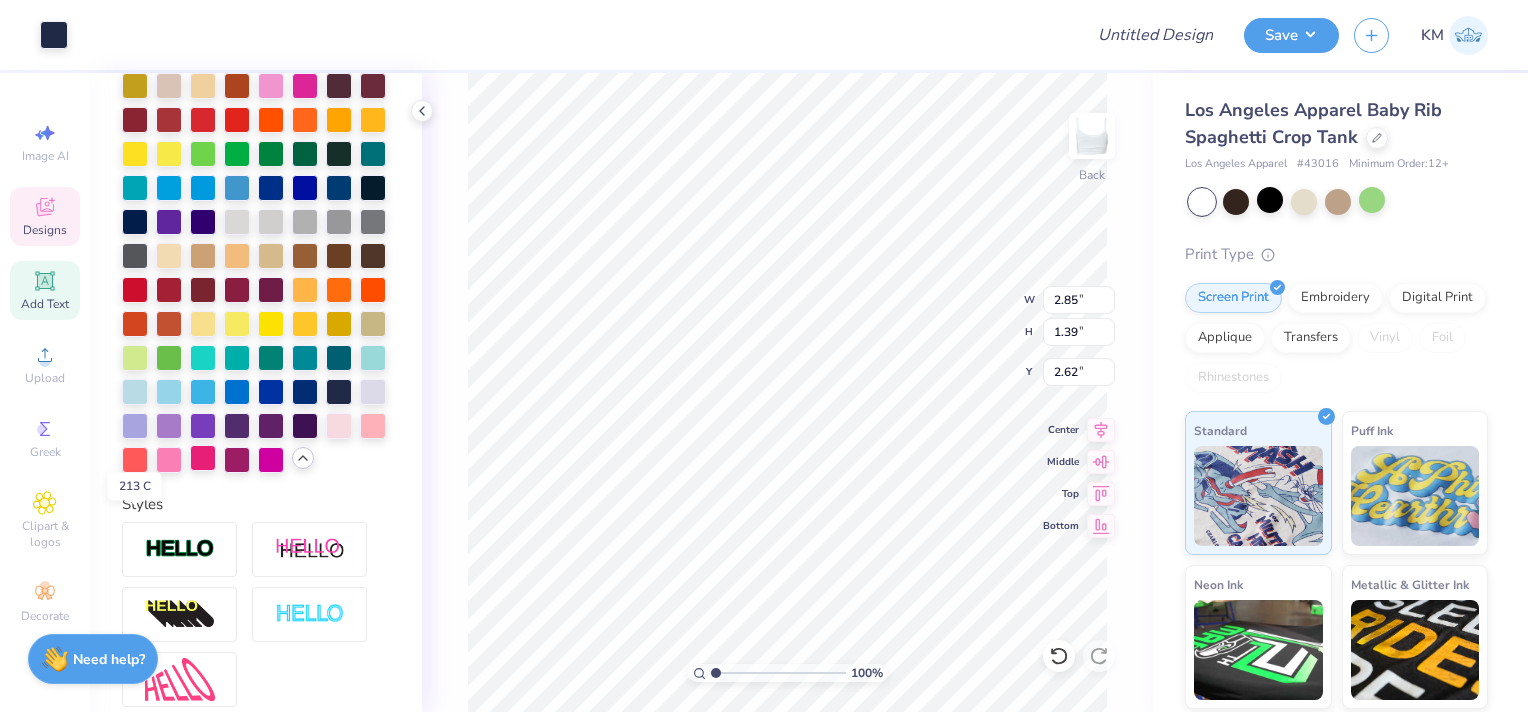 click at bounding box center (203, 458) 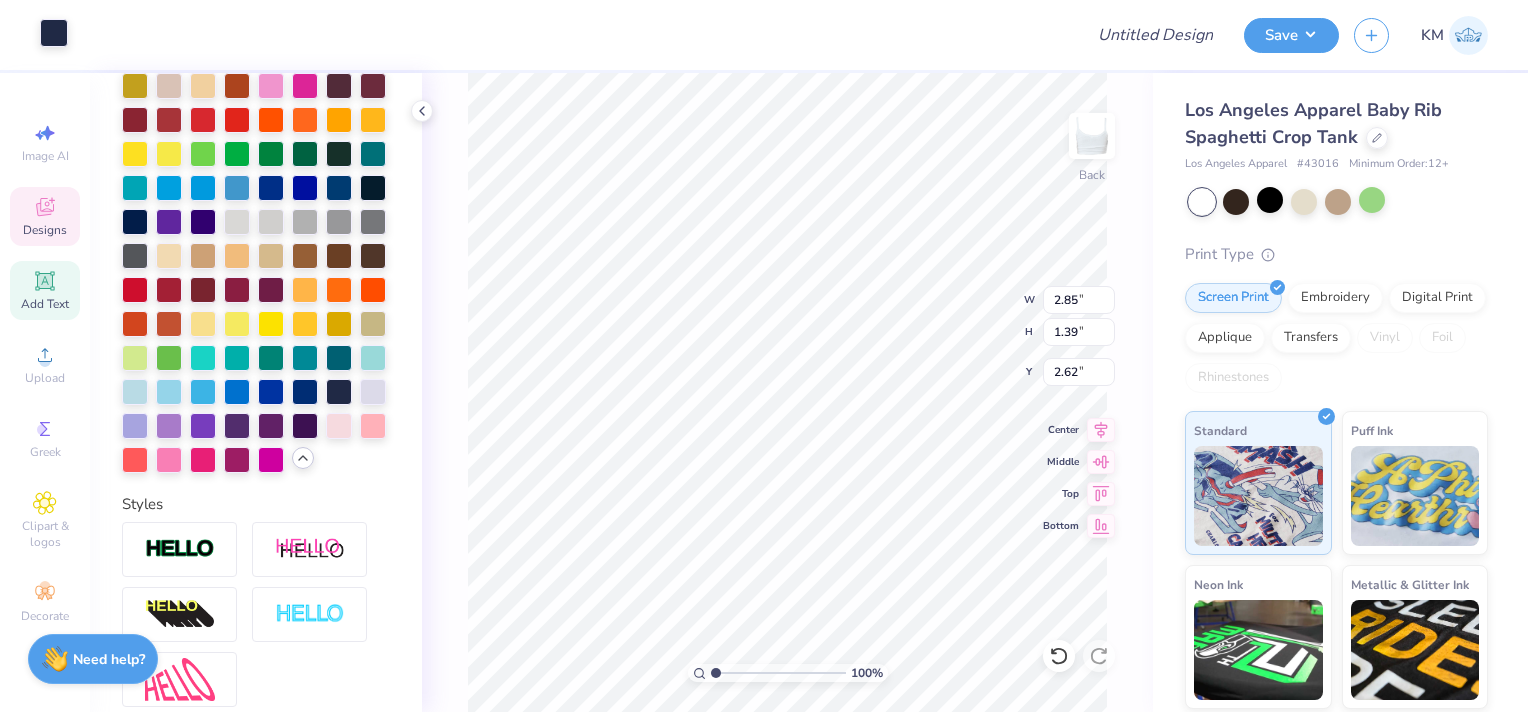 click at bounding box center [54, 33] 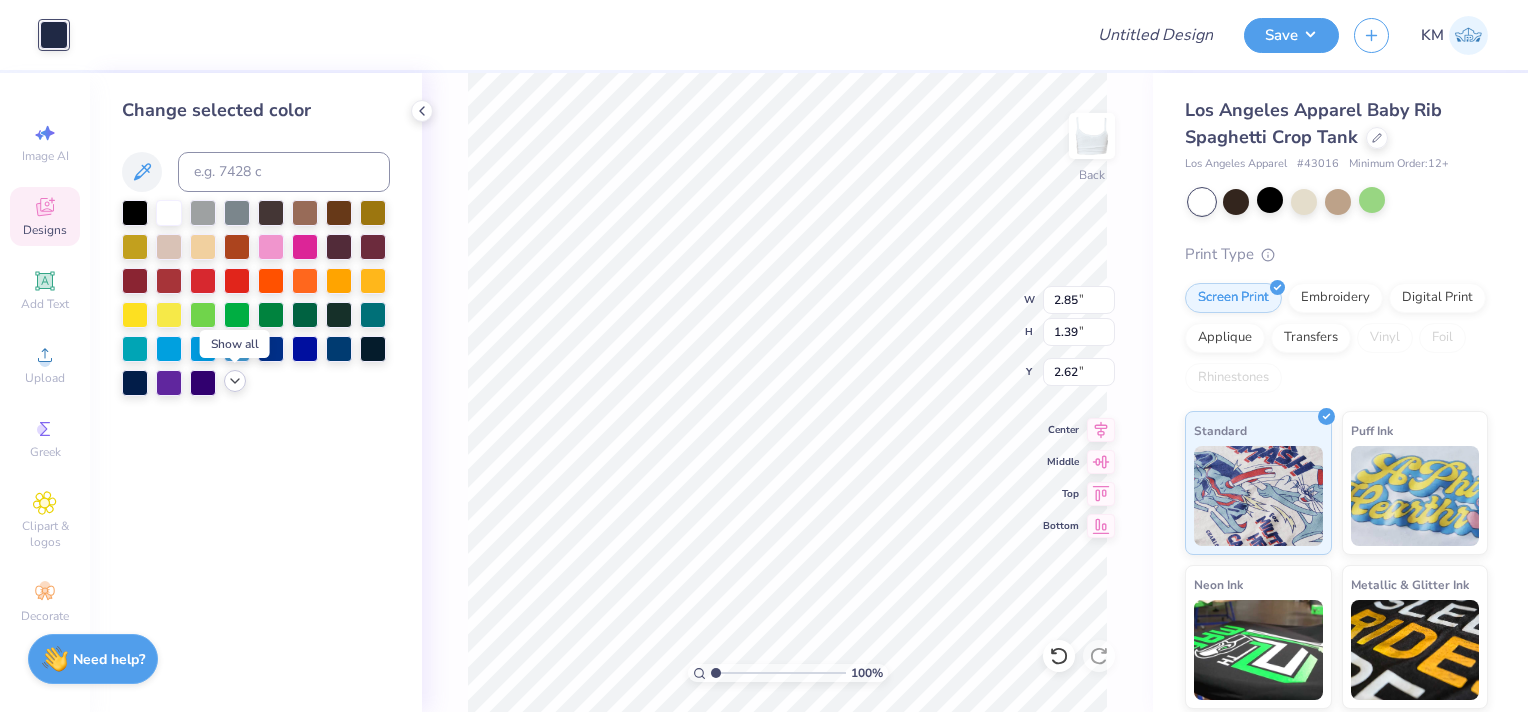 click 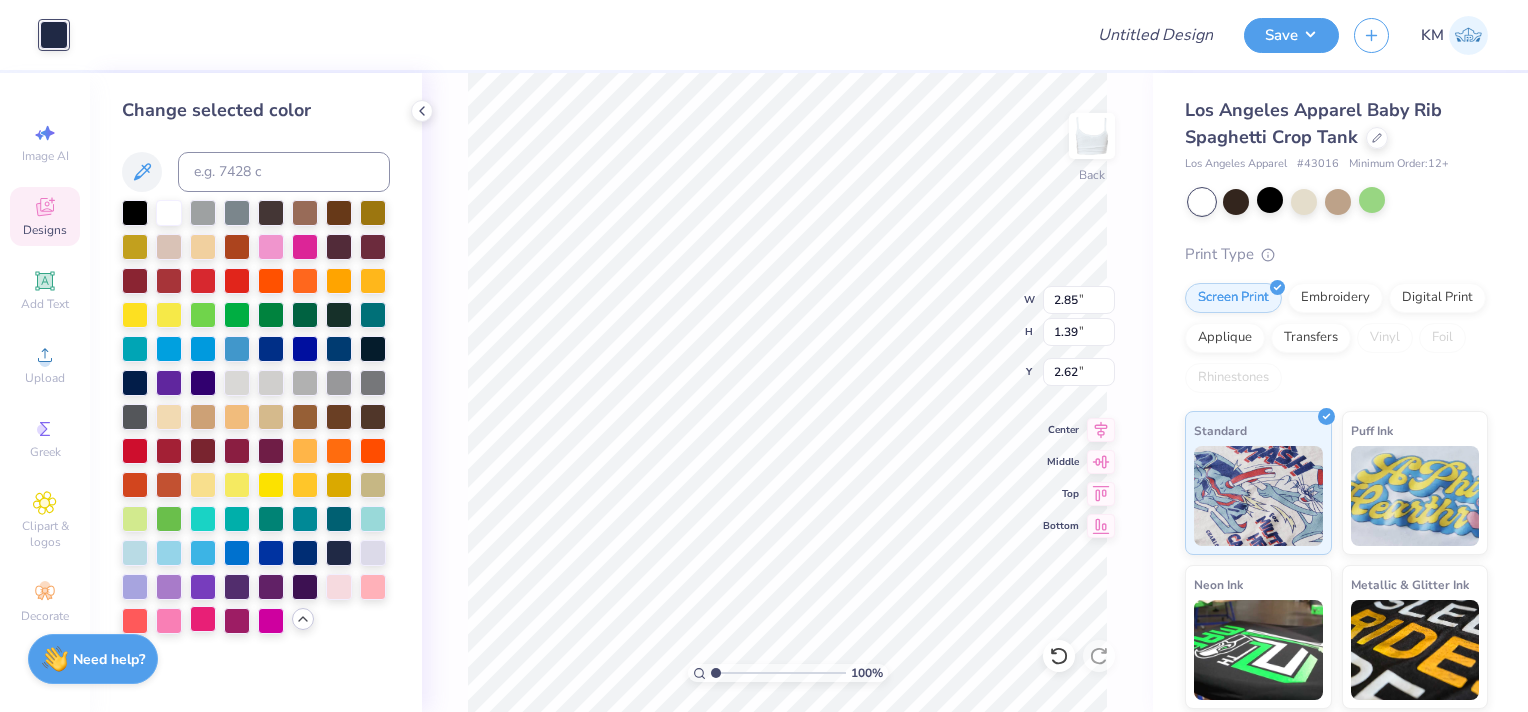 click at bounding box center (203, 619) 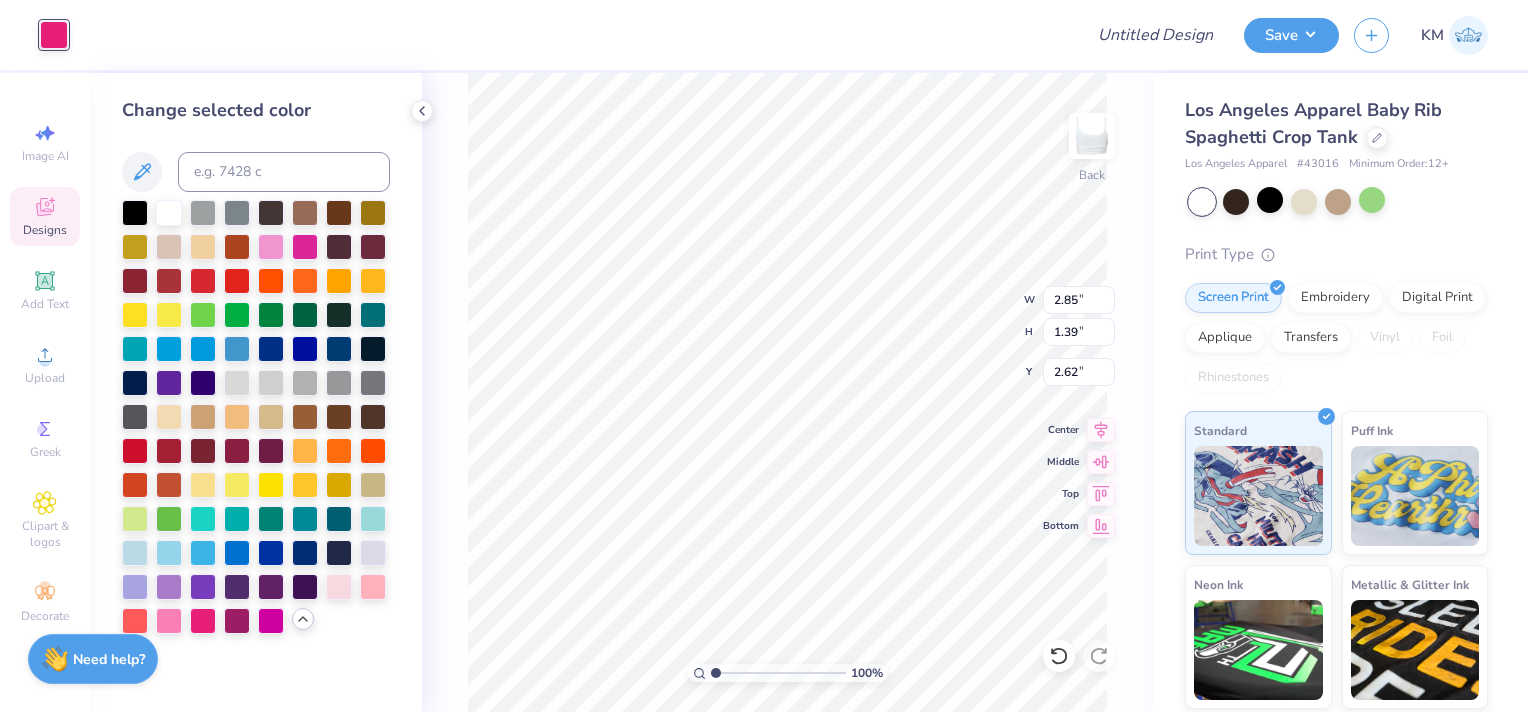 type on "5.01" 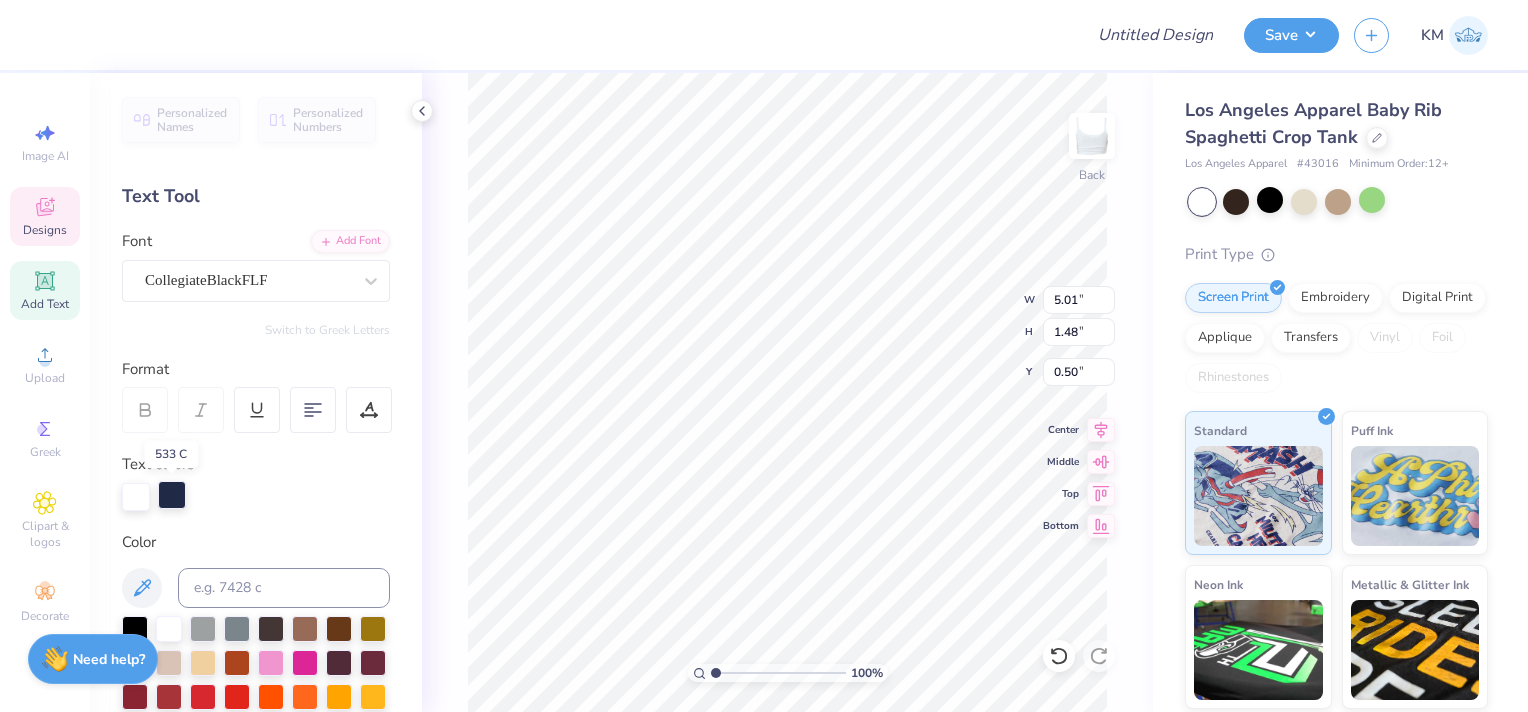 click at bounding box center [172, 495] 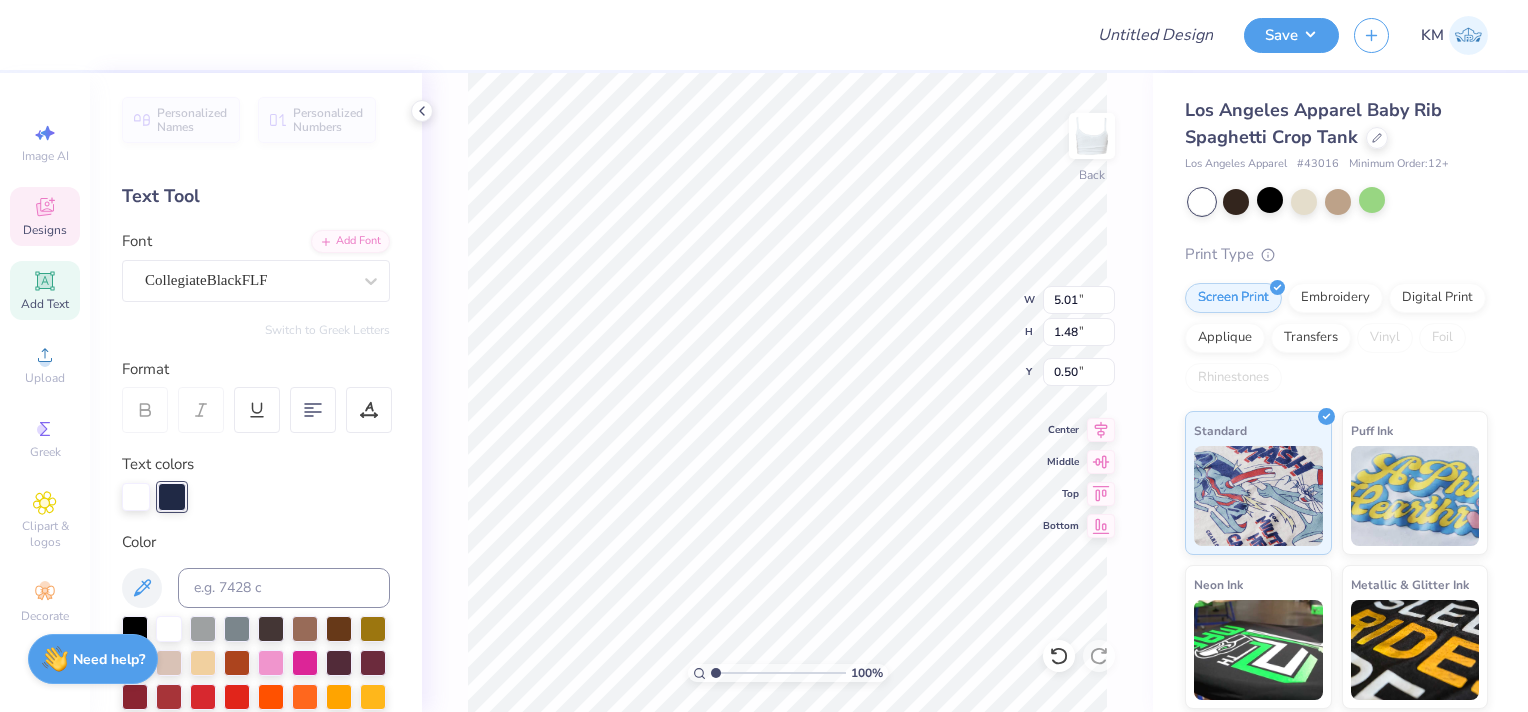 scroll, scrollTop: 200, scrollLeft: 0, axis: vertical 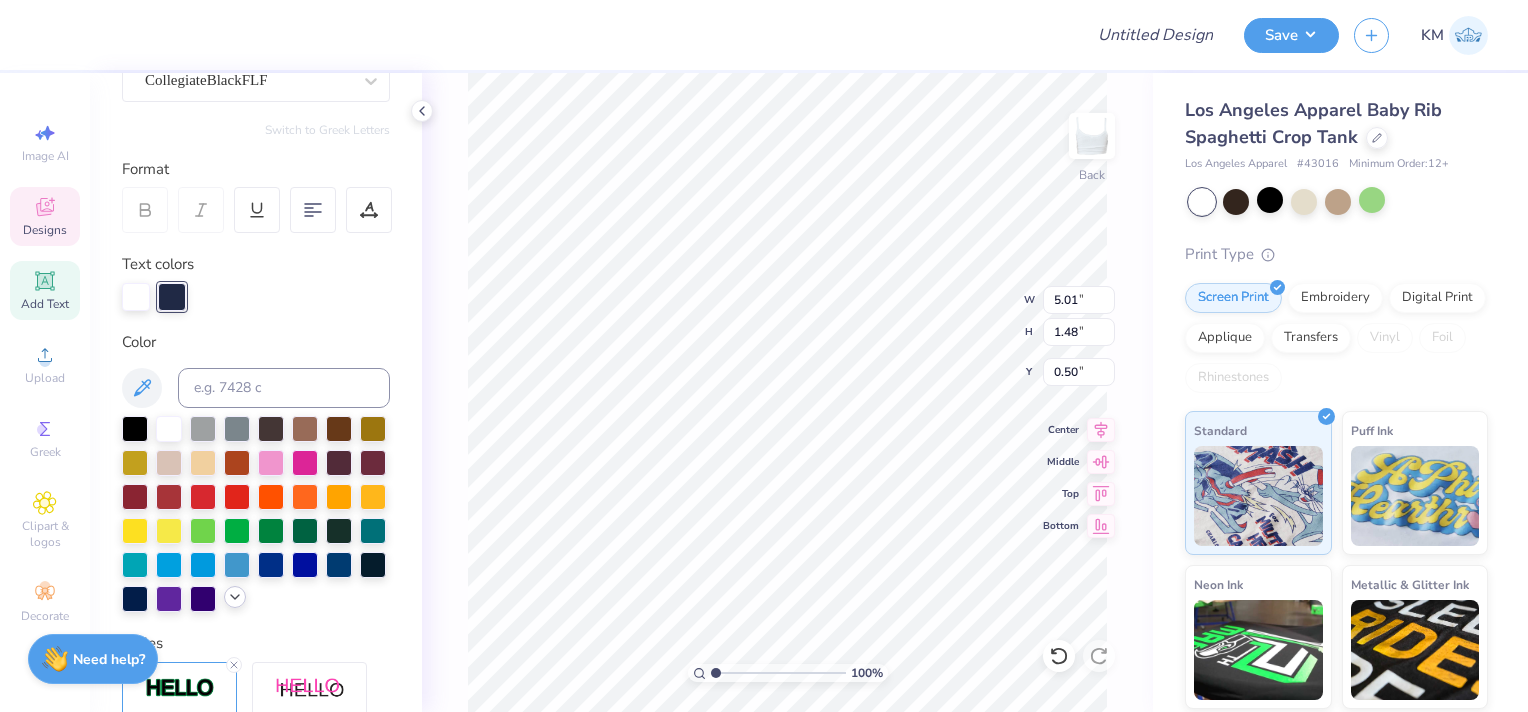 click 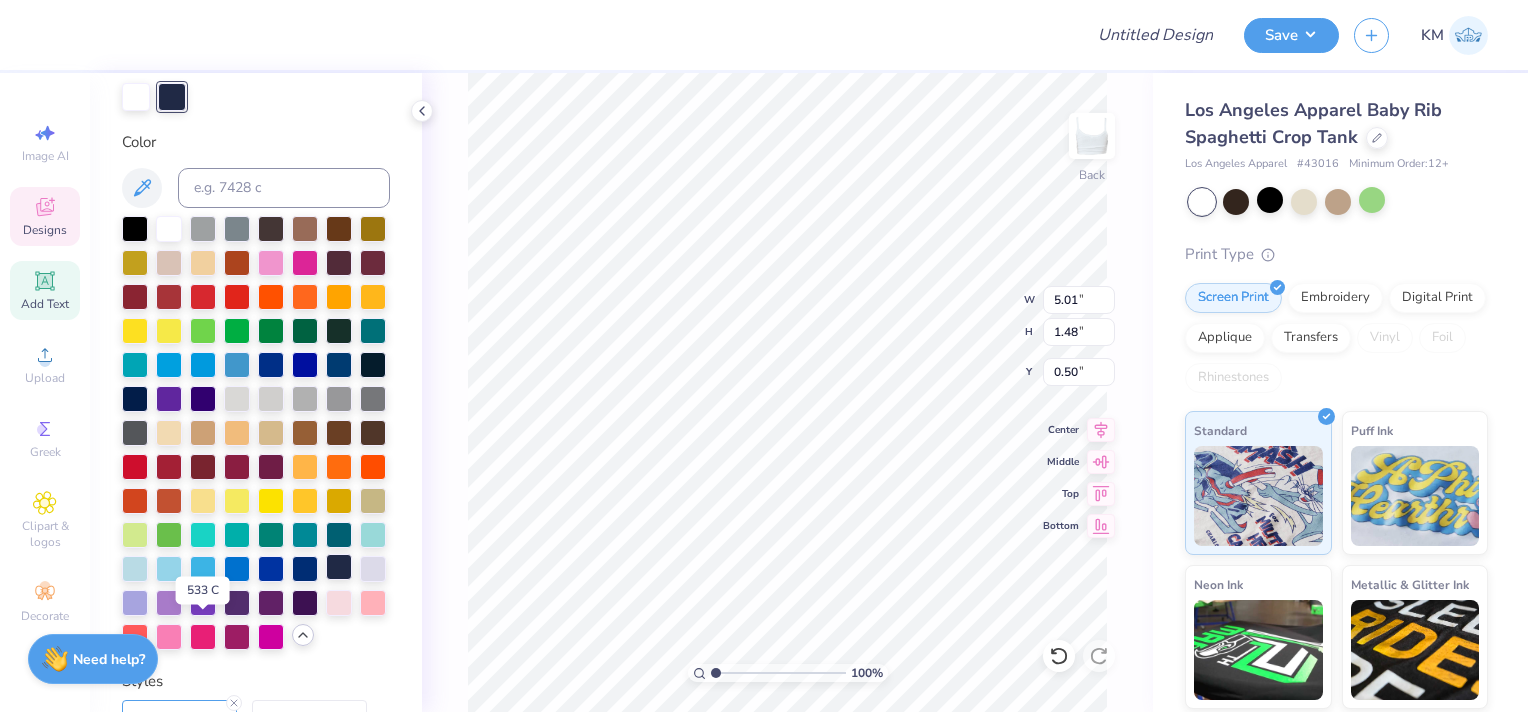 scroll, scrollTop: 500, scrollLeft: 0, axis: vertical 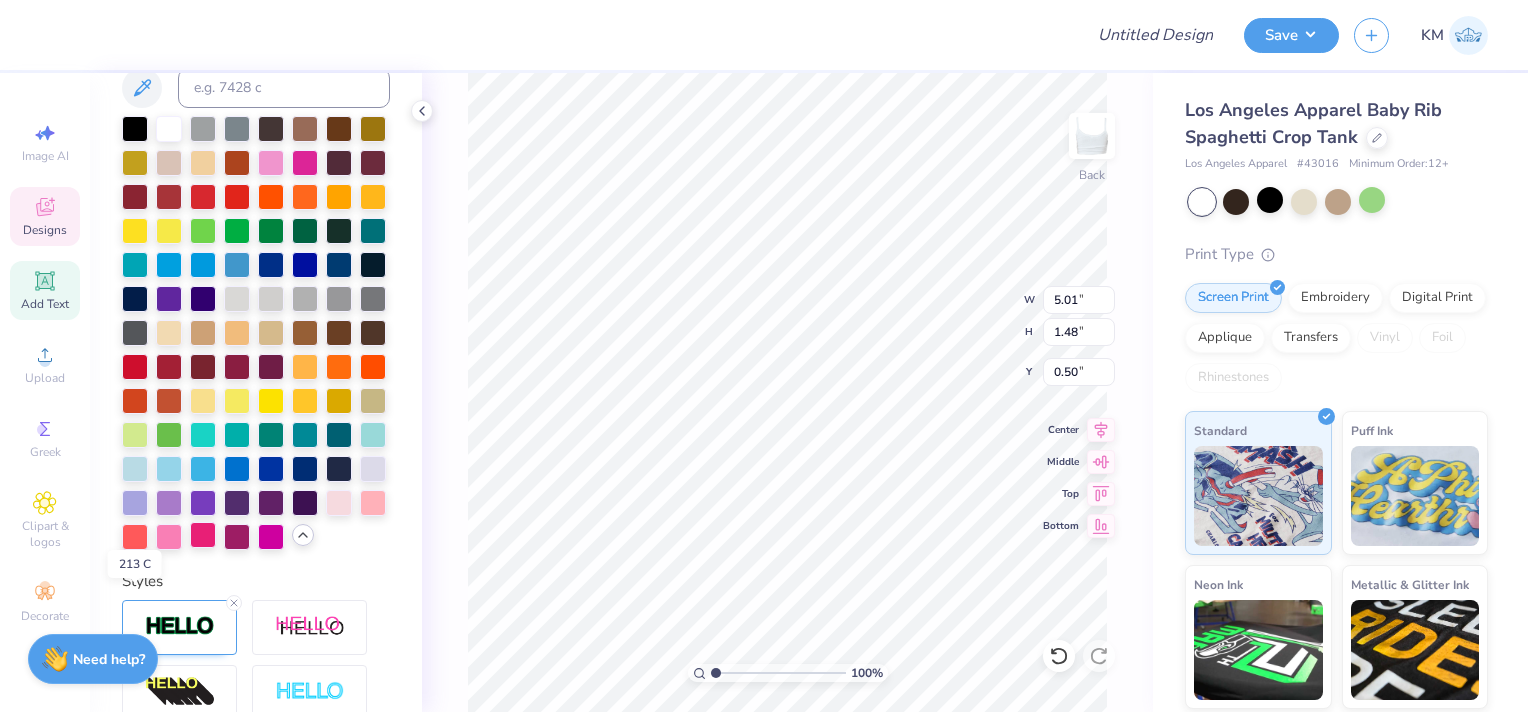 click at bounding box center (203, 535) 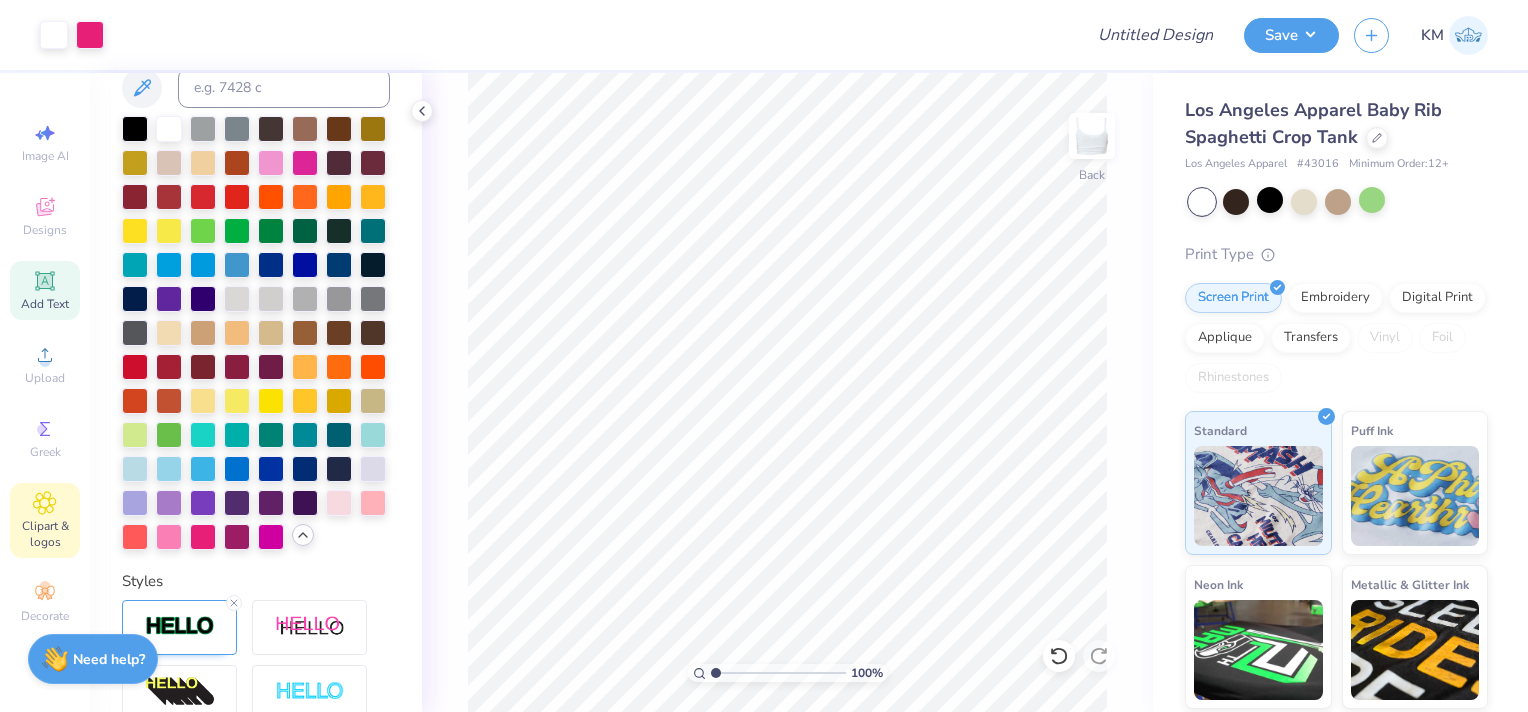 click 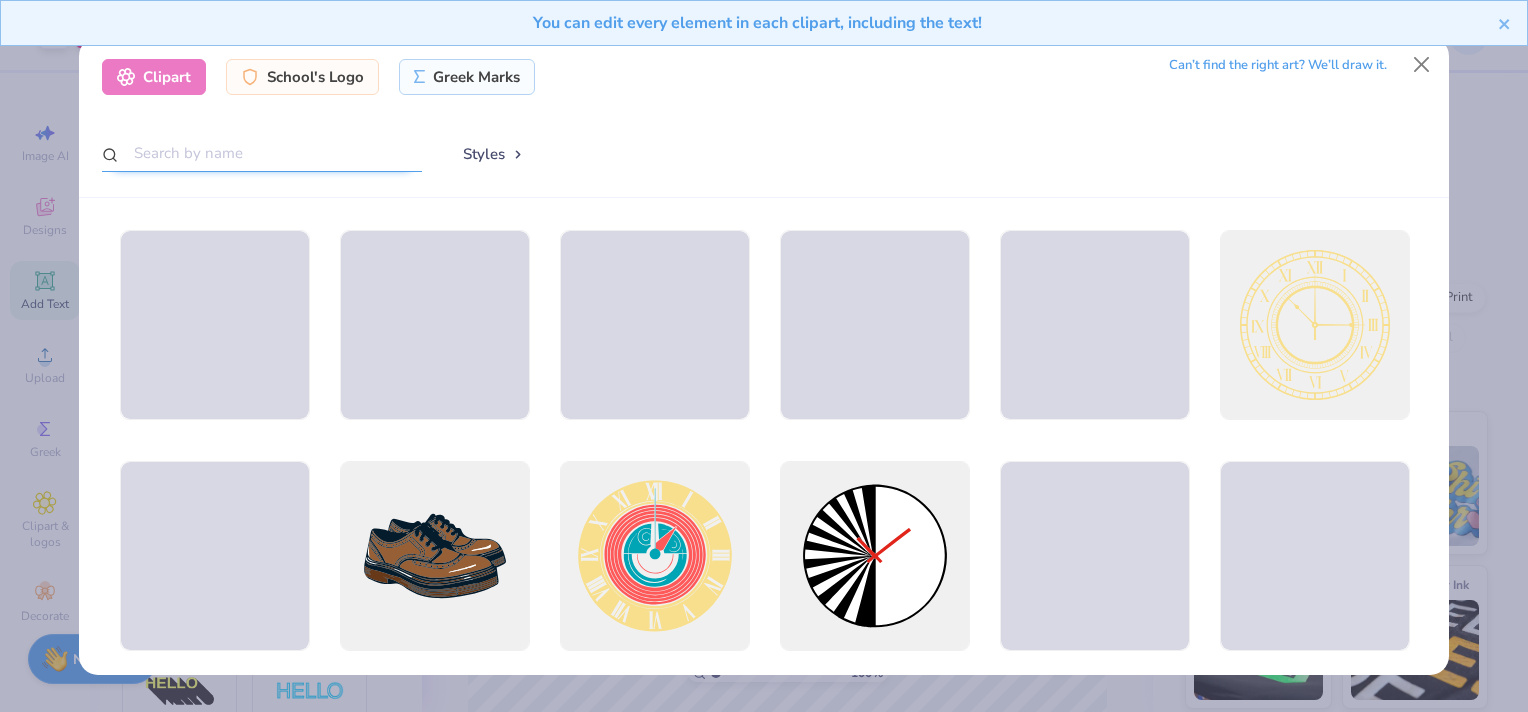 click at bounding box center [262, 153] 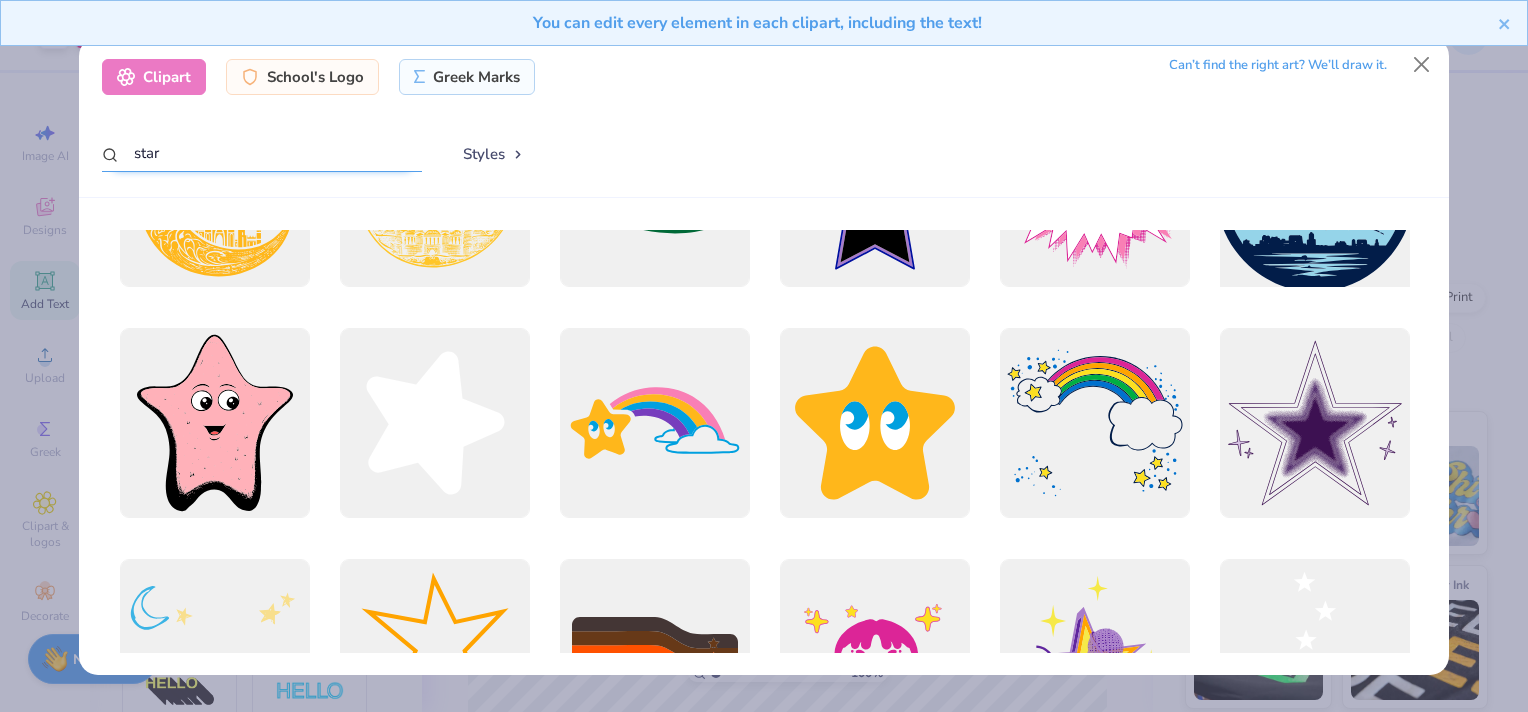 scroll, scrollTop: 700, scrollLeft: 0, axis: vertical 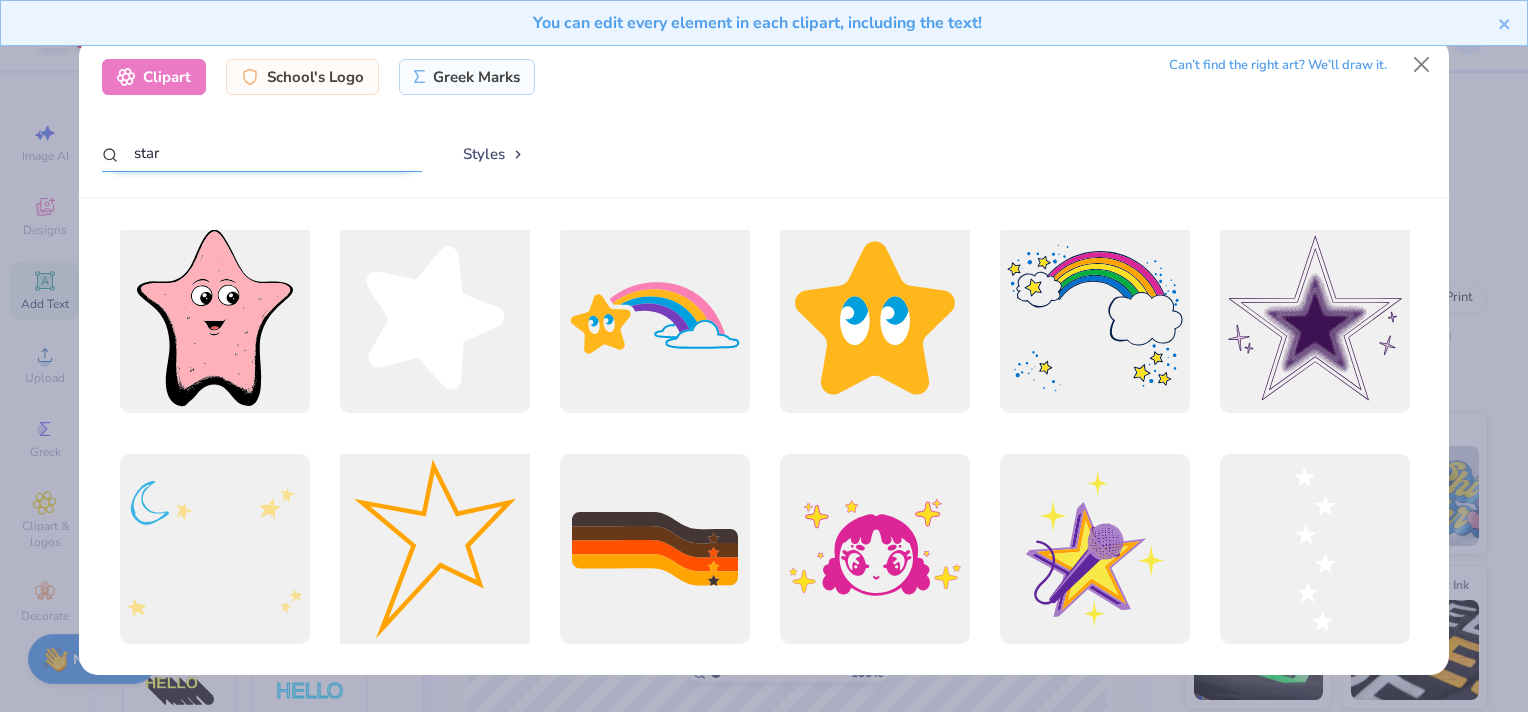 type on "star" 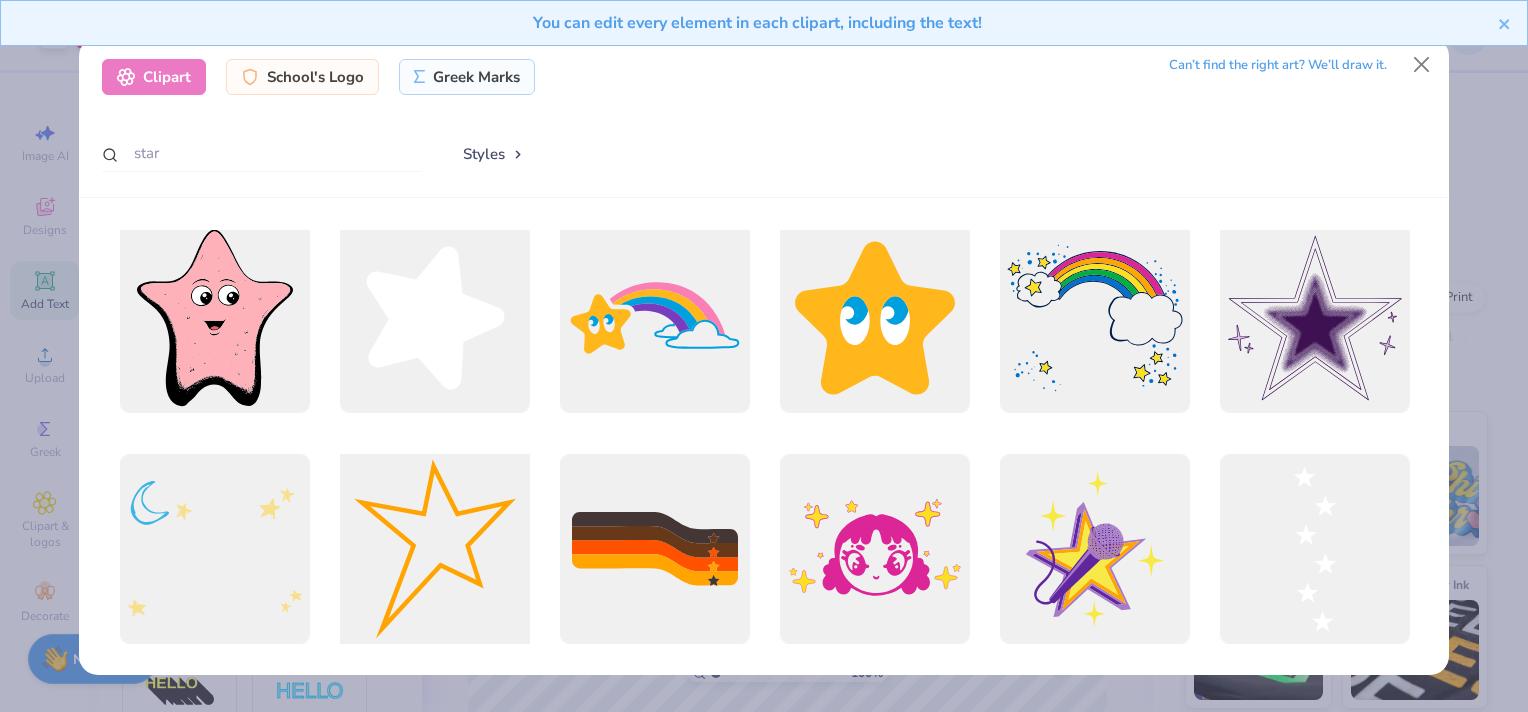 click at bounding box center [434, 549] 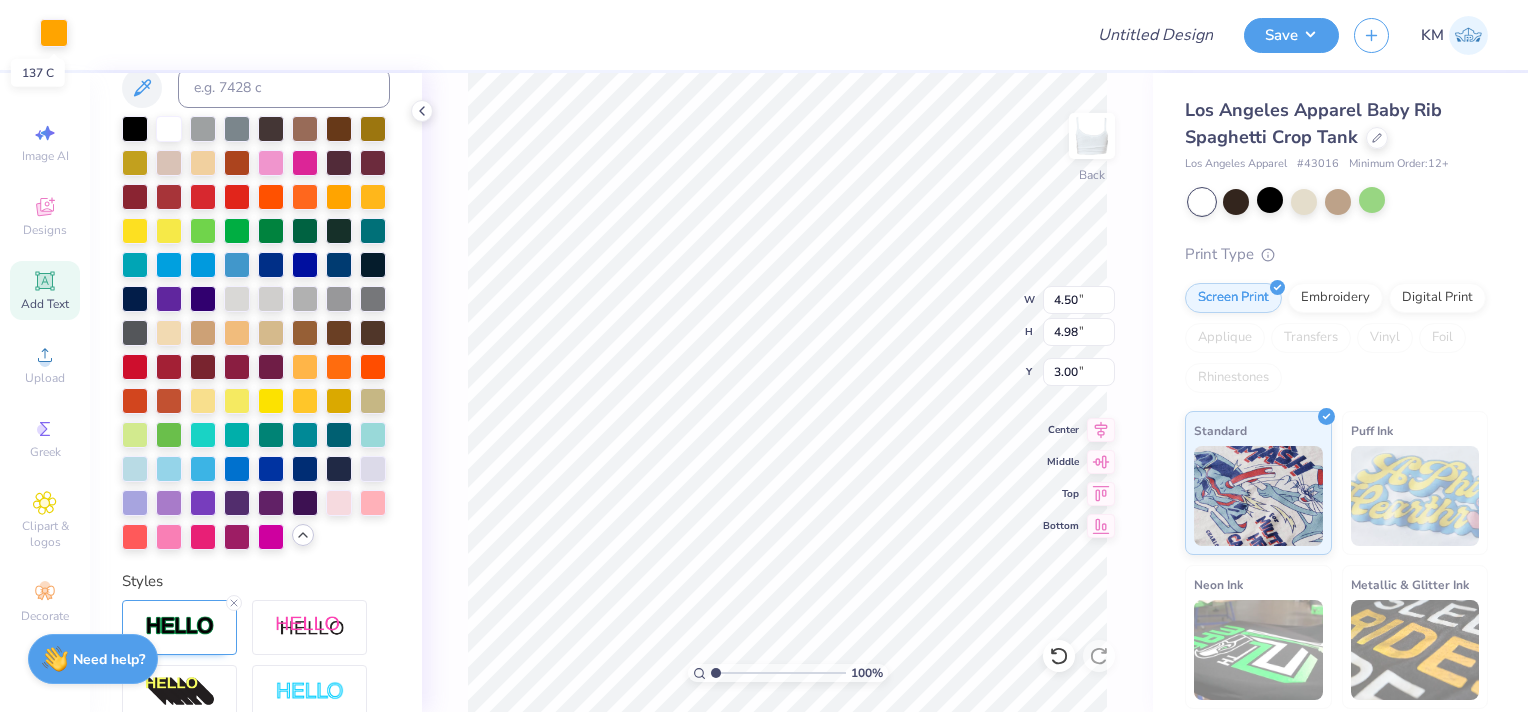 drag, startPoint x: 51, startPoint y: 35, endPoint x: 59, endPoint y: 46, distance: 13.601471 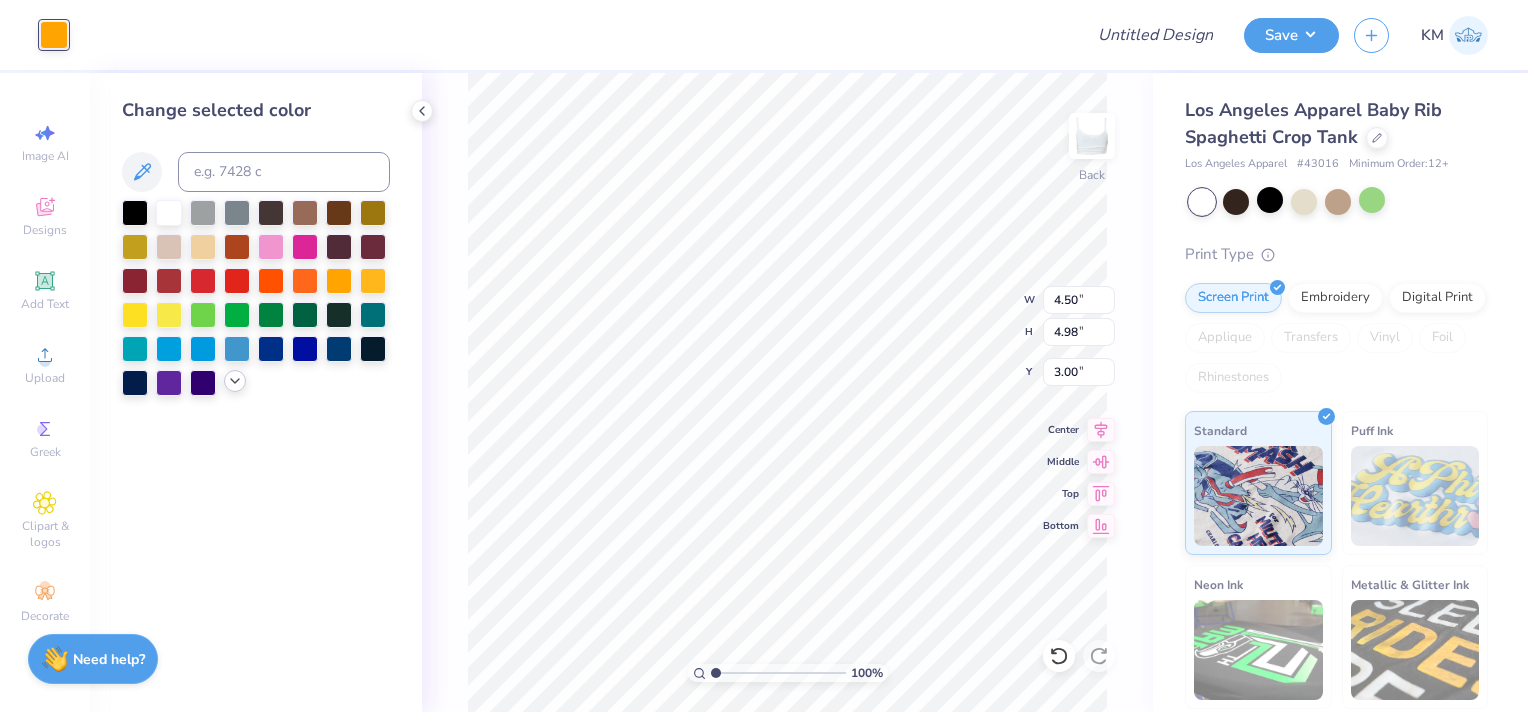 click 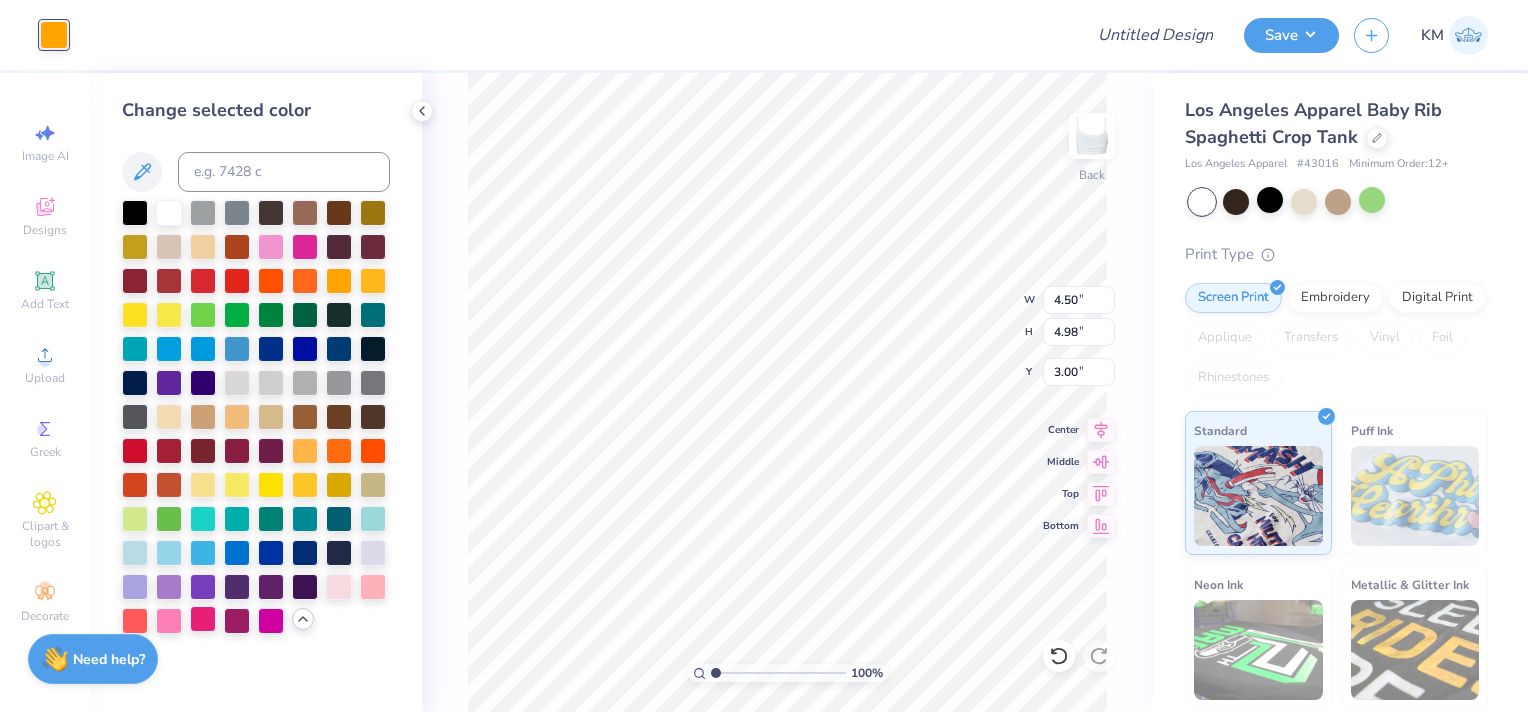 click at bounding box center [203, 619] 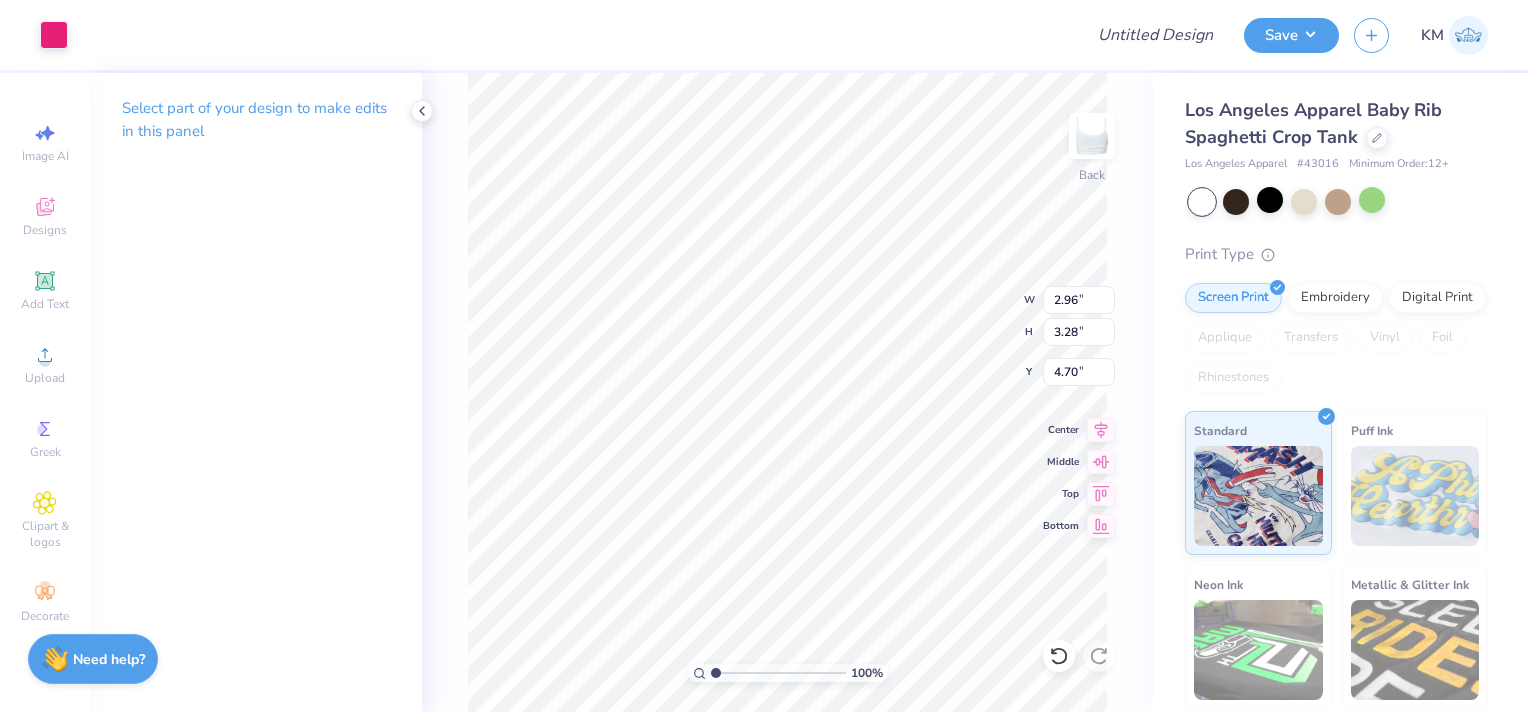 type on "2.96" 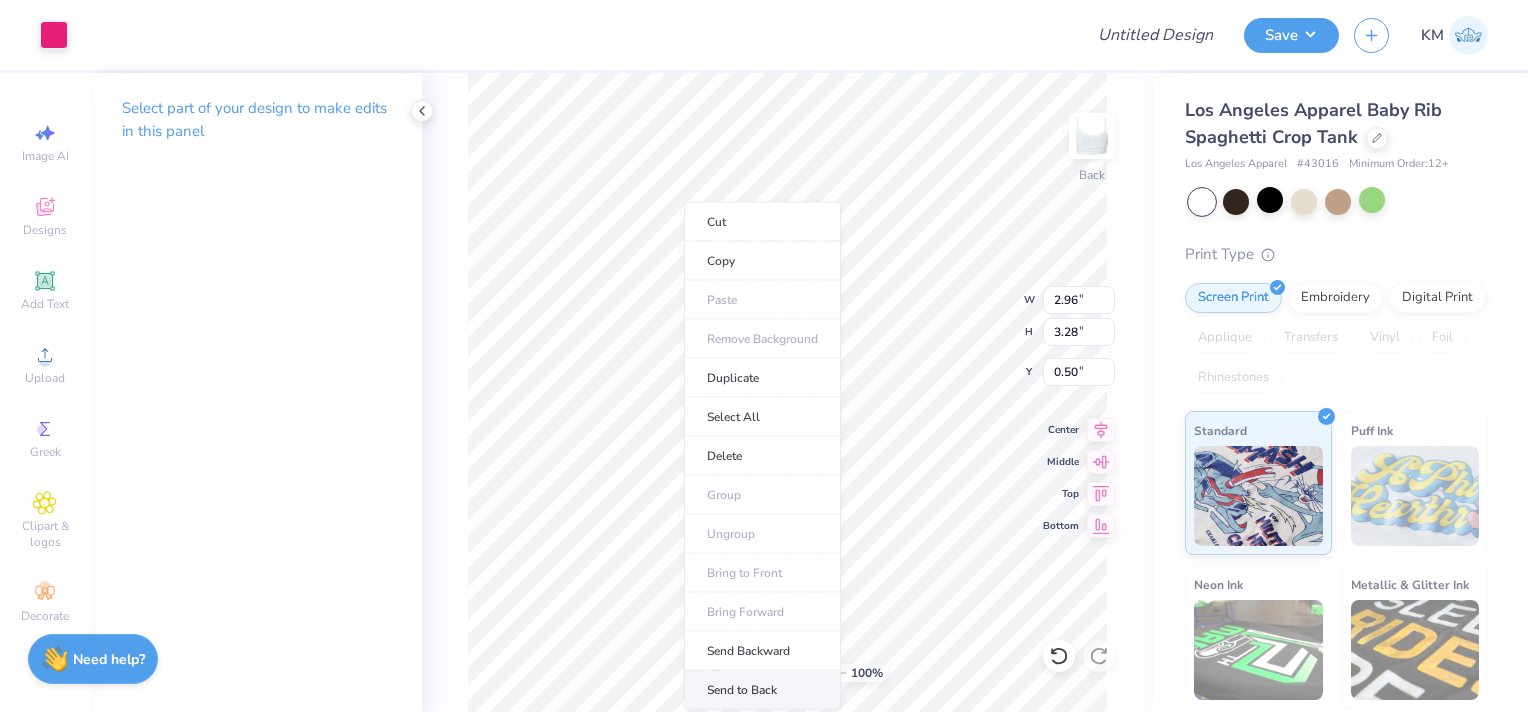 click on "Send to Back" at bounding box center [762, 690] 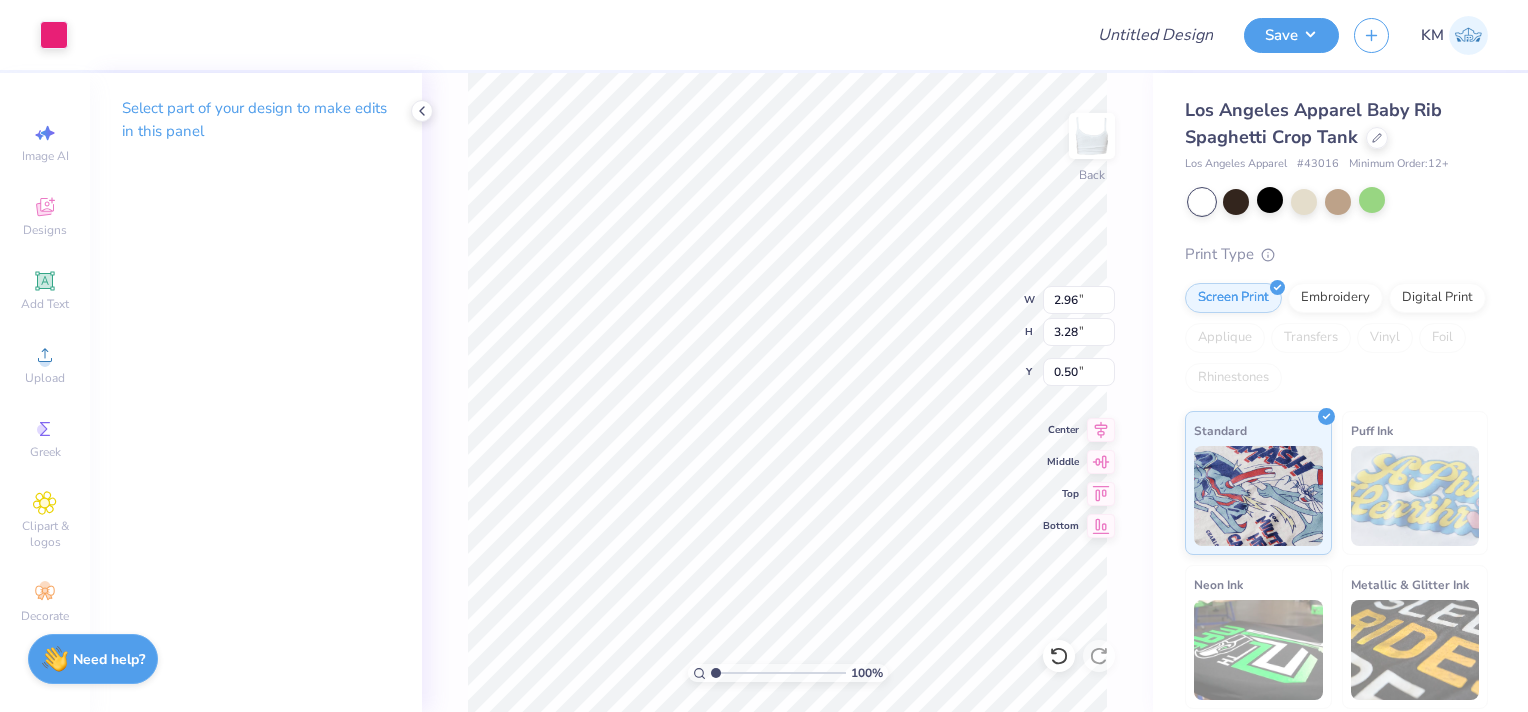 type on "0.73" 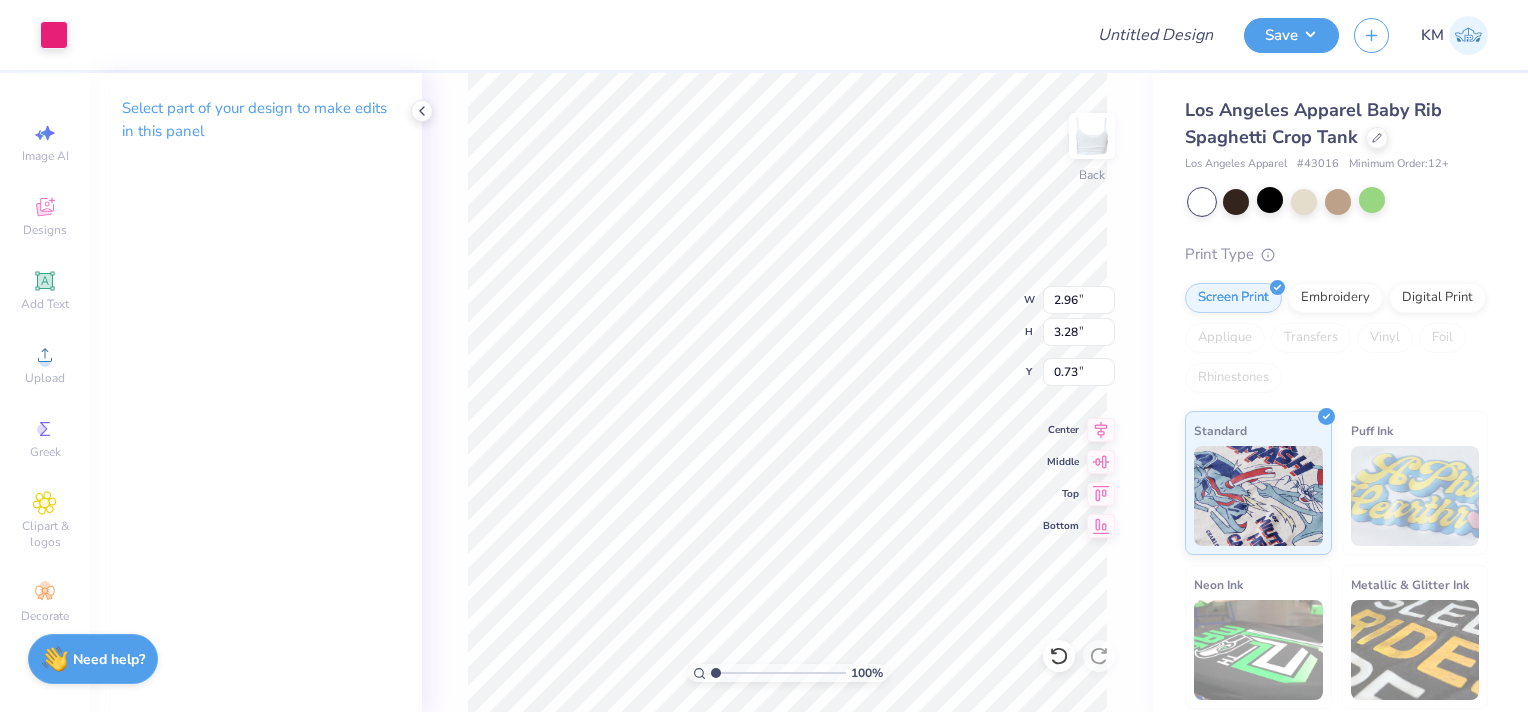 type on "3.59" 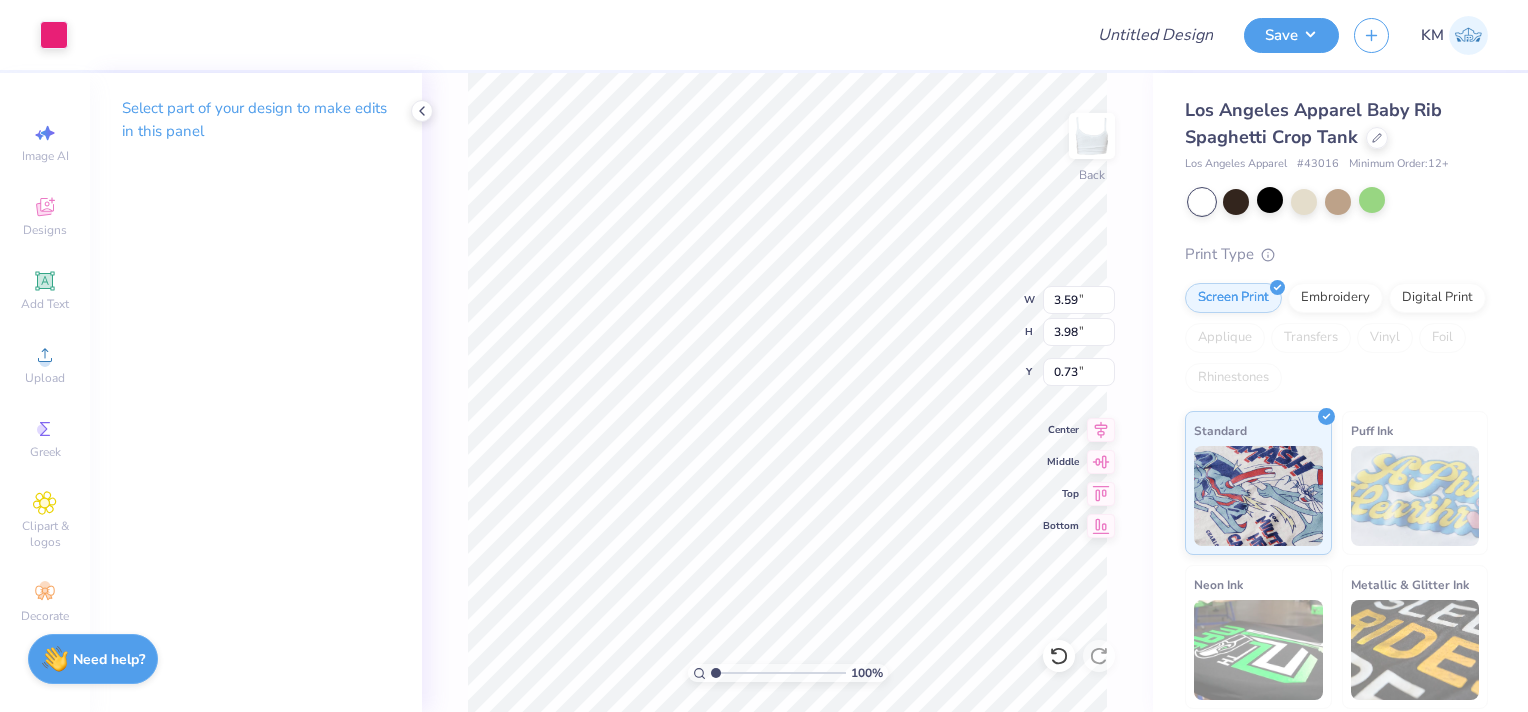 type on "0.50" 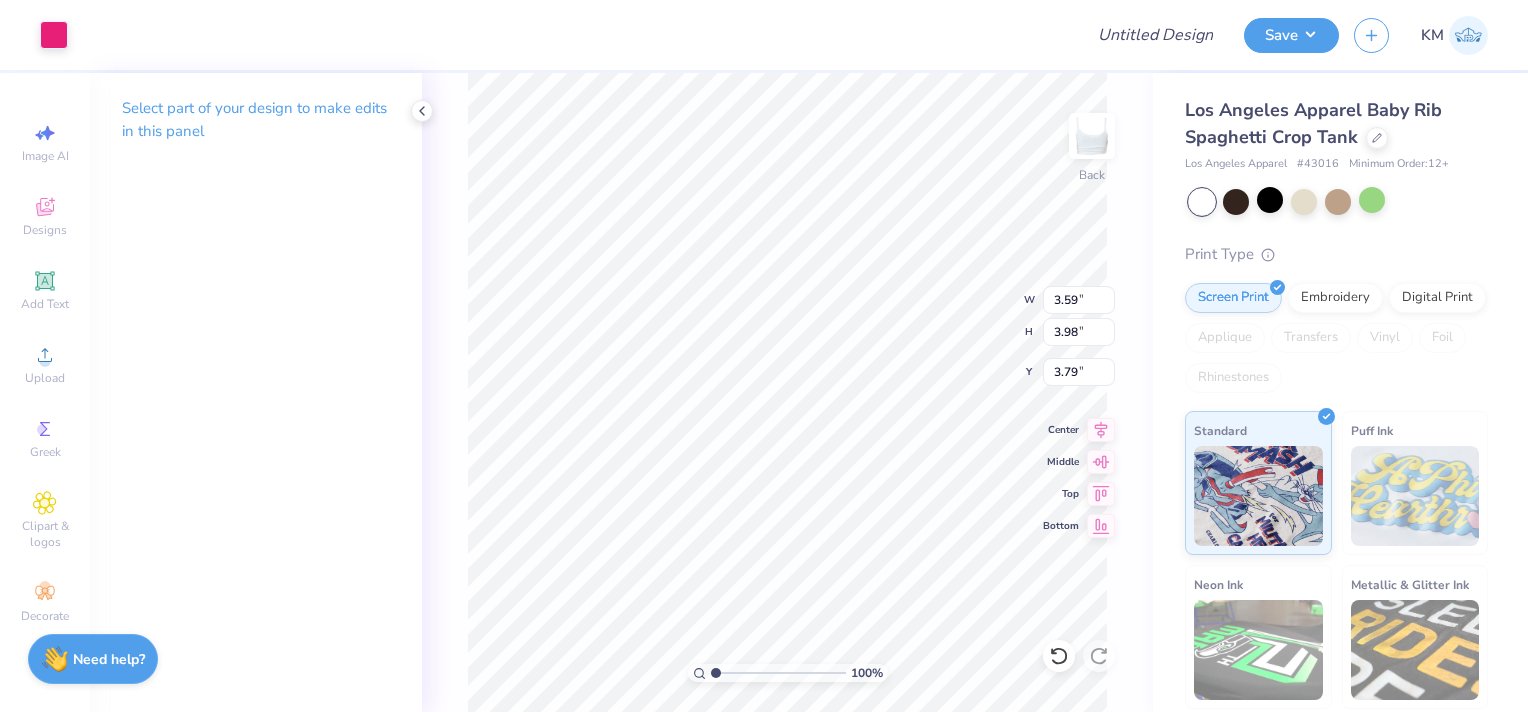type on "3.79" 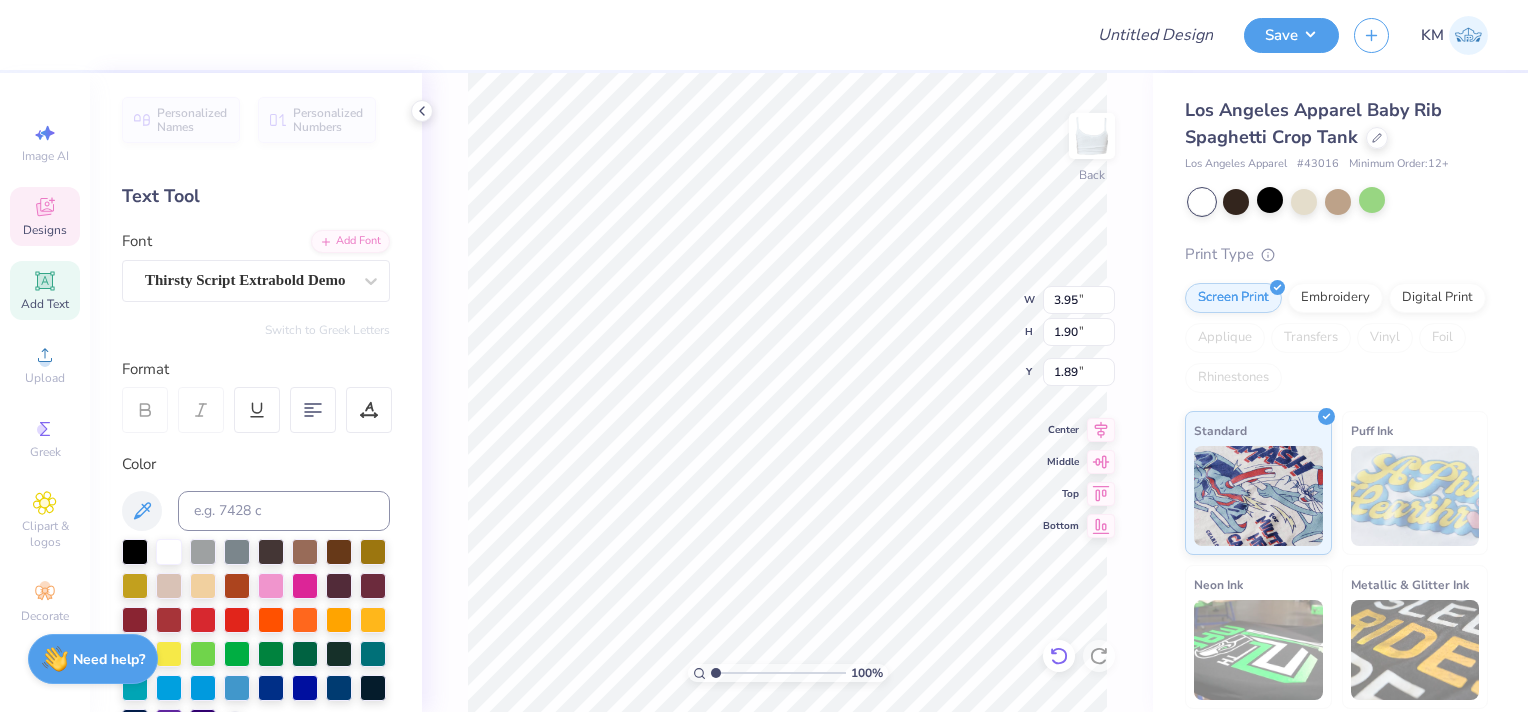 click 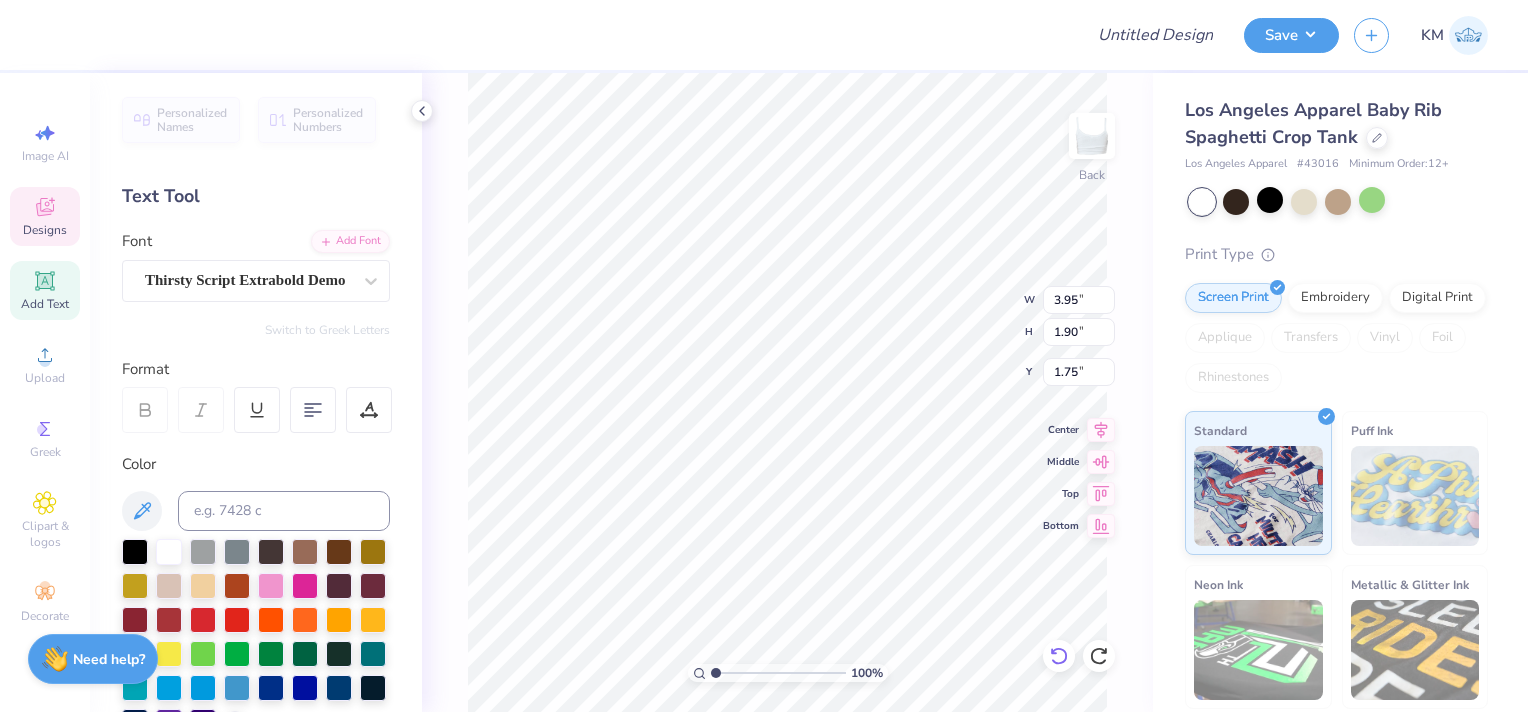 click 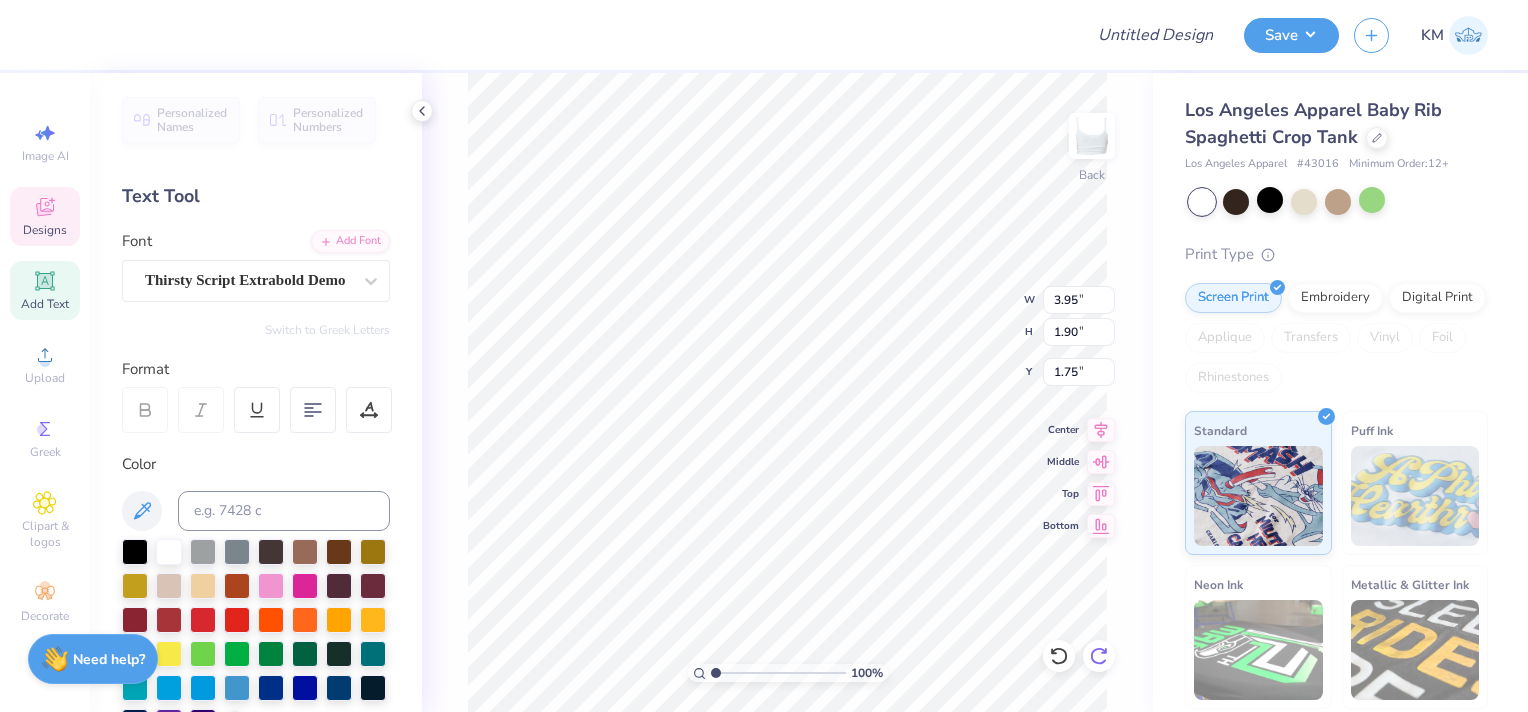 click 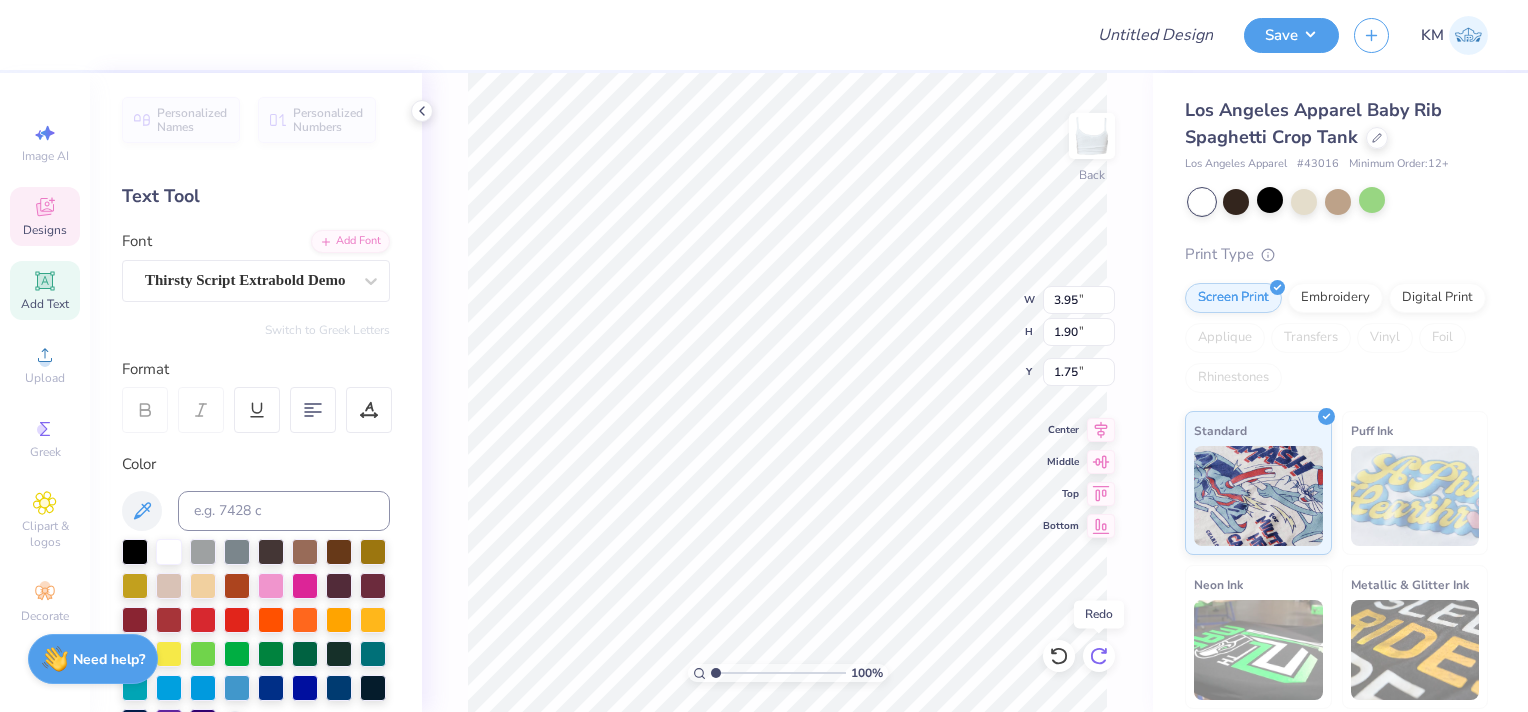 click 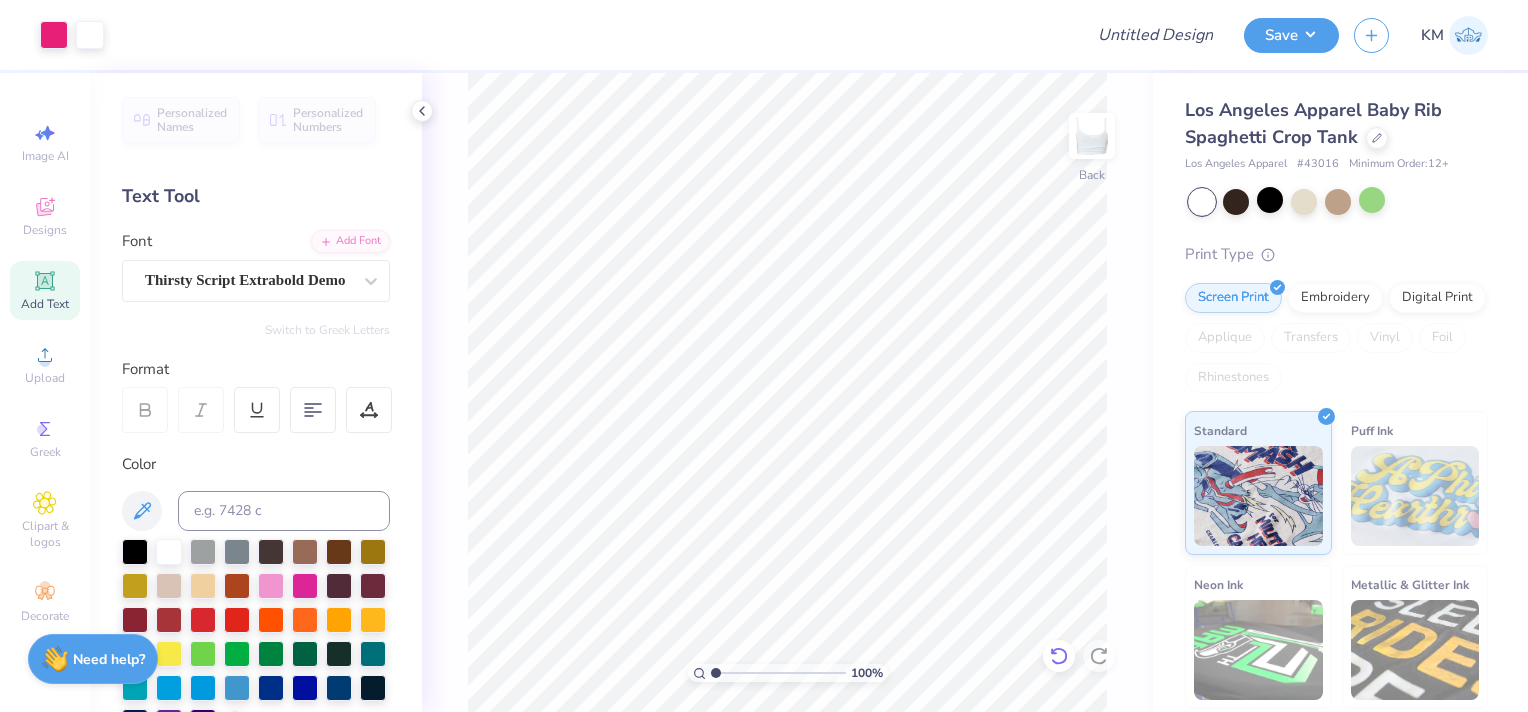 click 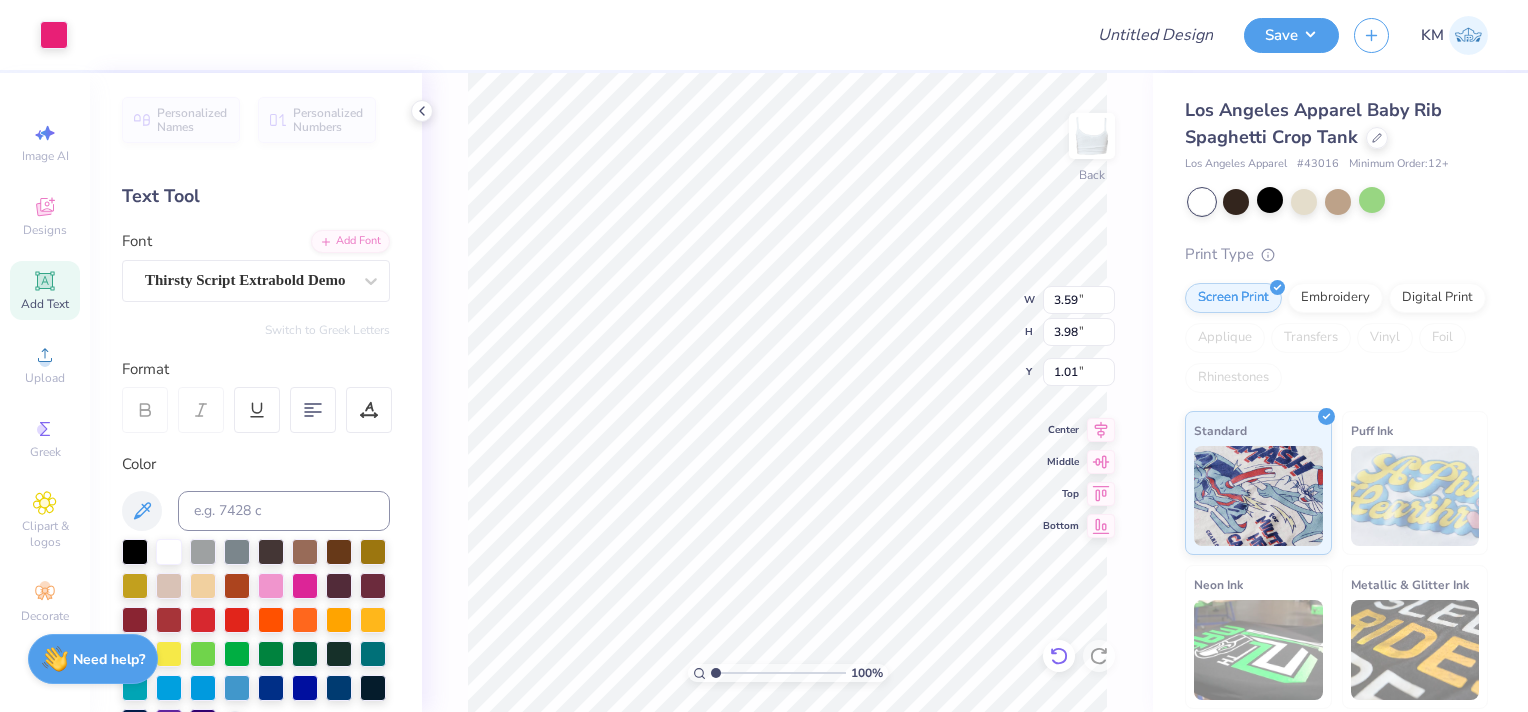type on "2.02" 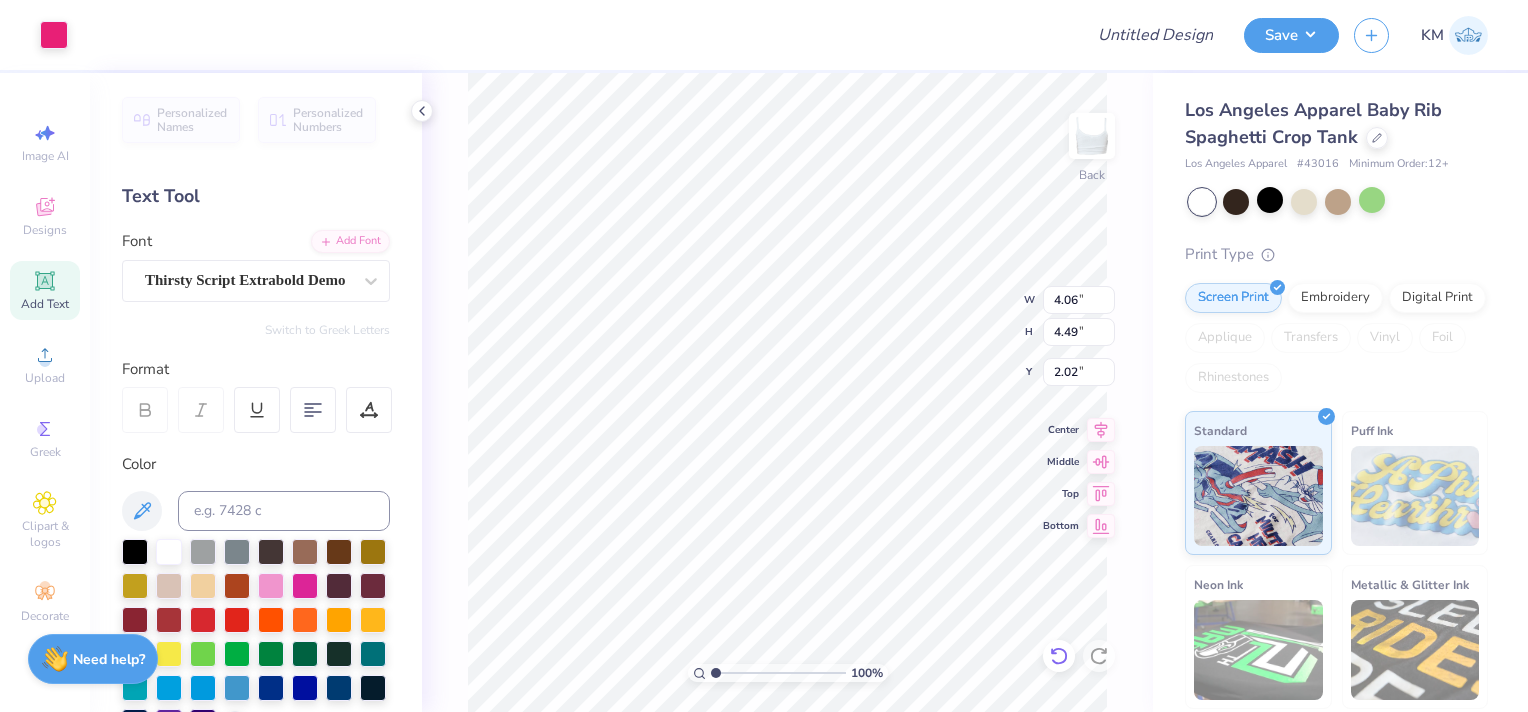 type on "4.06" 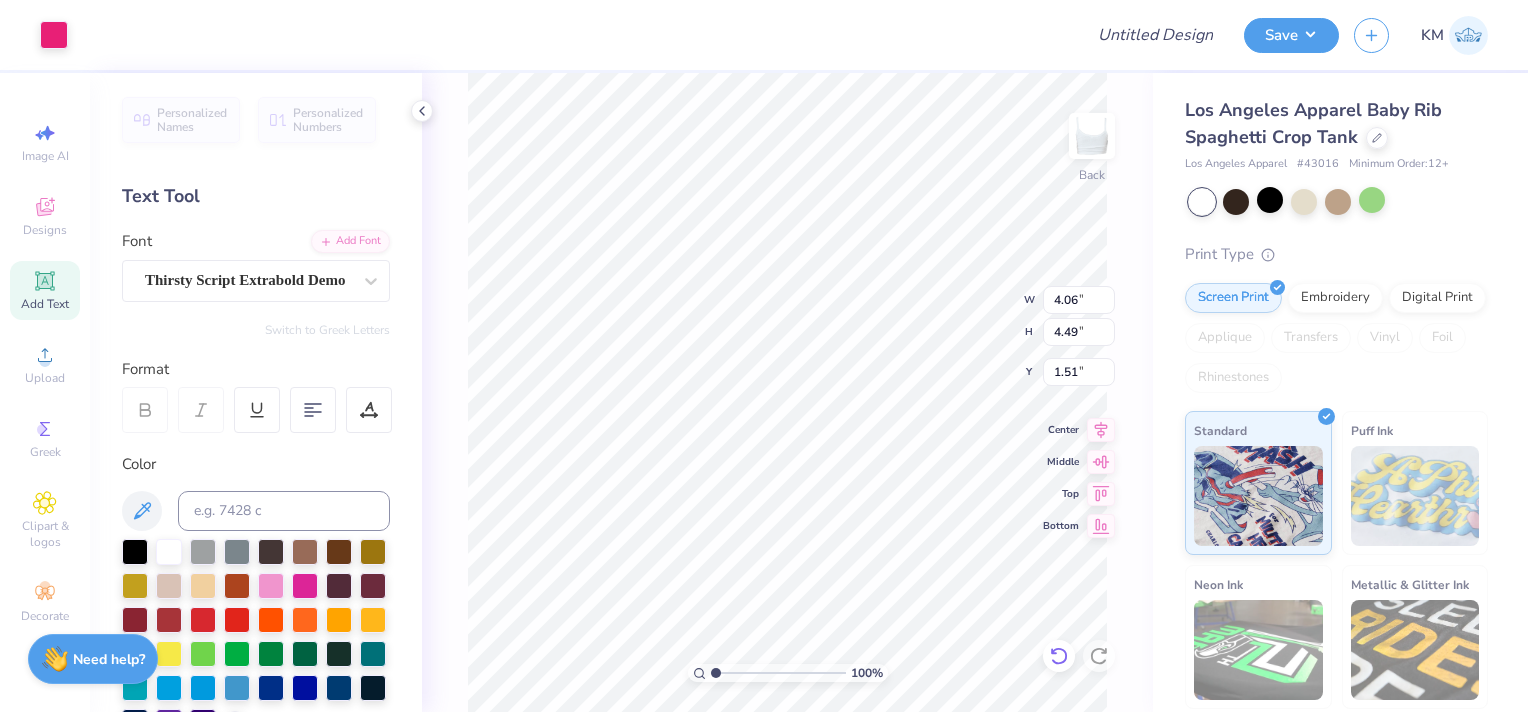 type on "0.75" 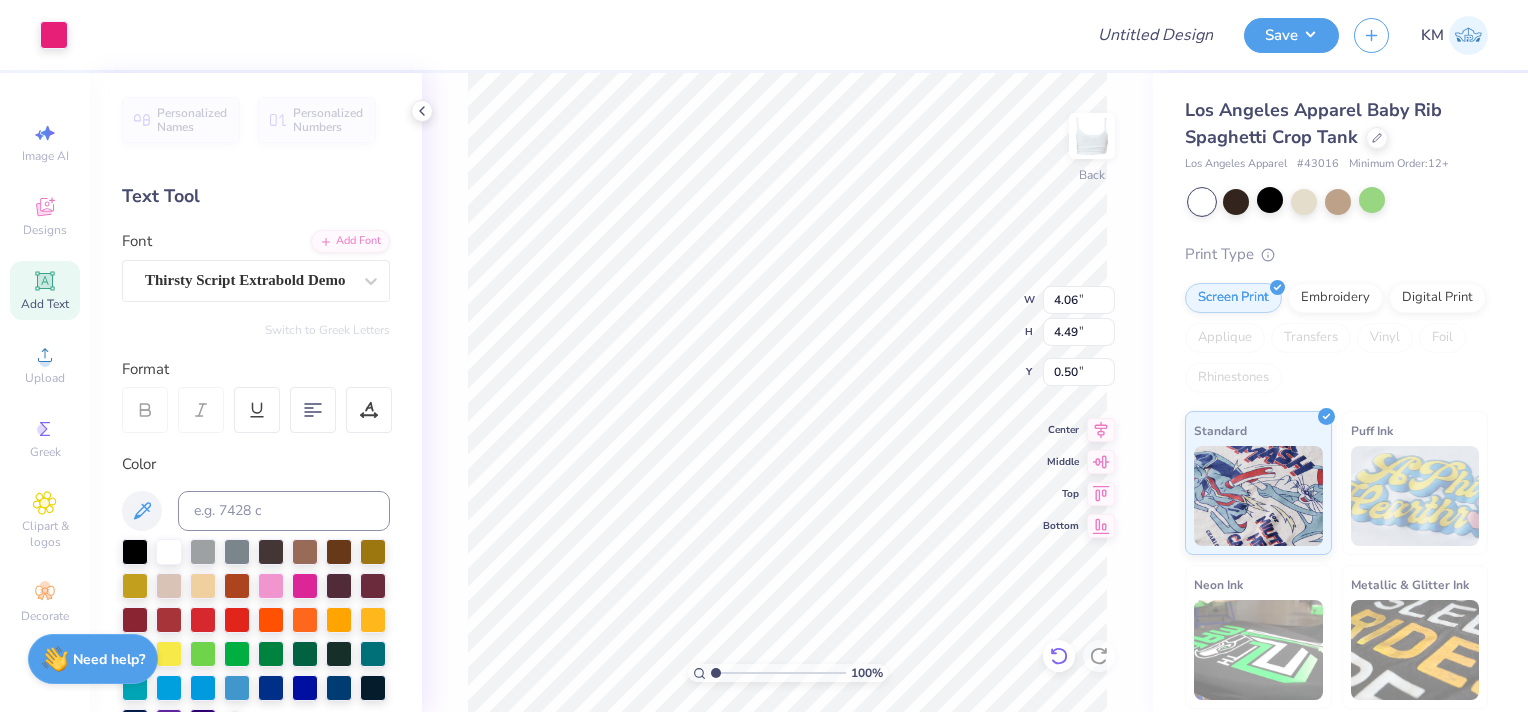 type on "0.75" 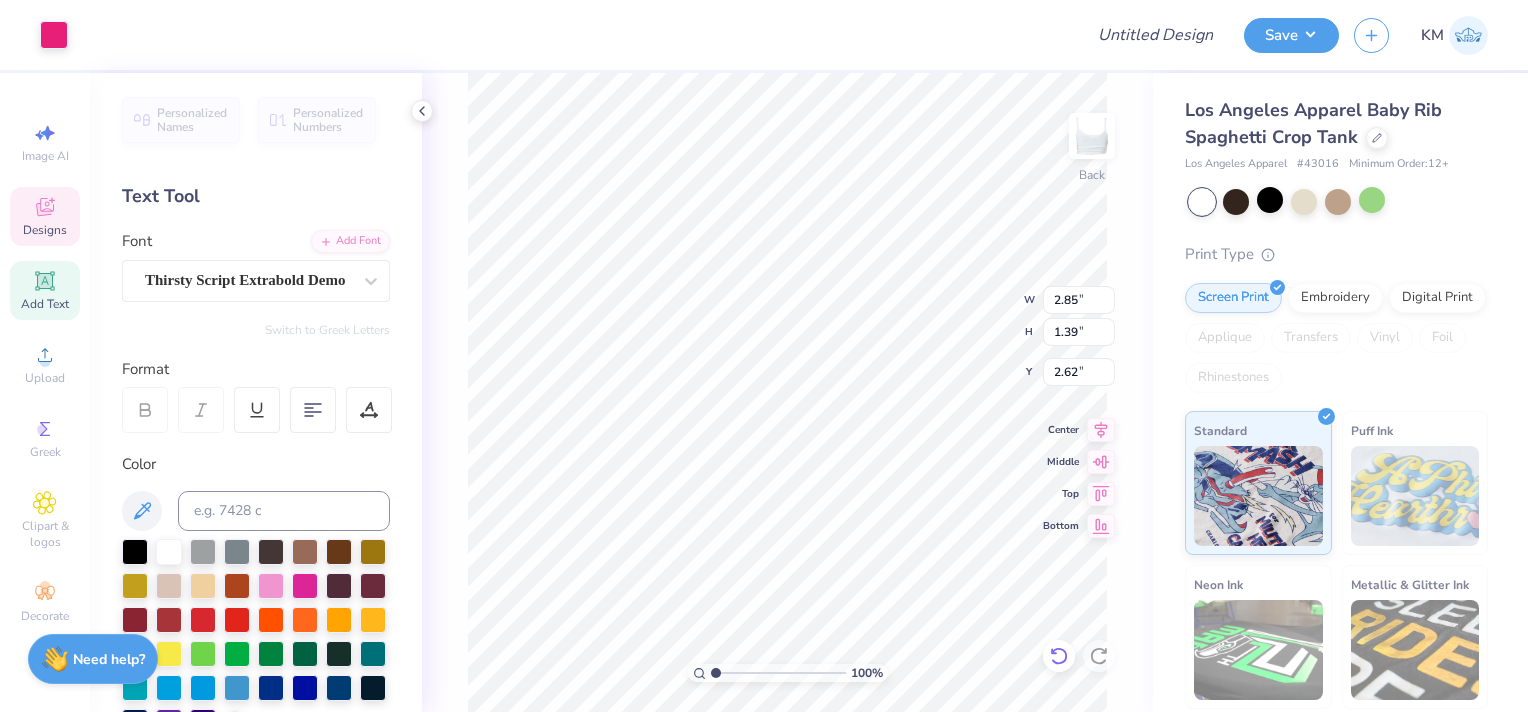 type on "2.85" 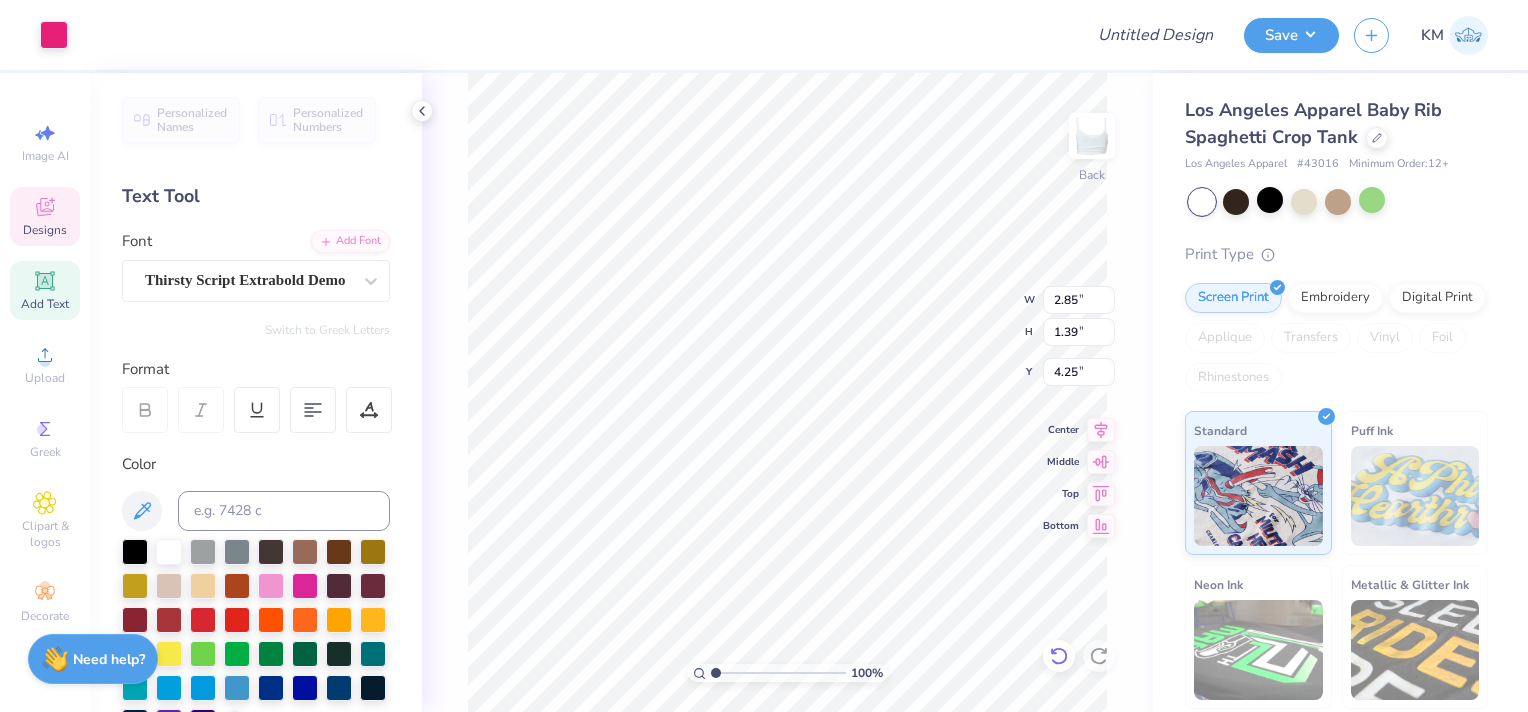 type on "4.06" 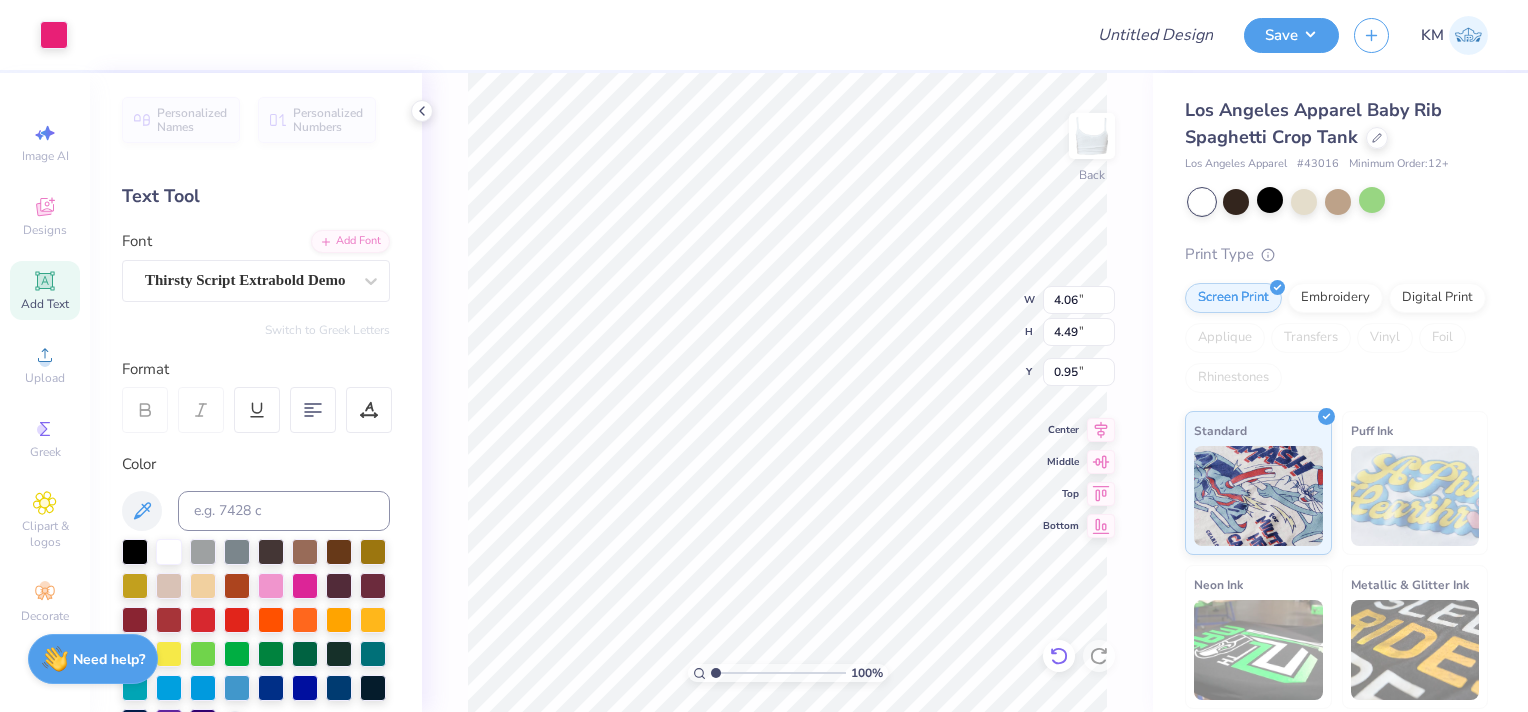 click at bounding box center (1059, 656) 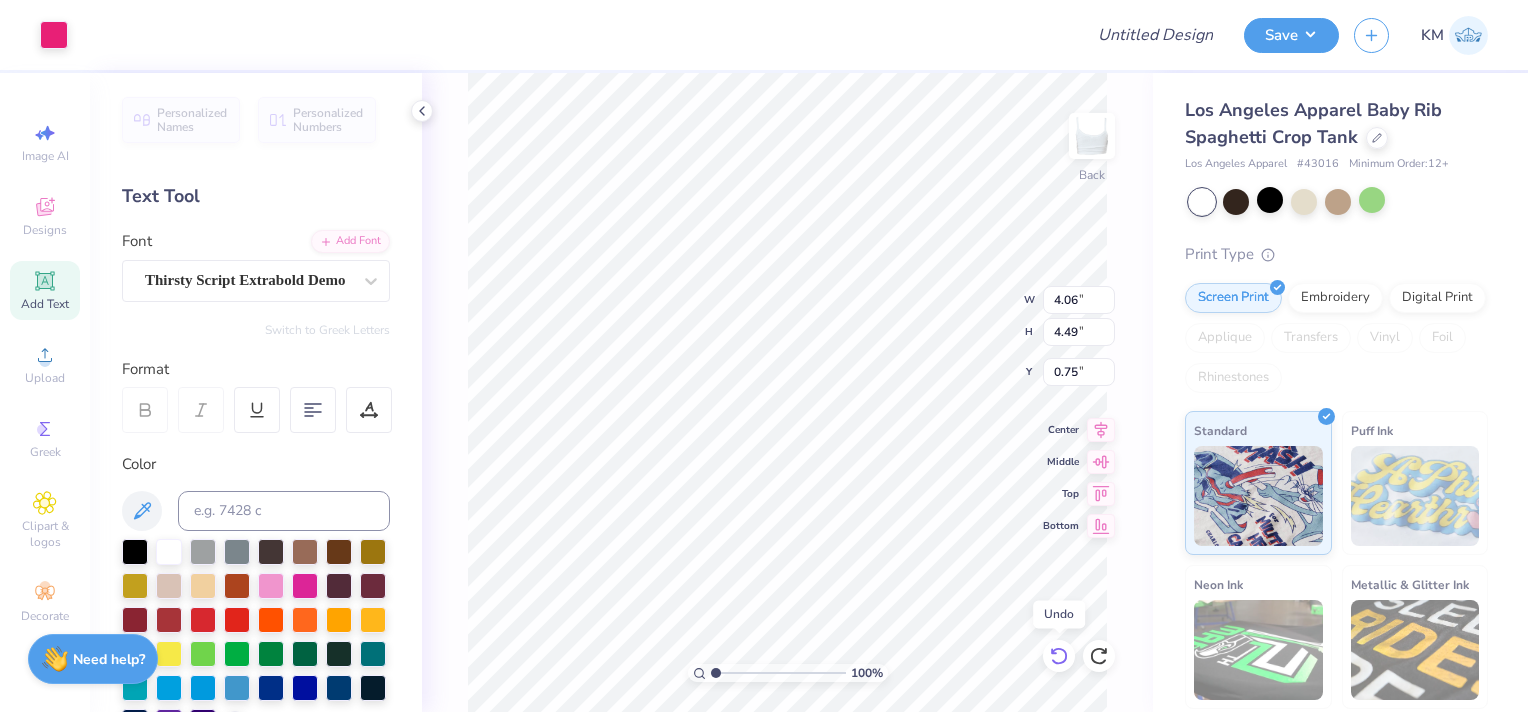 click at bounding box center (1059, 656) 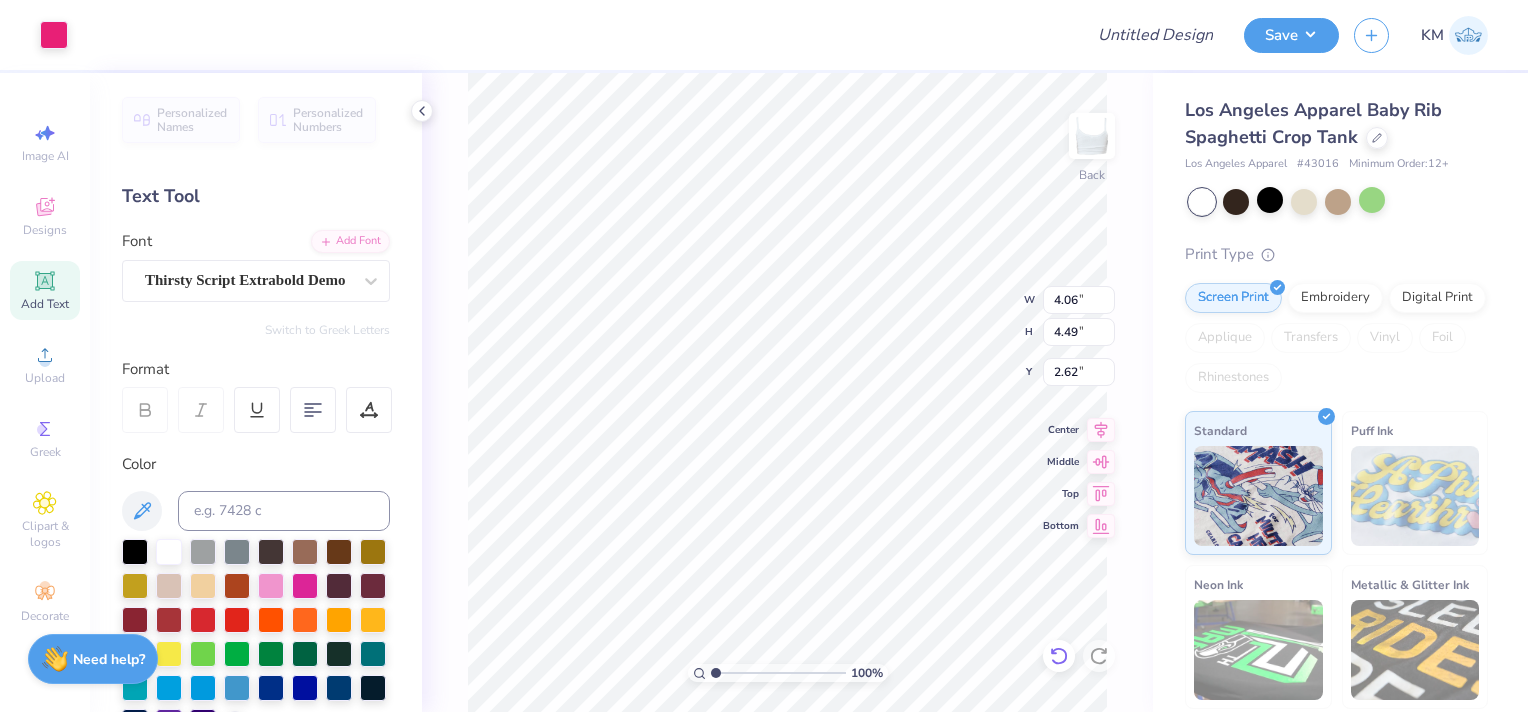 type on "2.62" 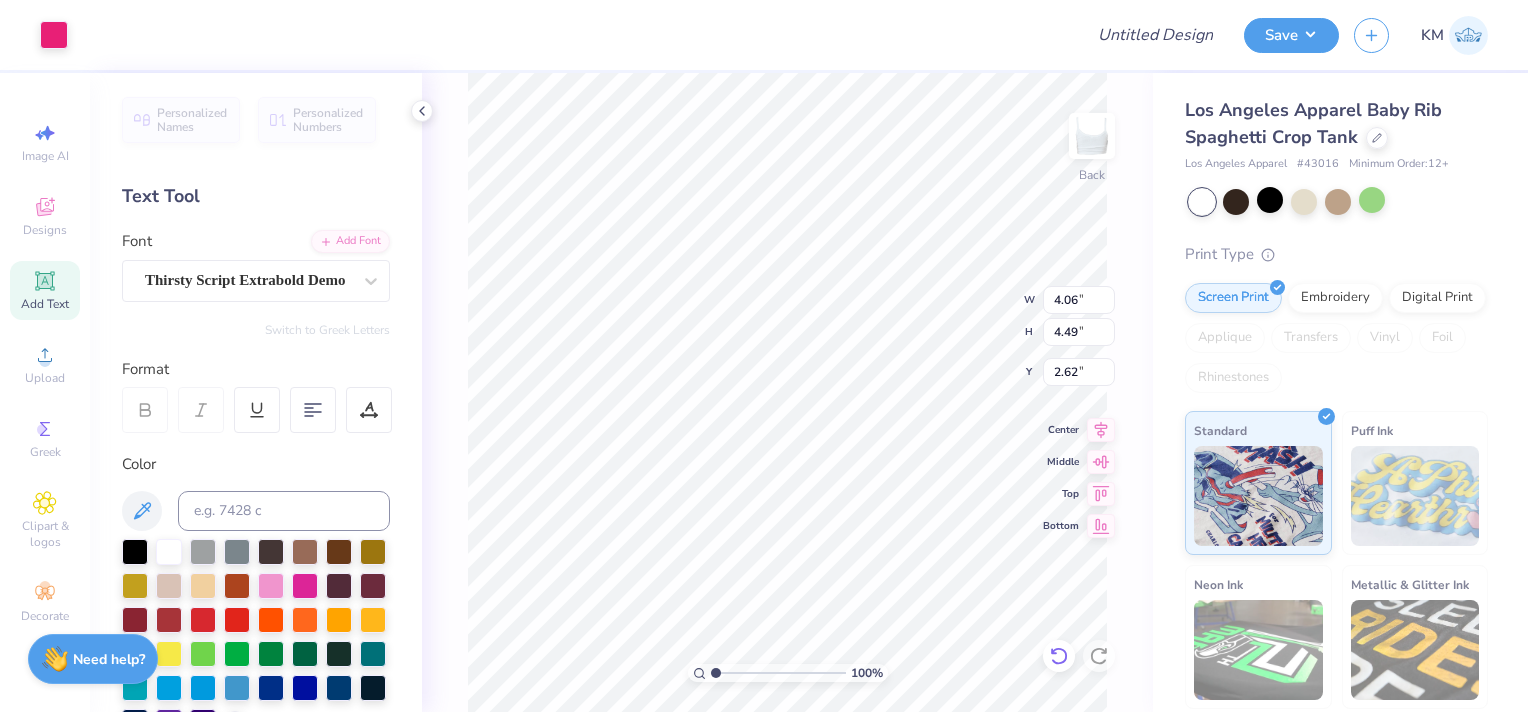 type on "3.95" 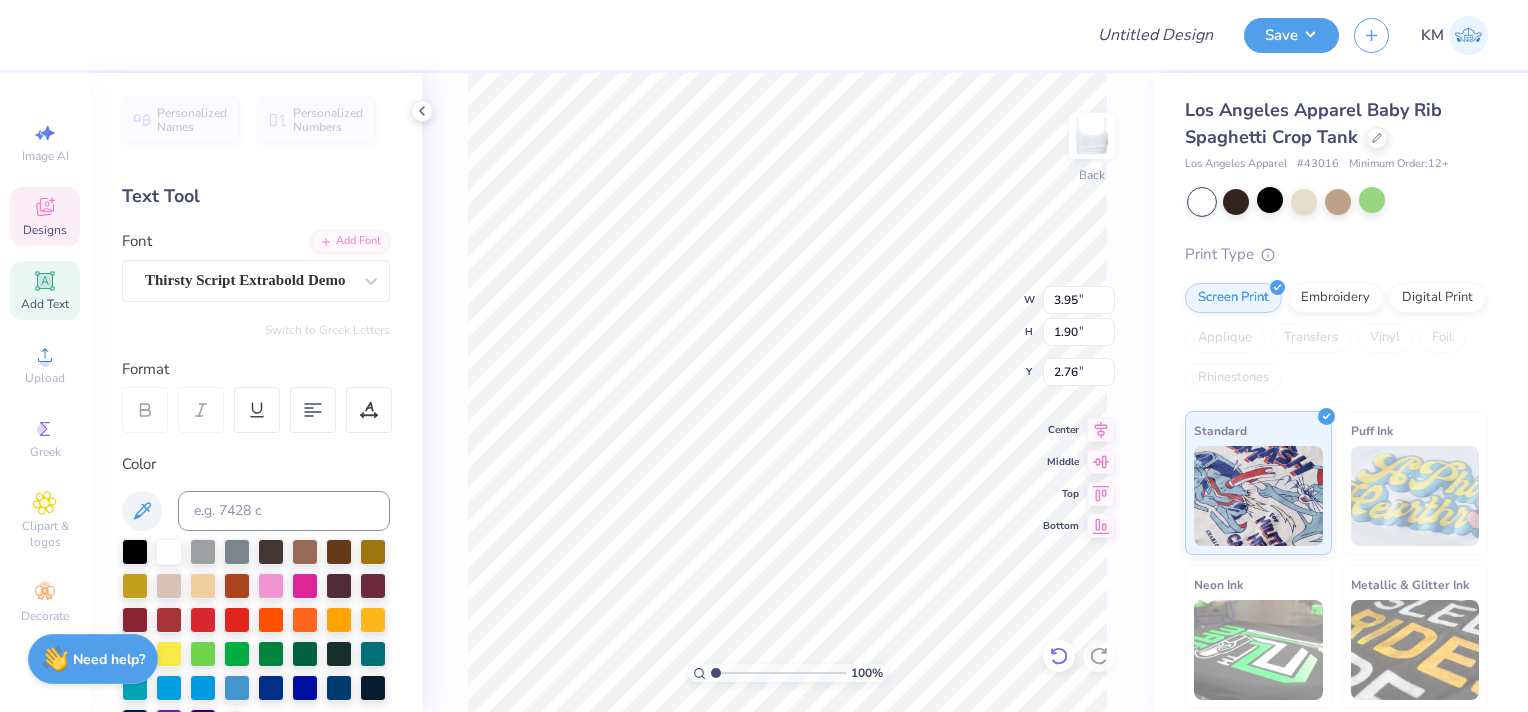 click 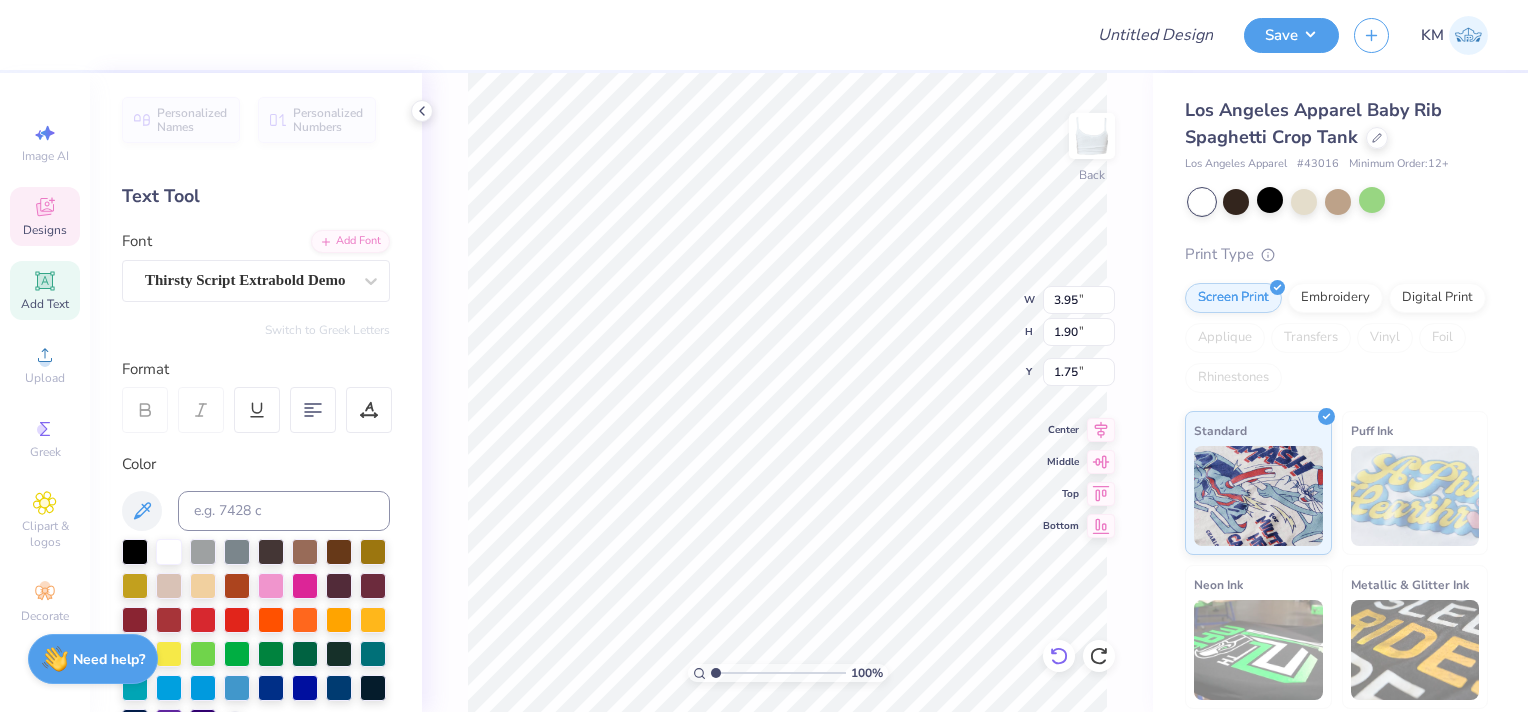 type on "4.06" 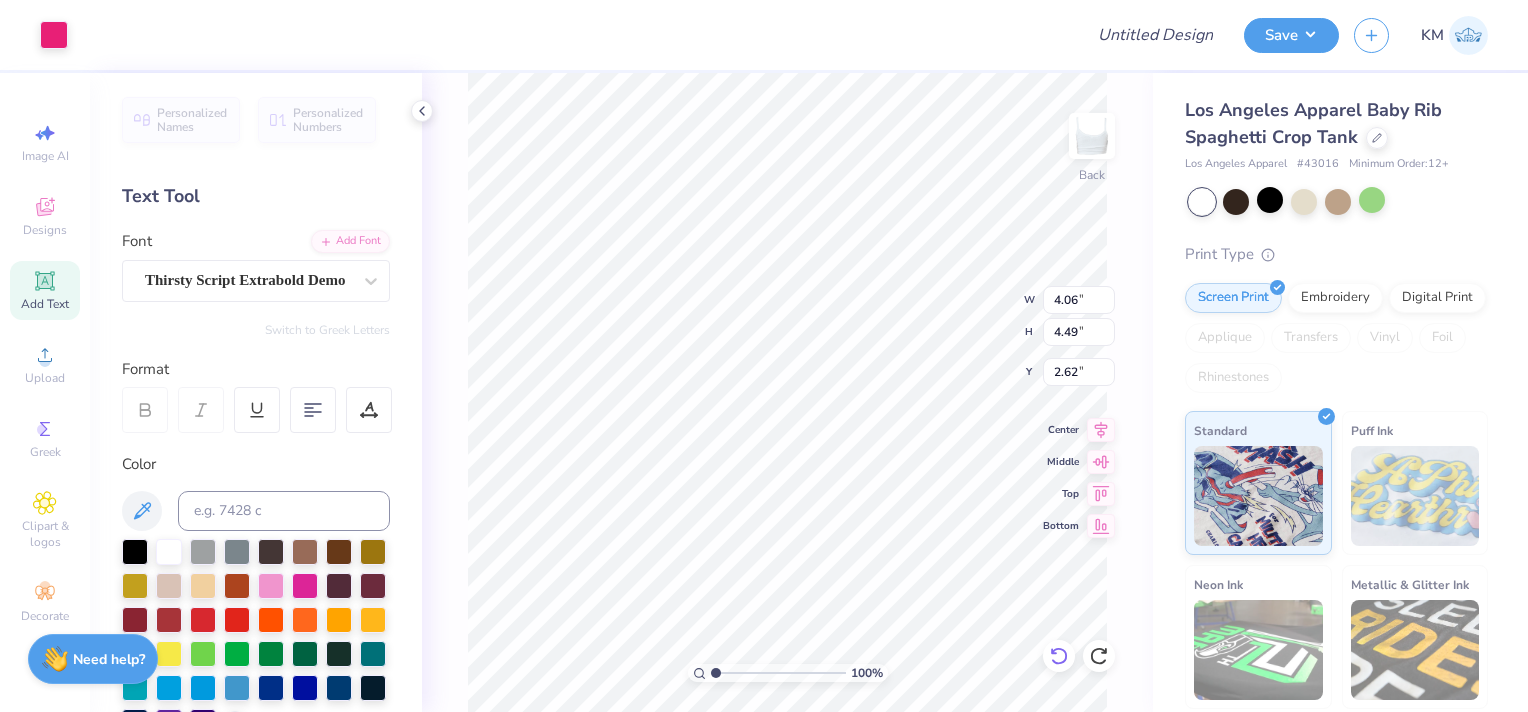 type on "3.95" 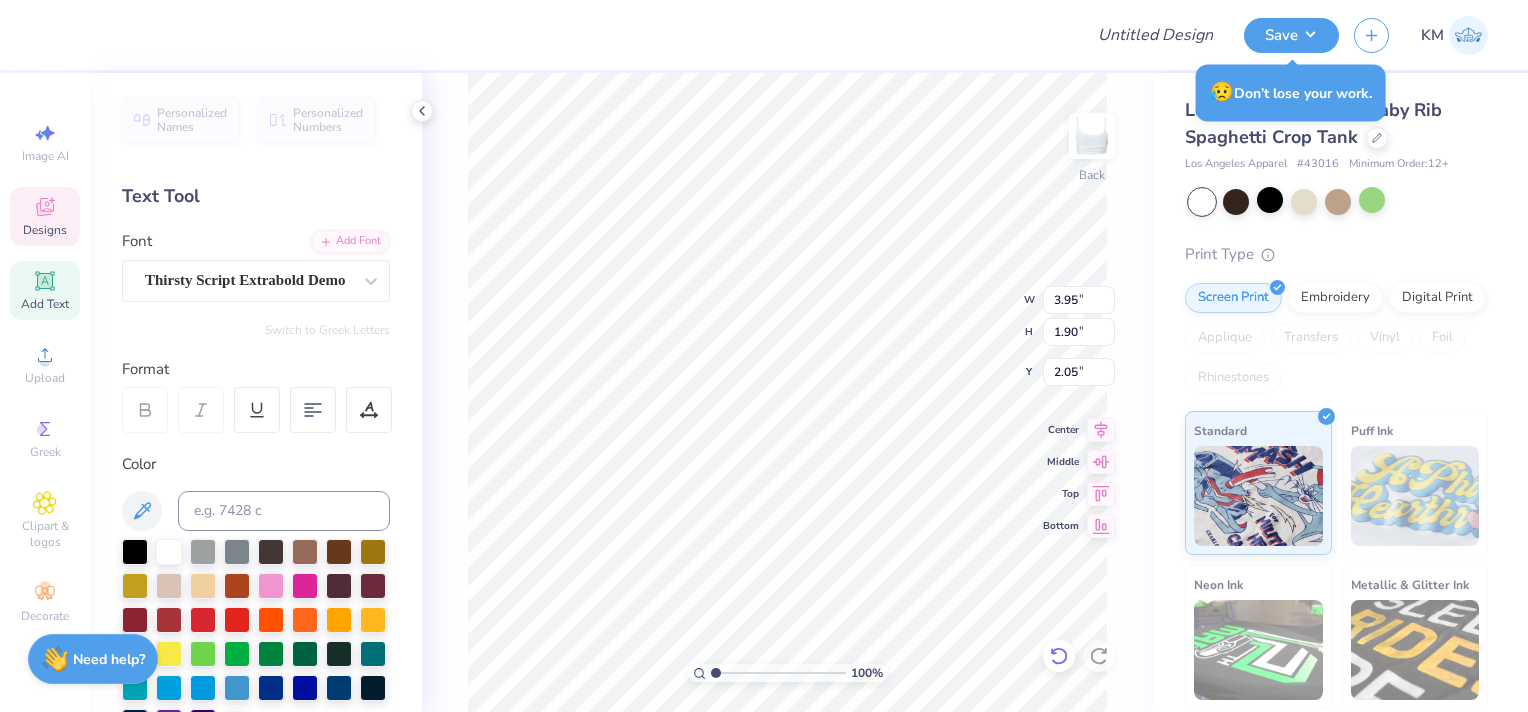 click at bounding box center [1059, 656] 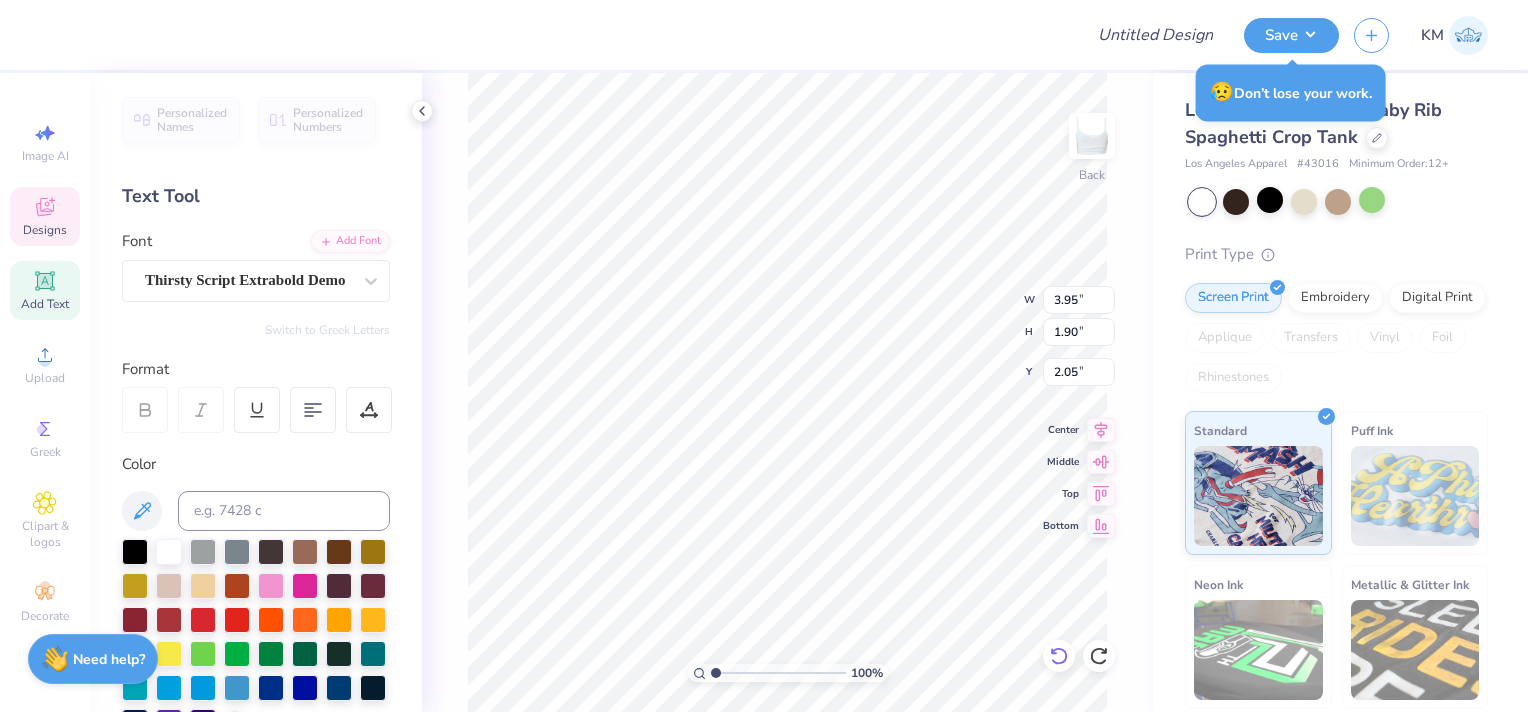 type on "1.75" 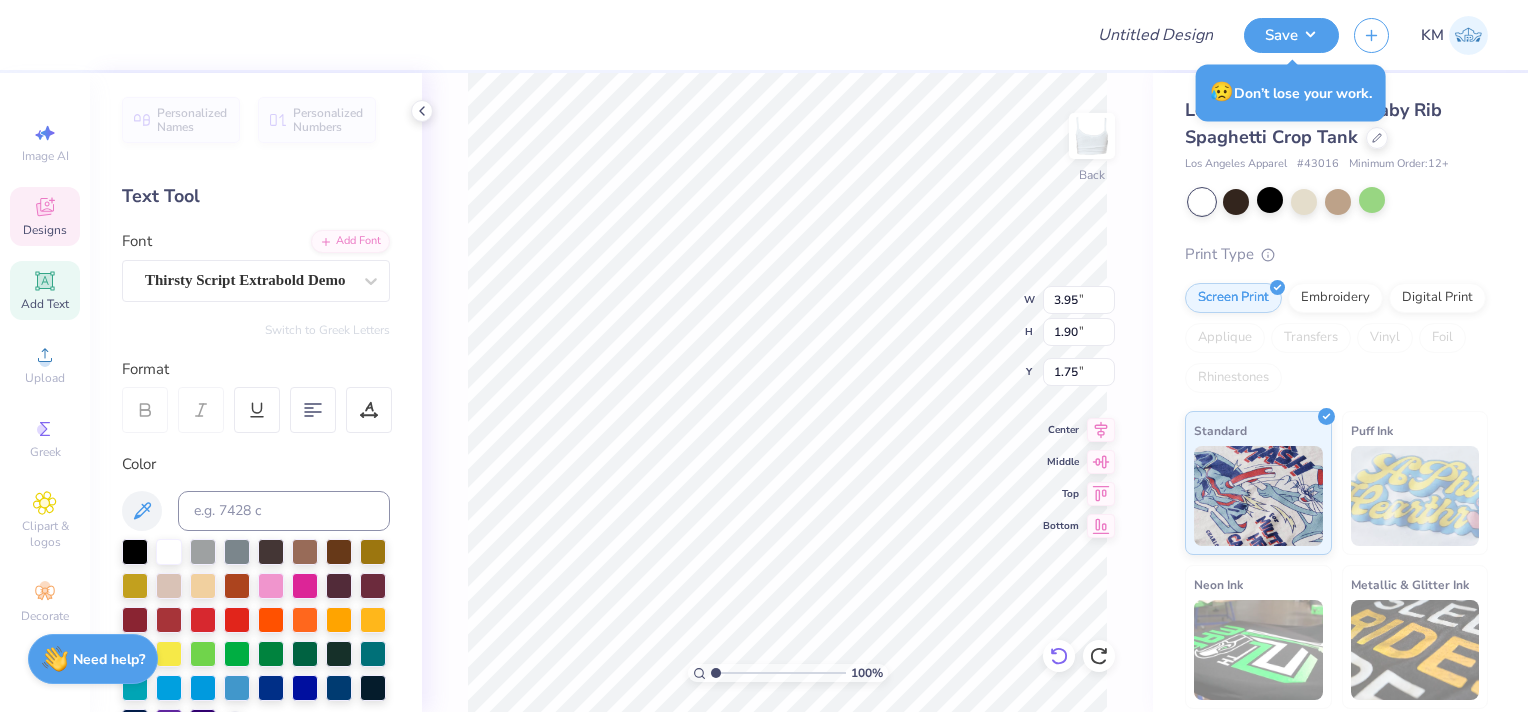 type on "4.06" 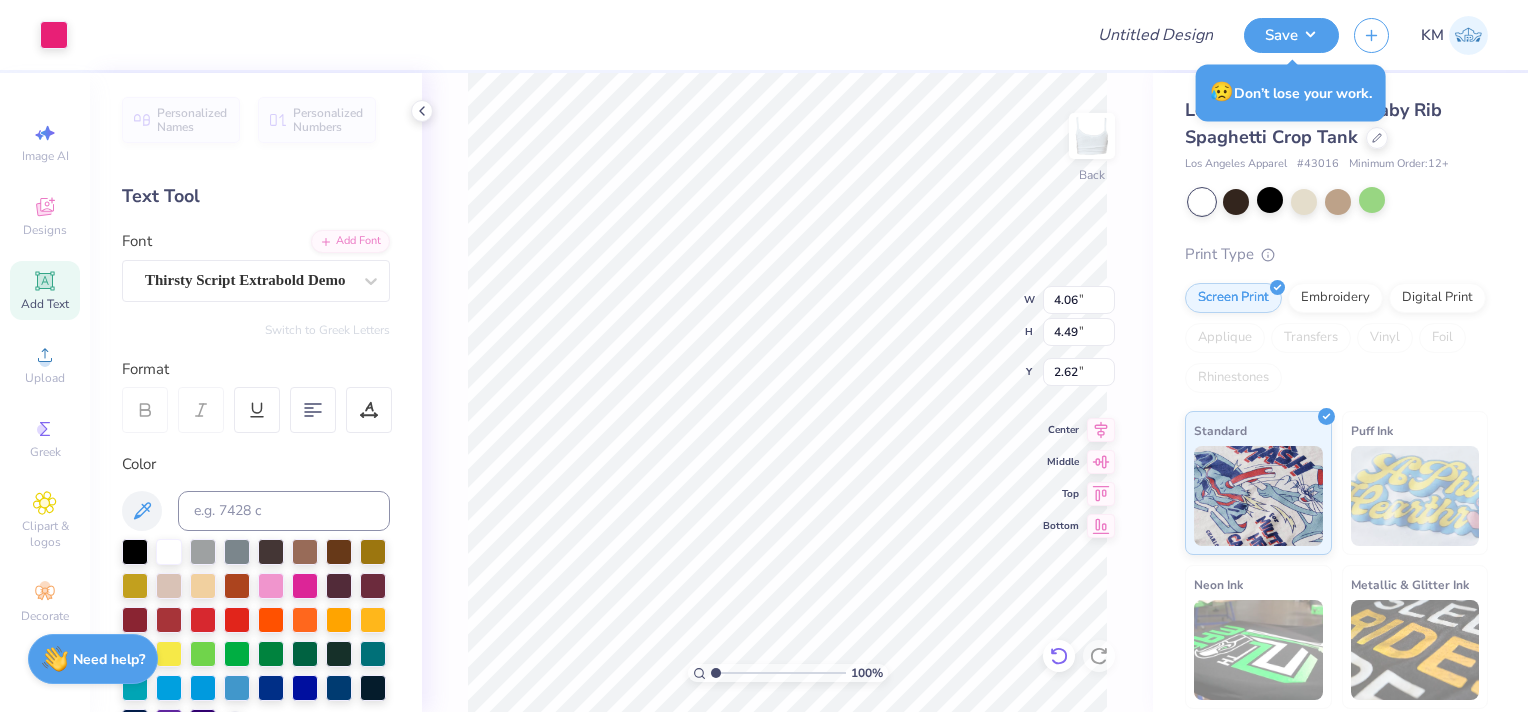type on "4.88" 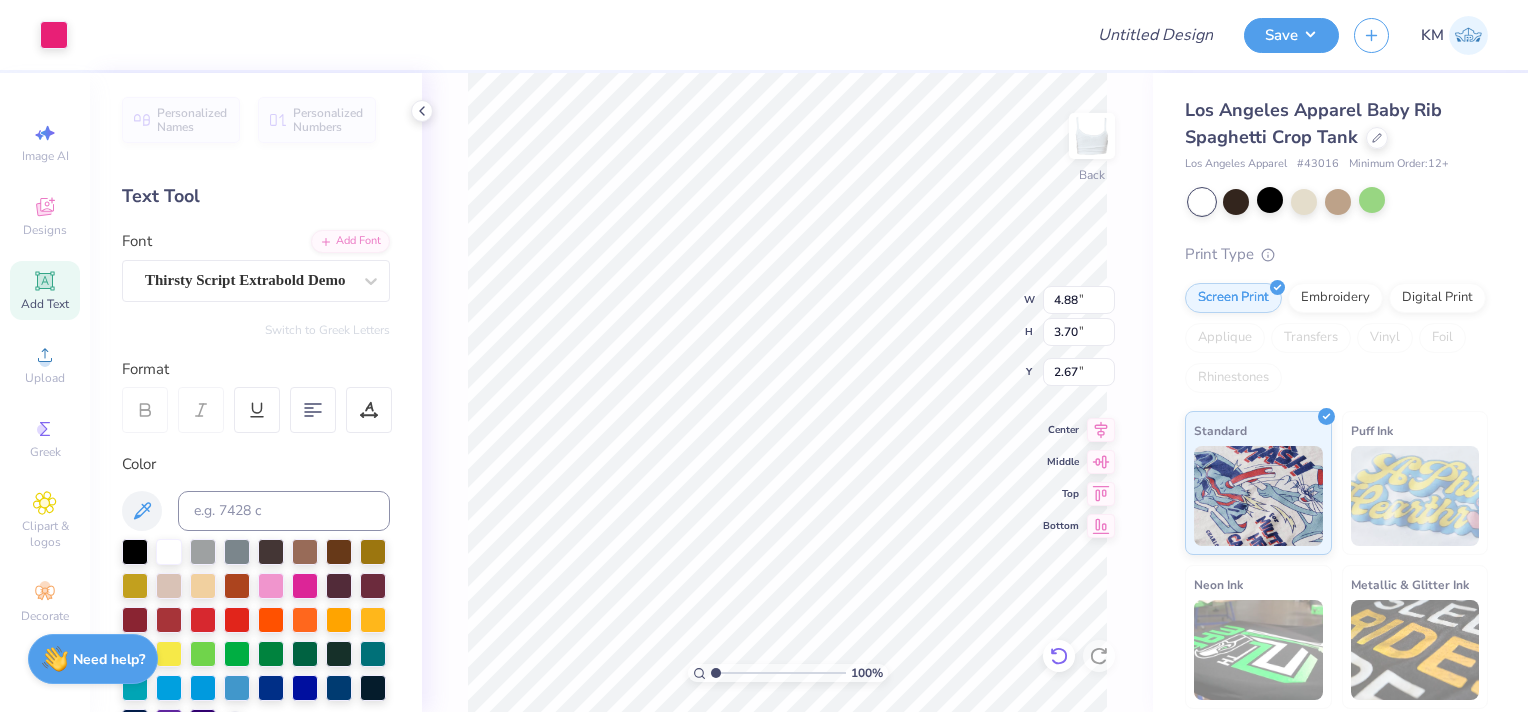 type on "1.15" 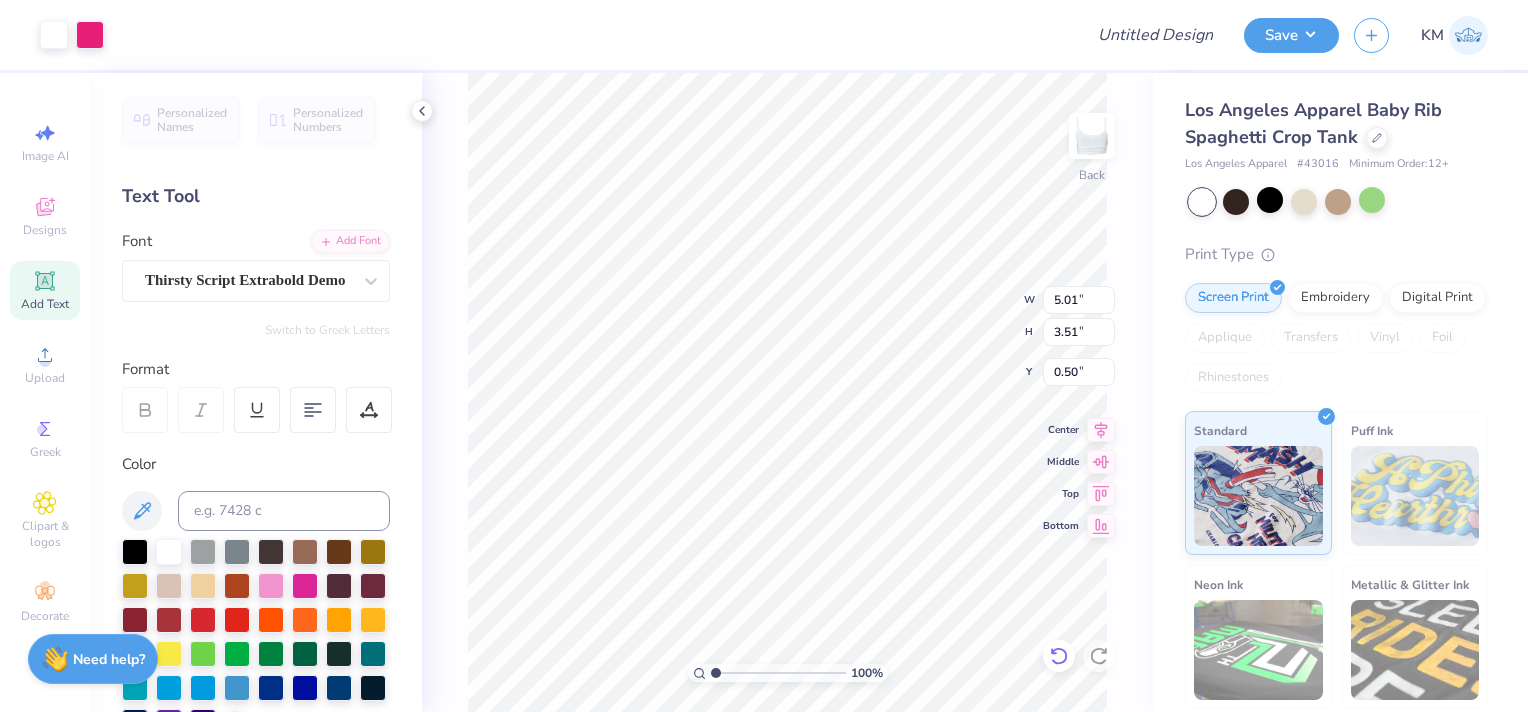 type on "2.04" 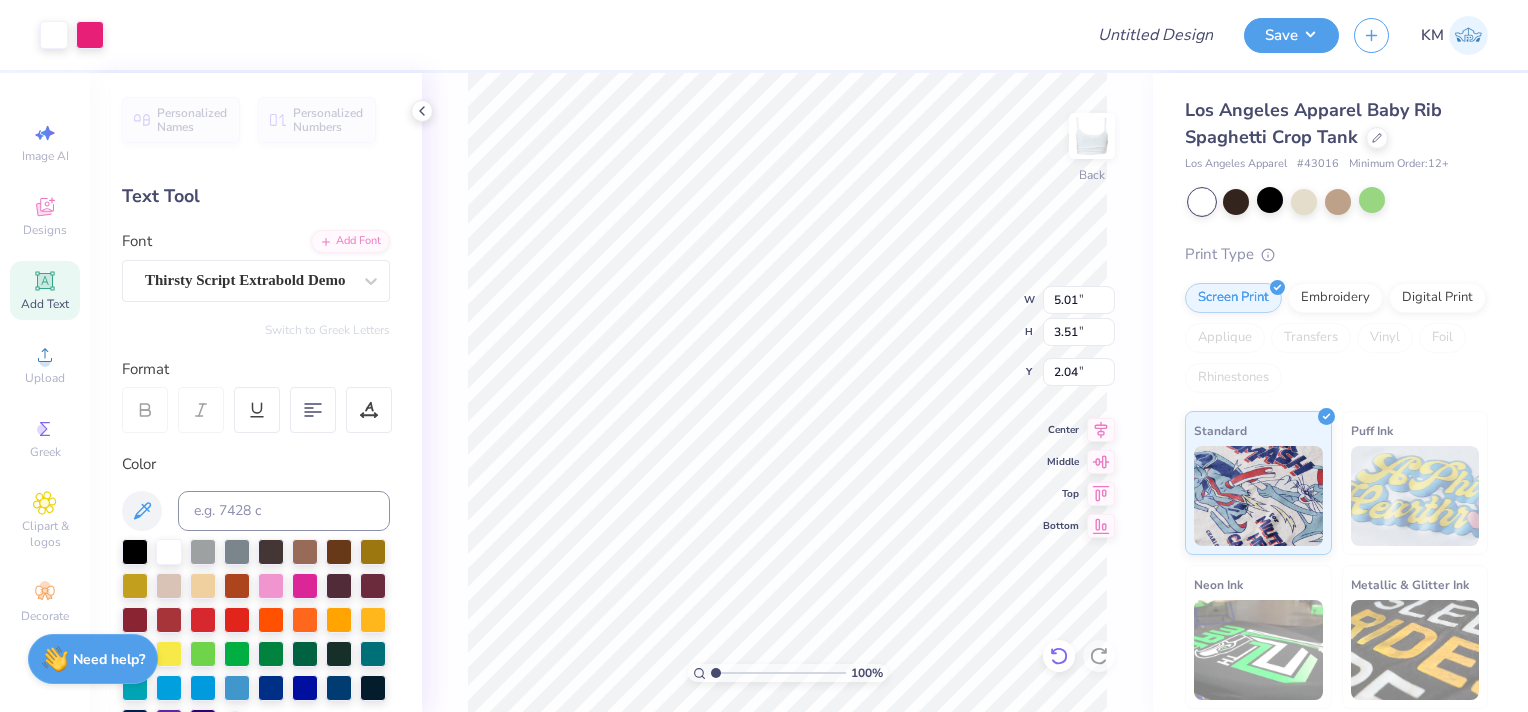 type on "4.88" 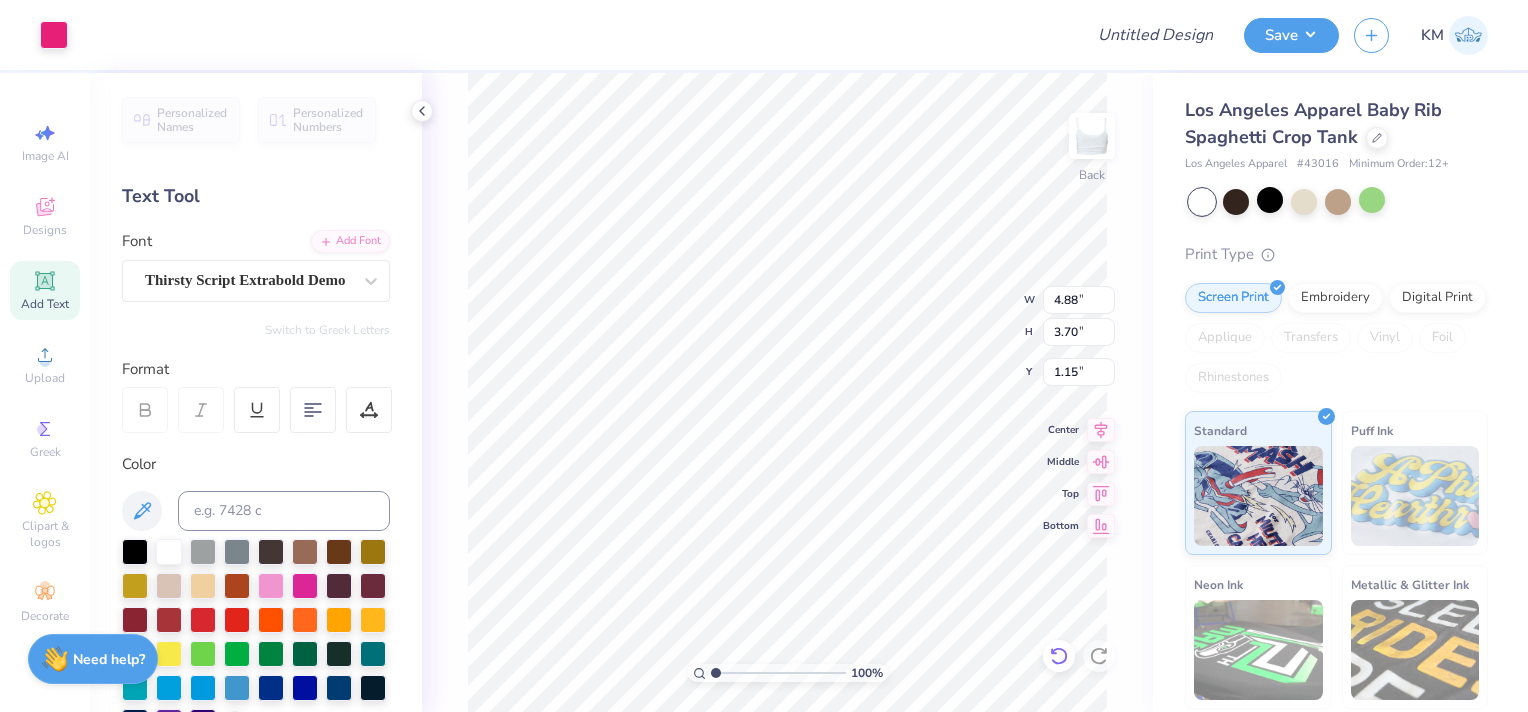 type on "1.68" 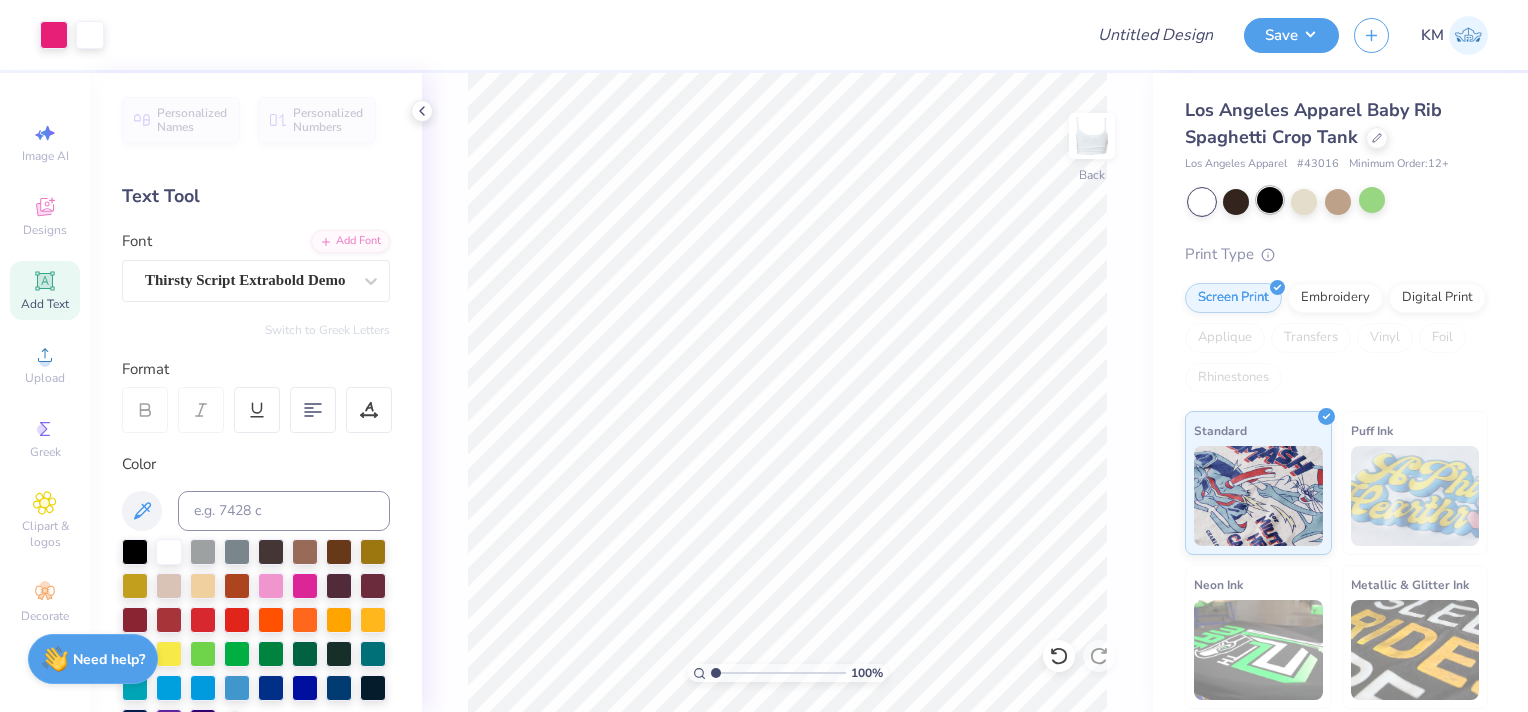 click at bounding box center [1270, 200] 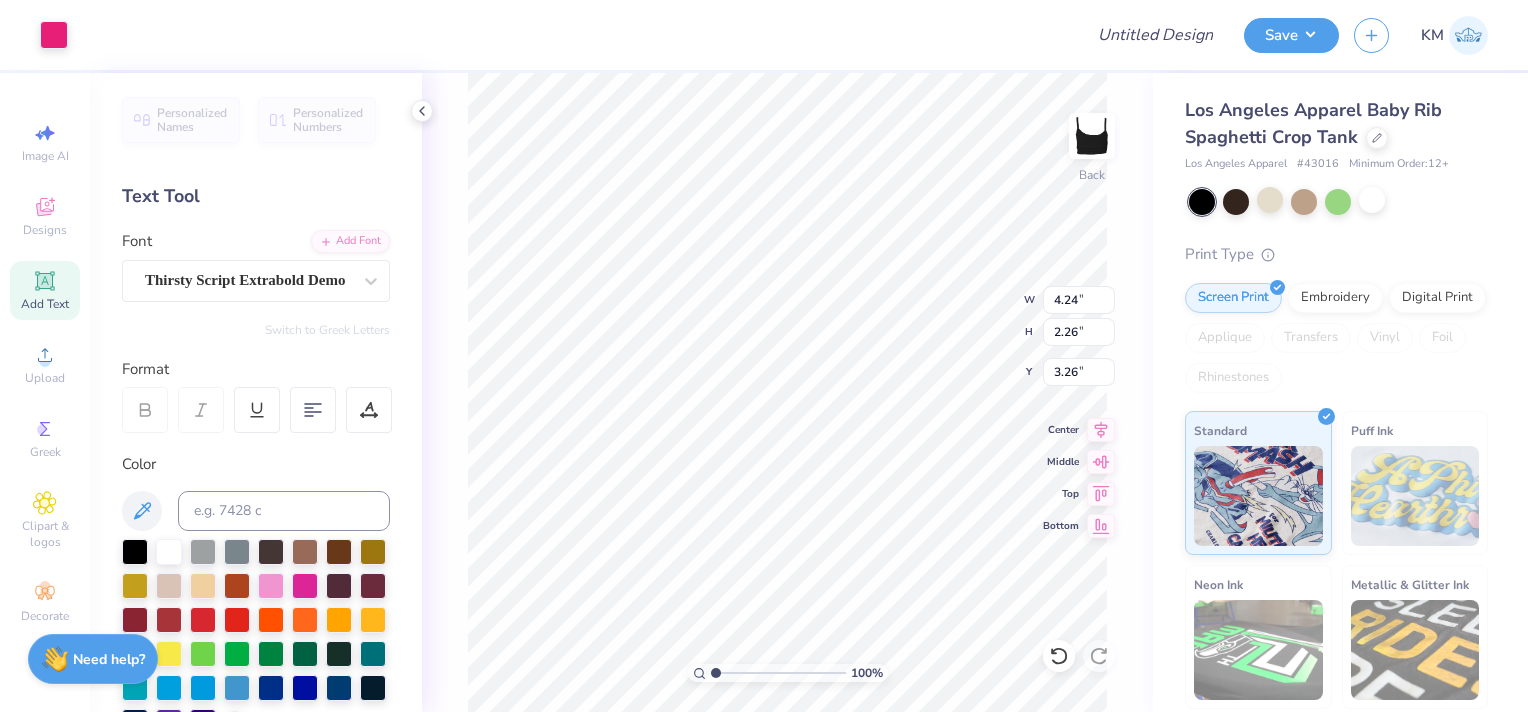 type on "3.26" 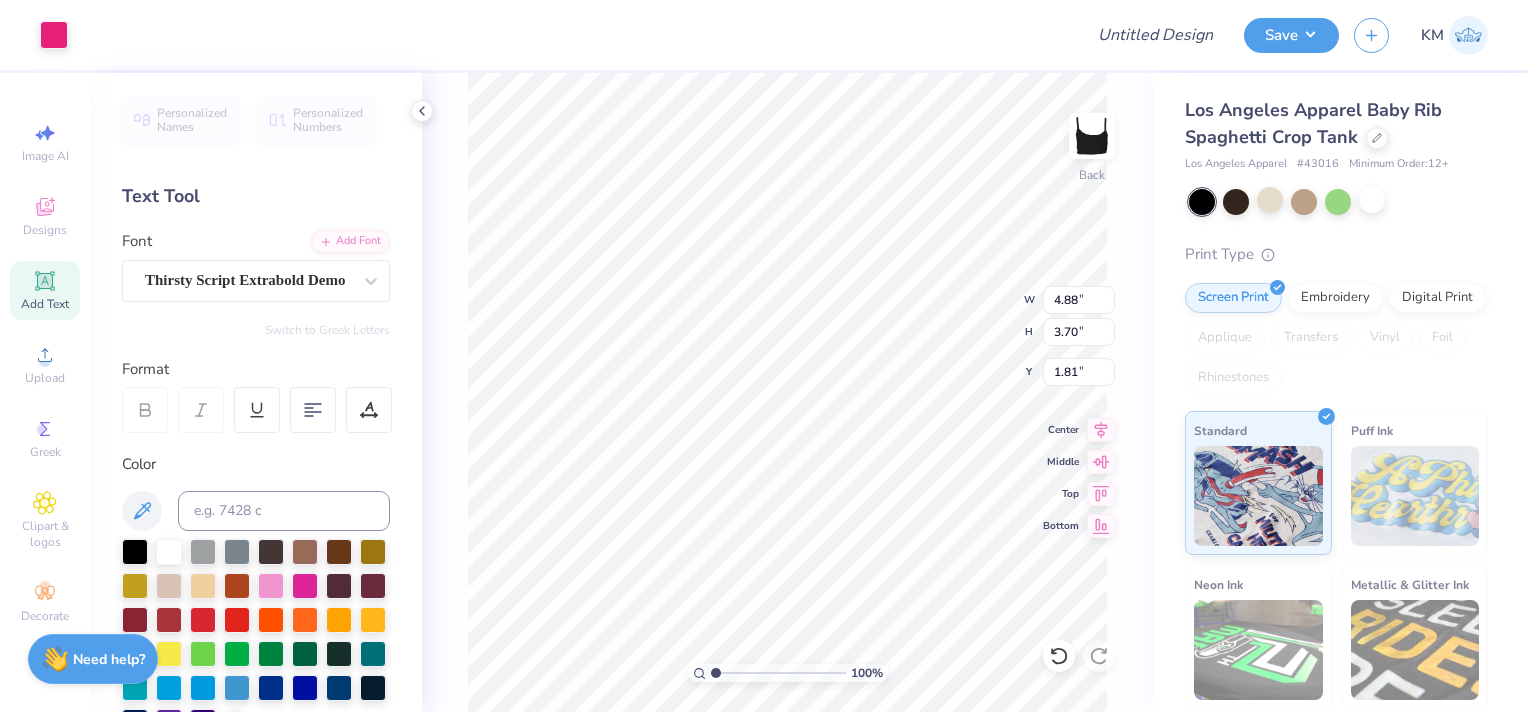 type on "1.81" 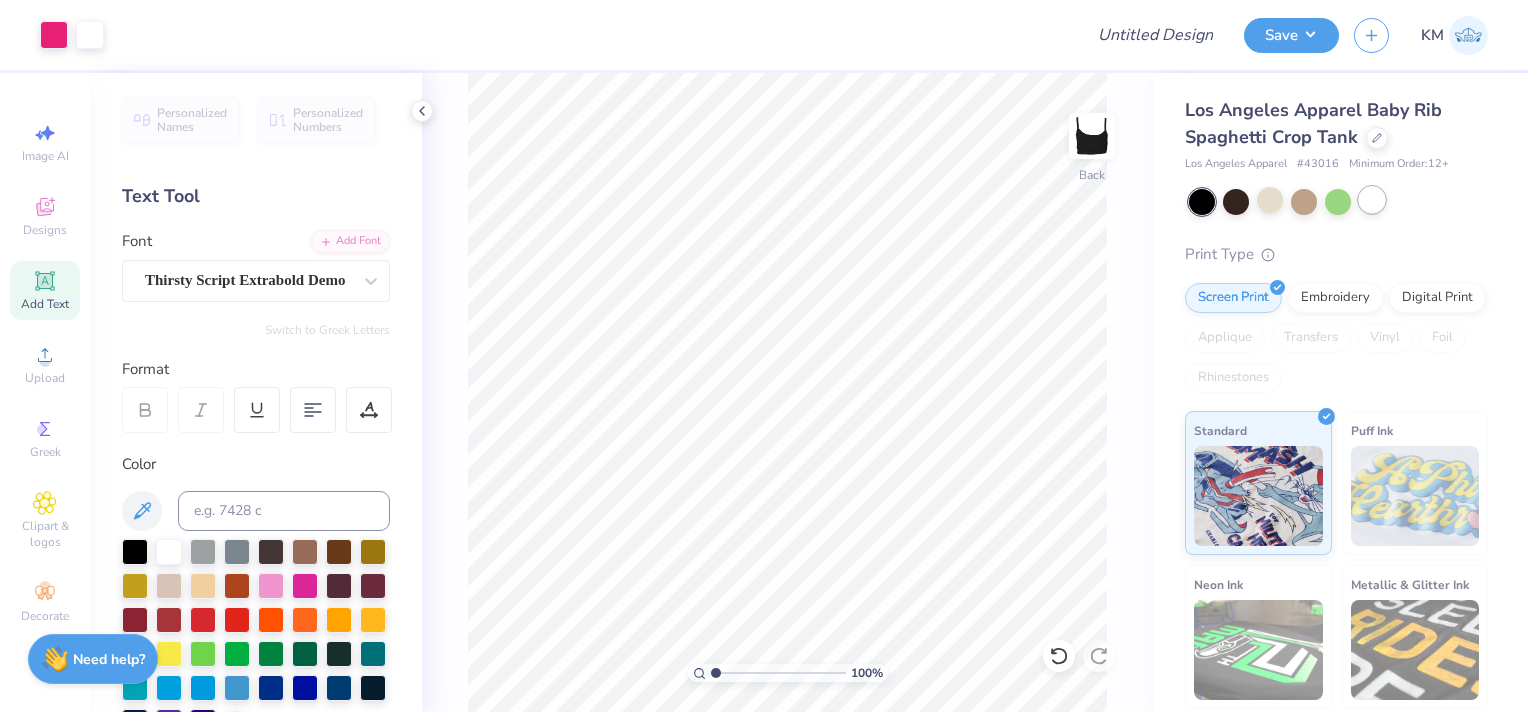 click at bounding box center (1372, 200) 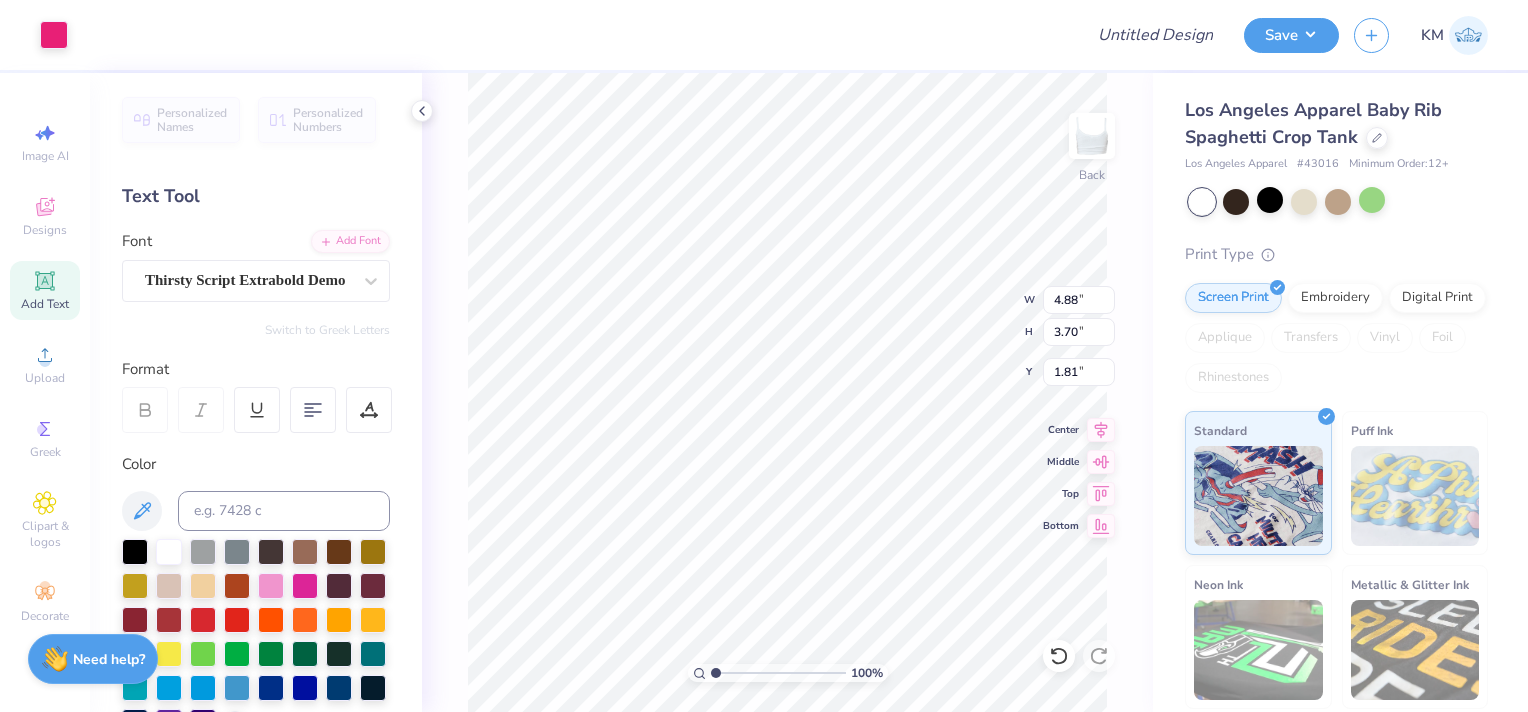 type on "2.55" 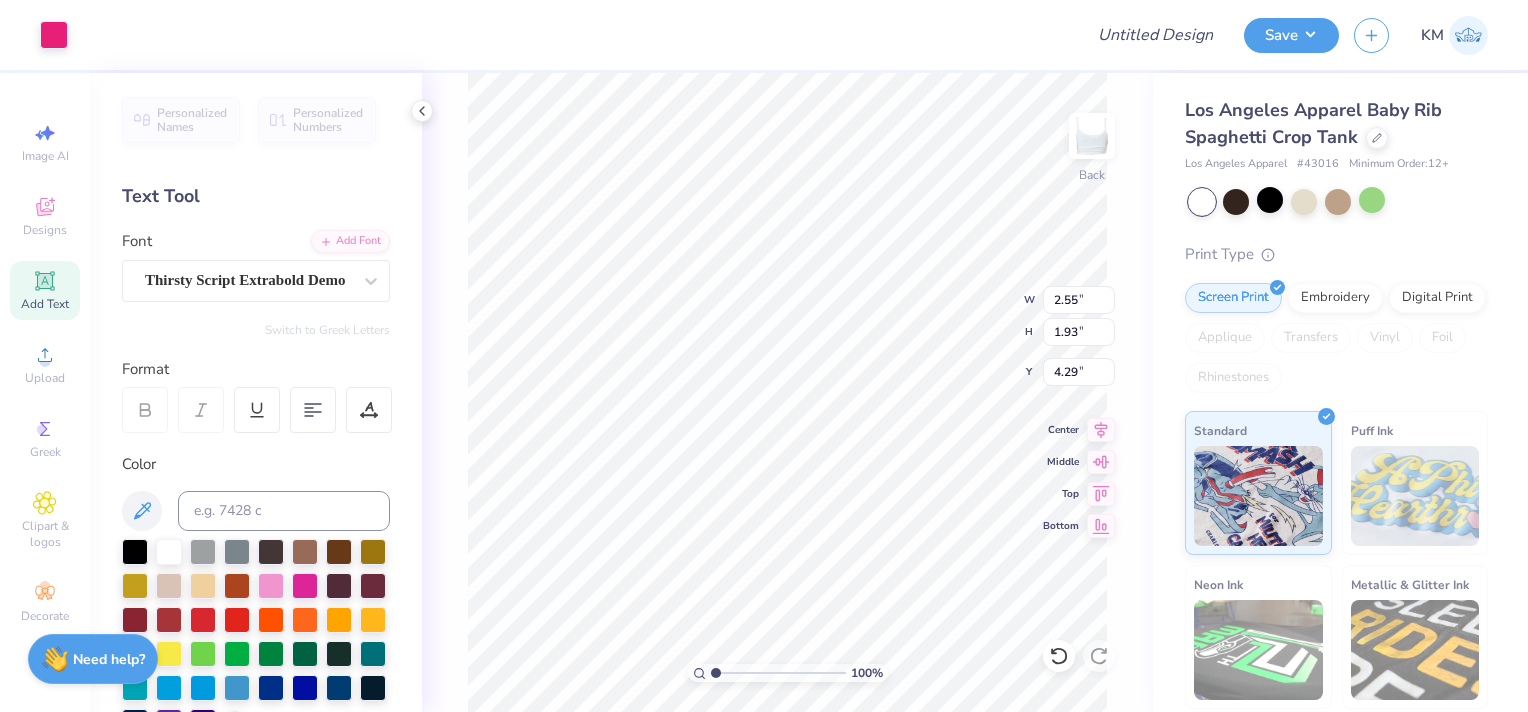type on "3.58" 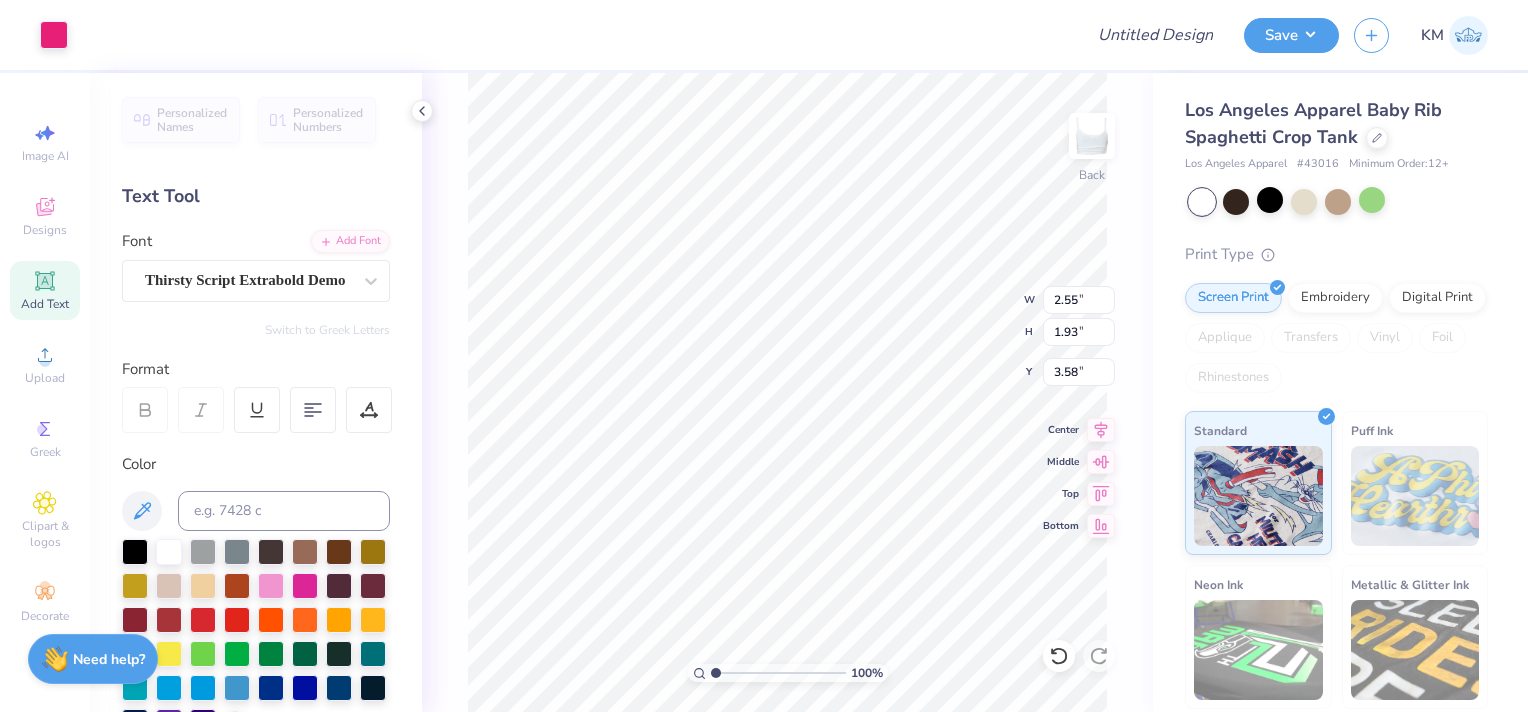 type on "1.32" 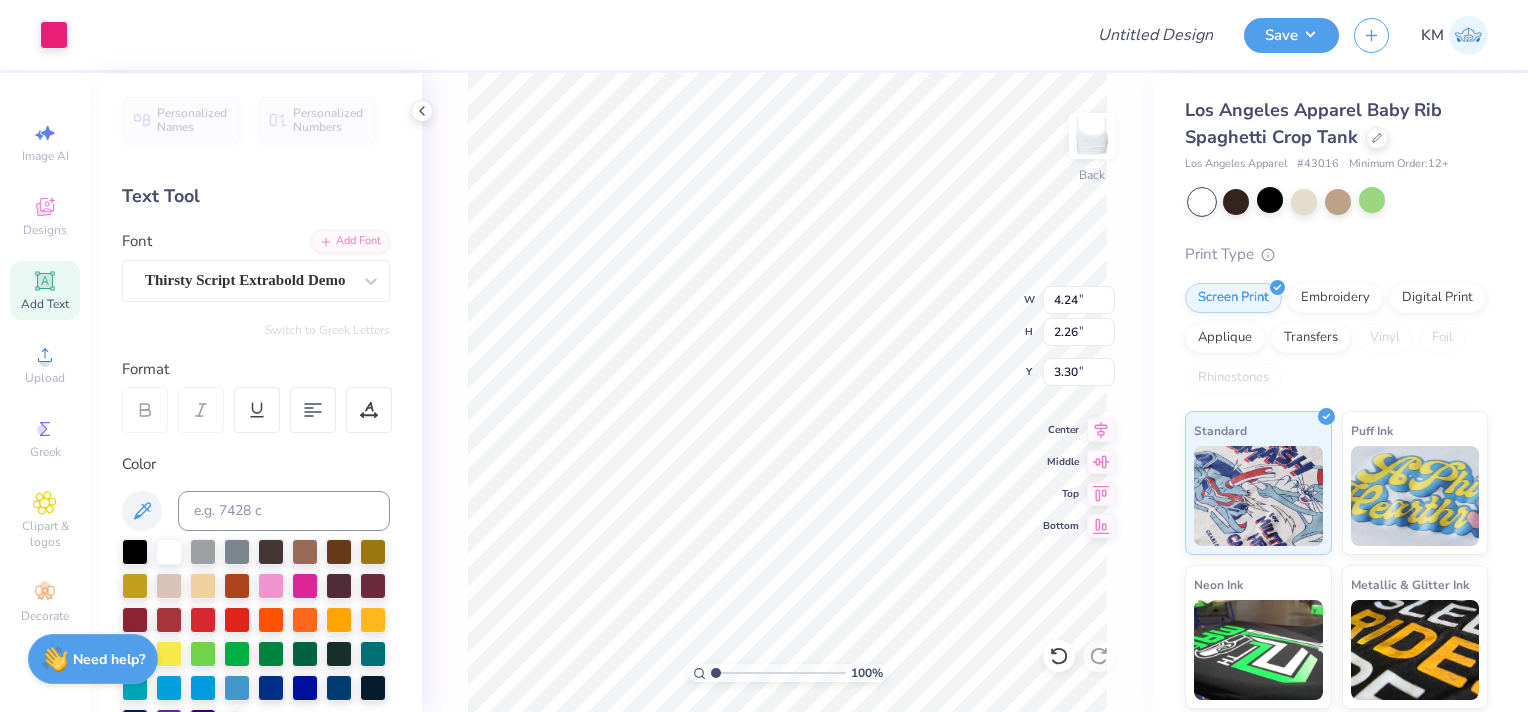 type on "3.30" 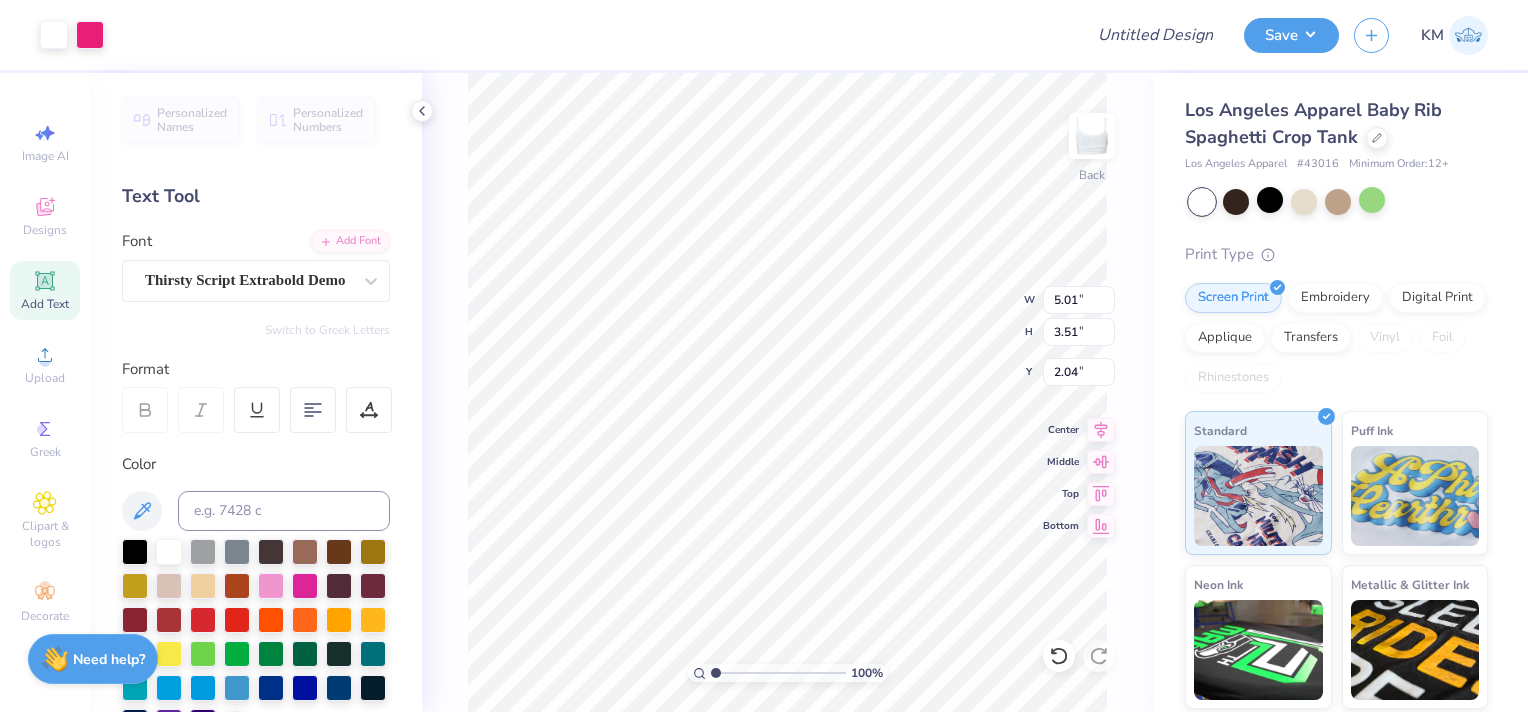 type on "0.50" 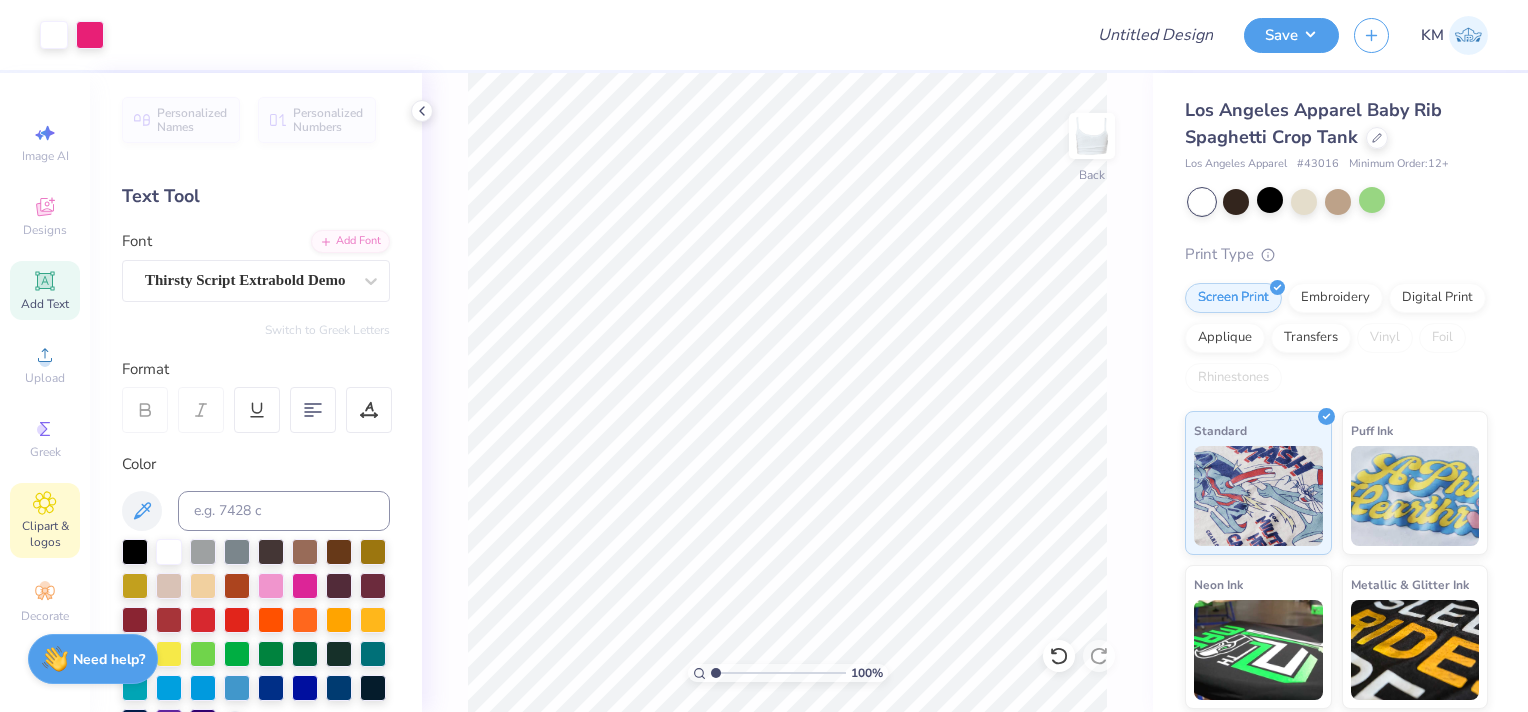click 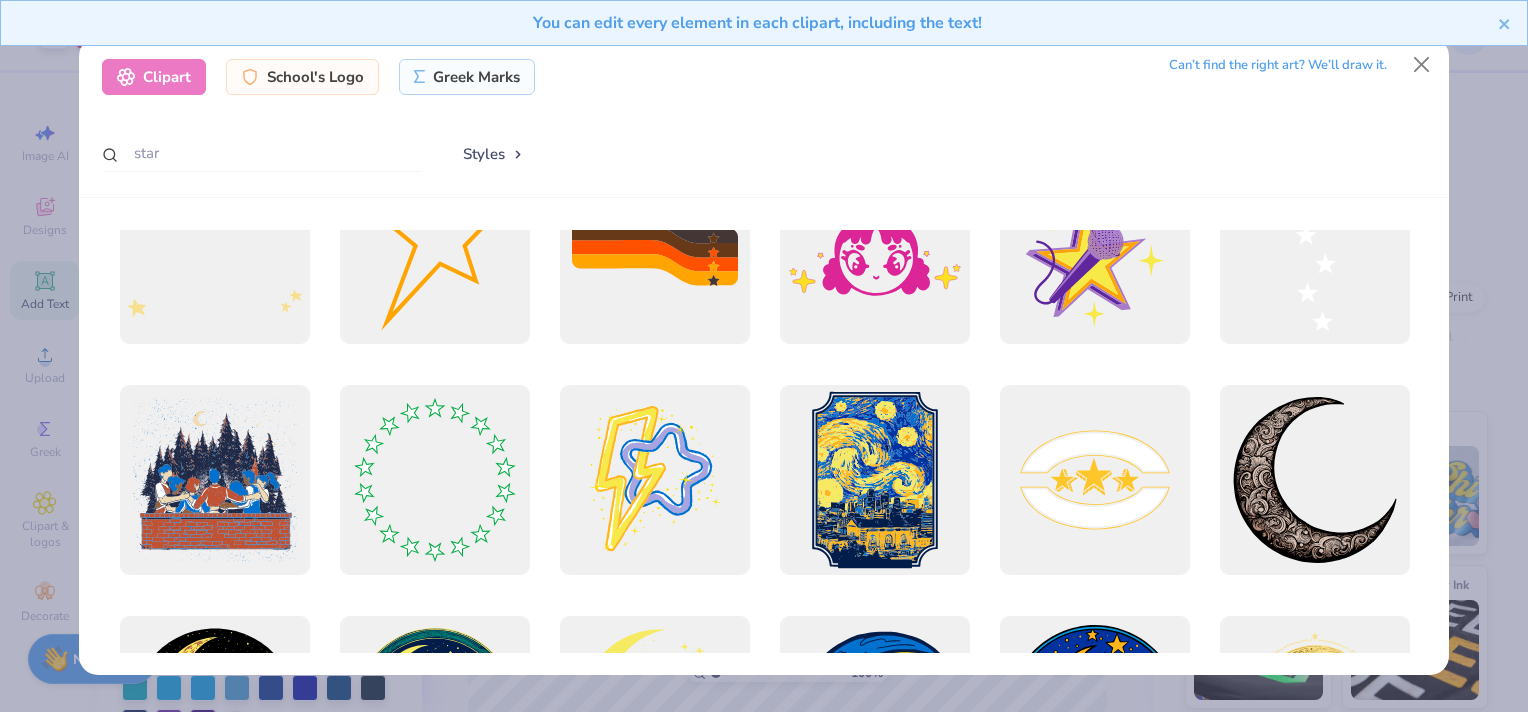scroll, scrollTop: 1200, scrollLeft: 0, axis: vertical 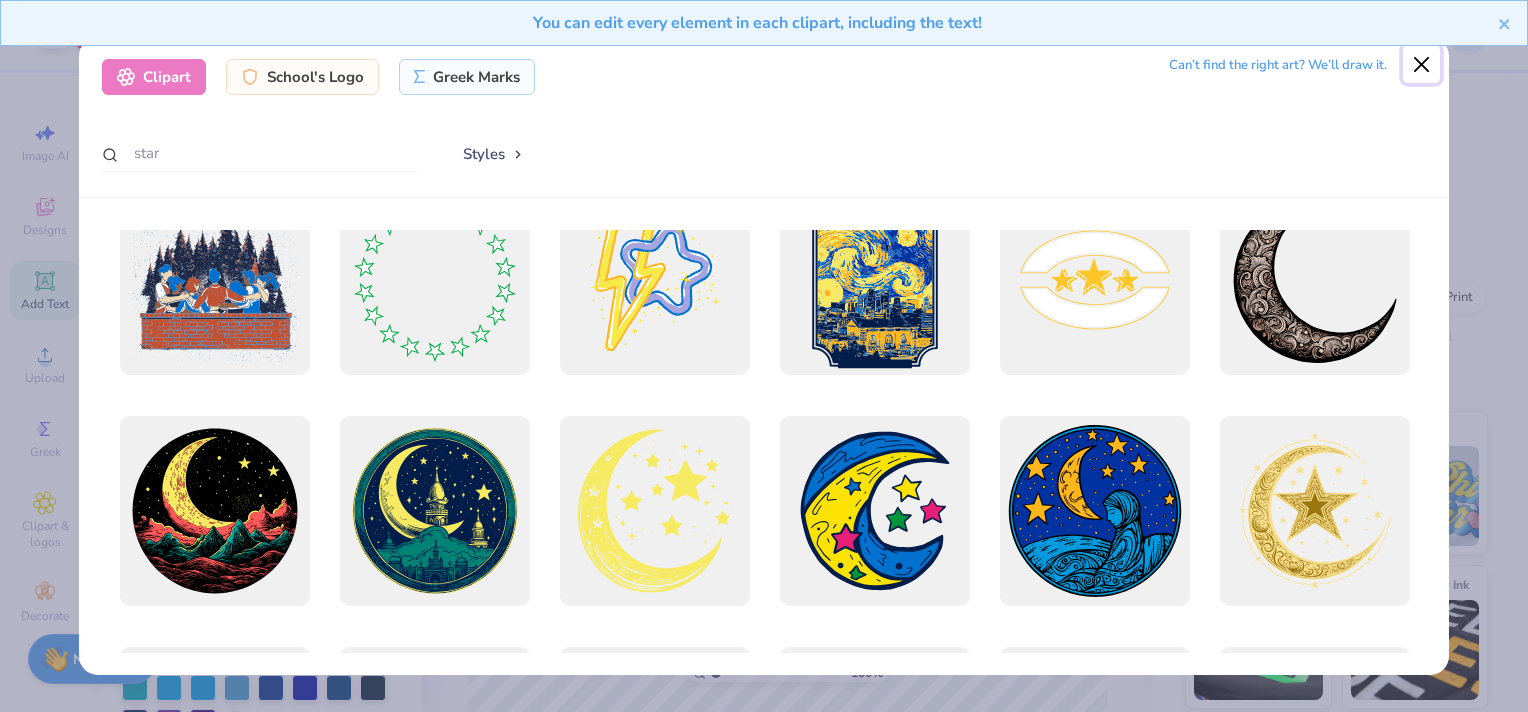 click at bounding box center [1422, 64] 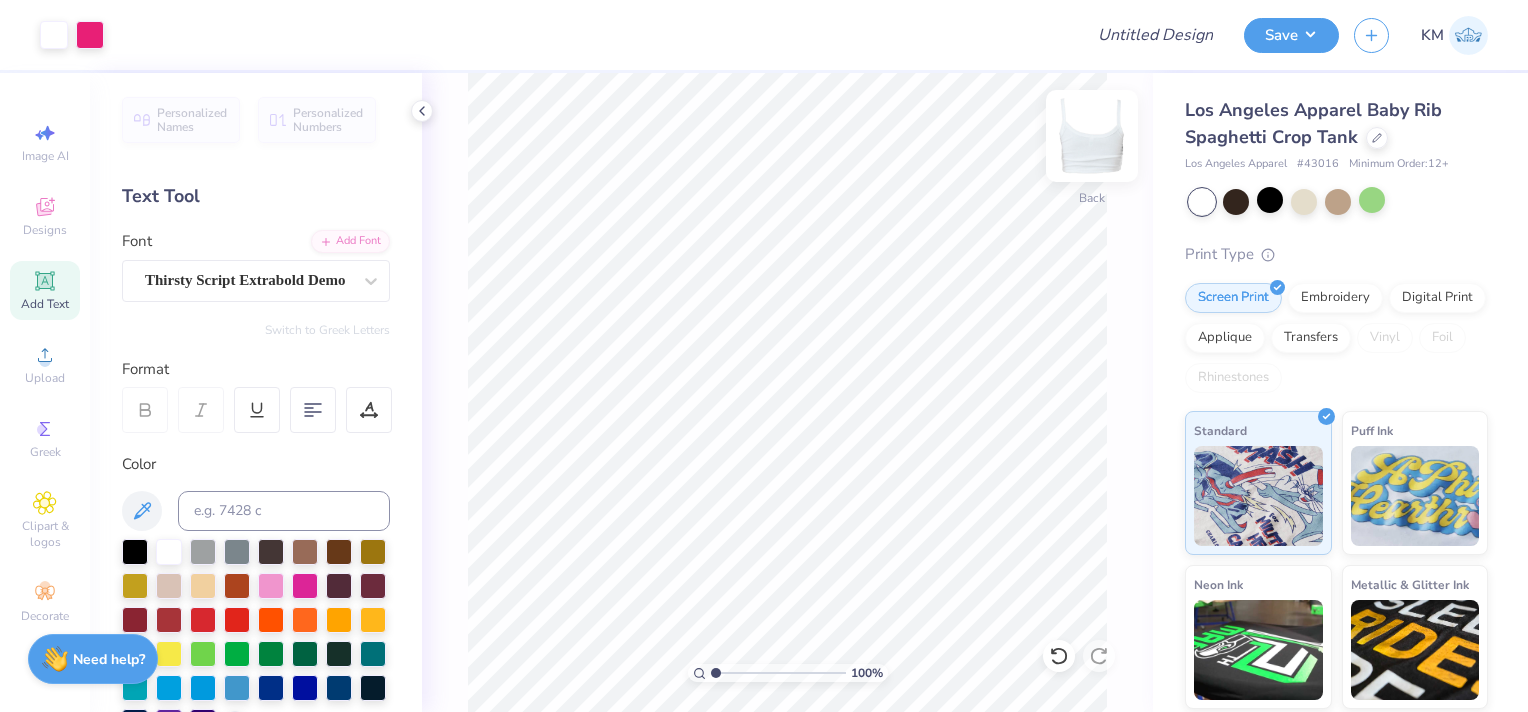 click at bounding box center [1092, 136] 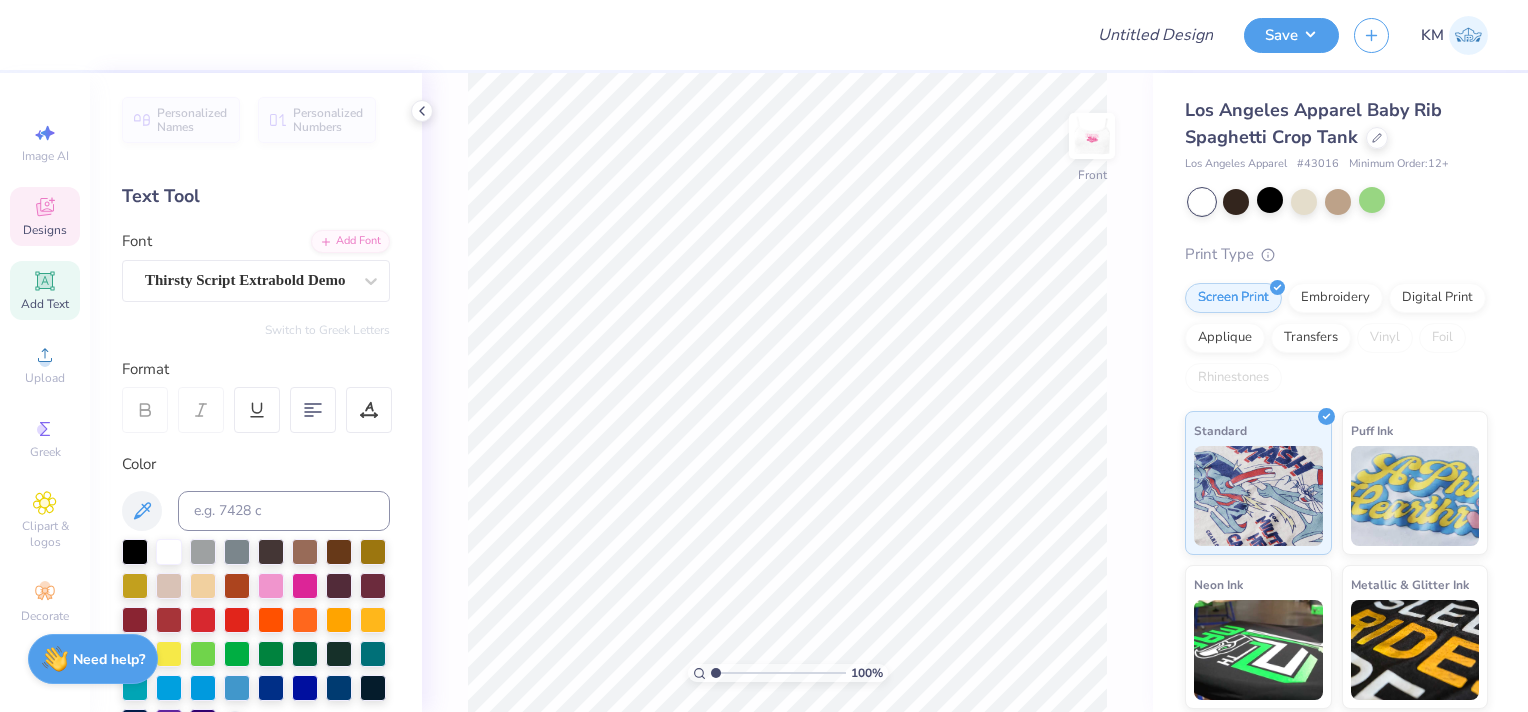 click on "Designs" at bounding box center [45, 216] 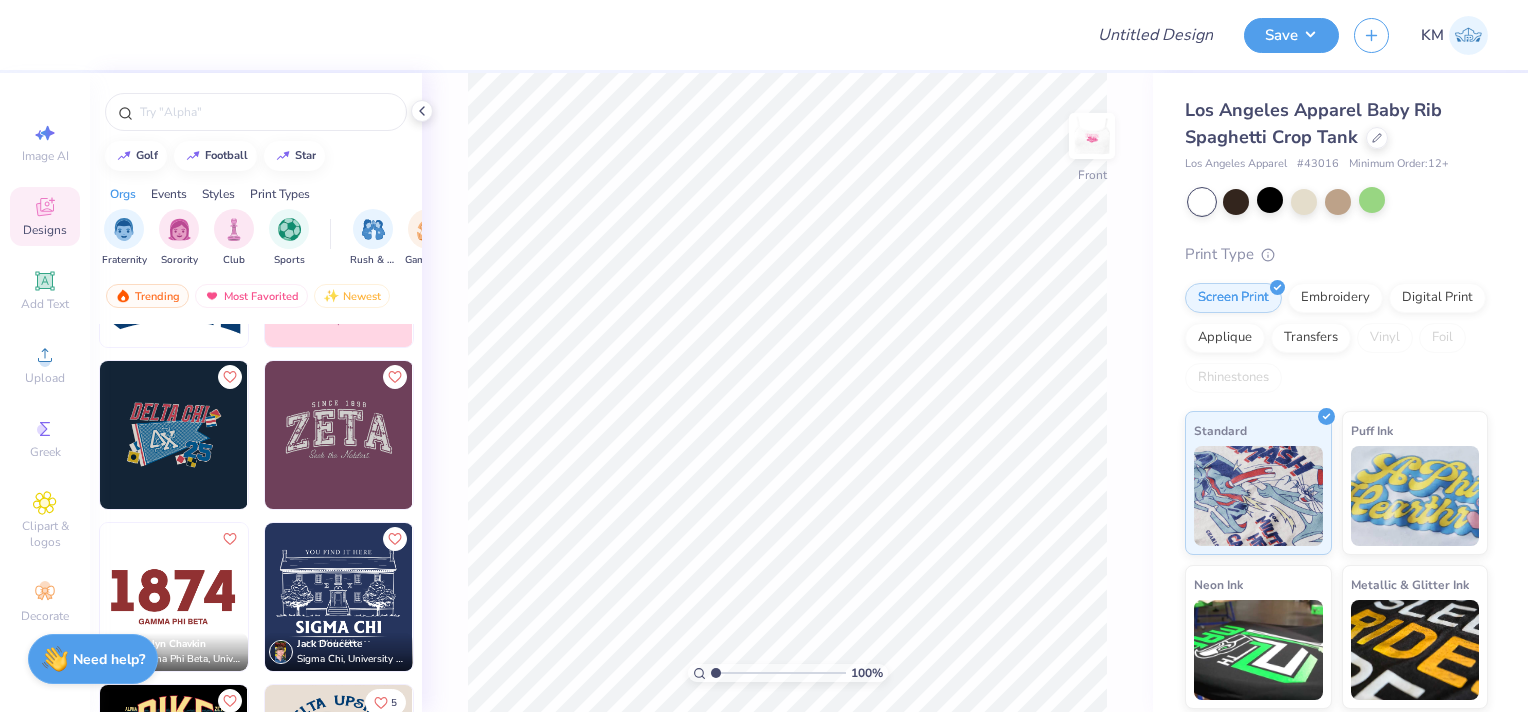scroll, scrollTop: 300, scrollLeft: 0, axis: vertical 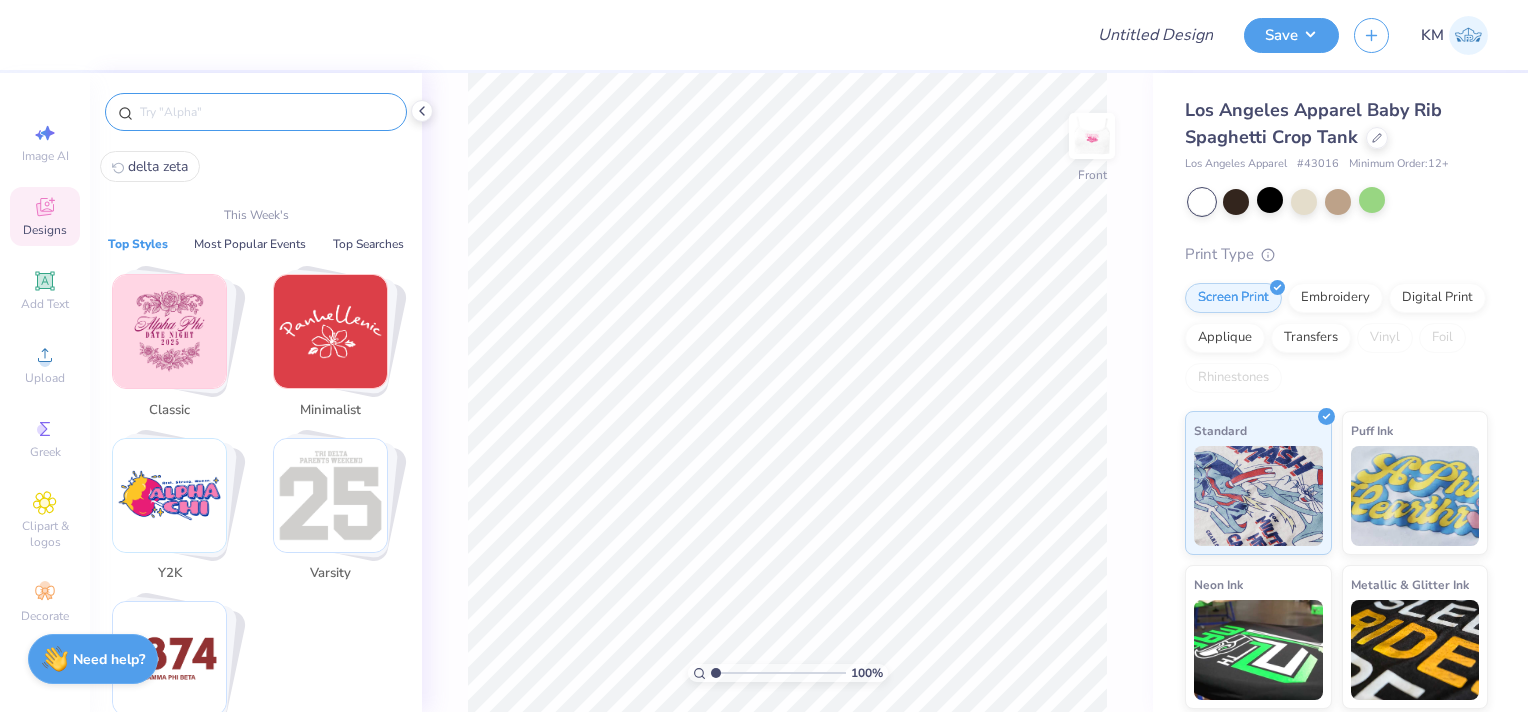 click at bounding box center [266, 112] 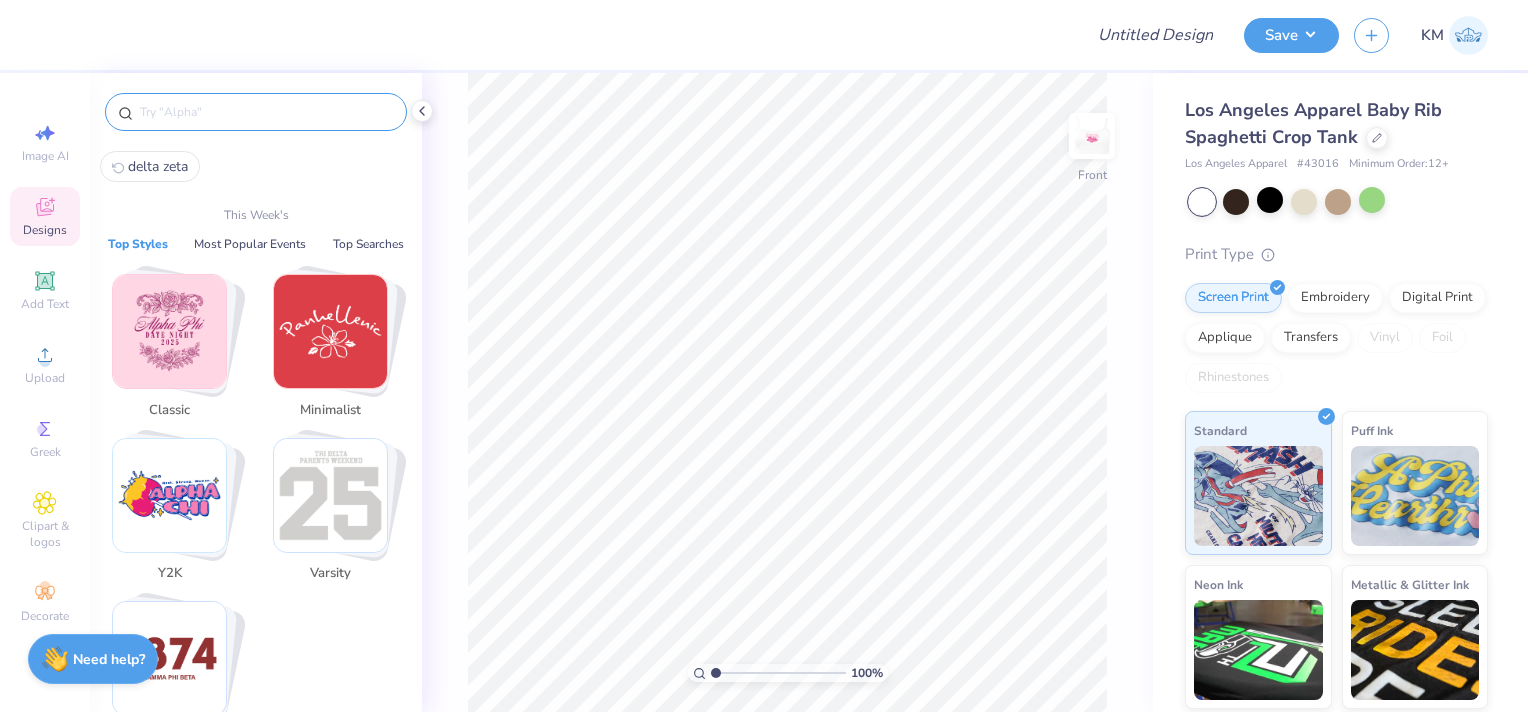 click on "delta zeta" at bounding box center [158, 166] 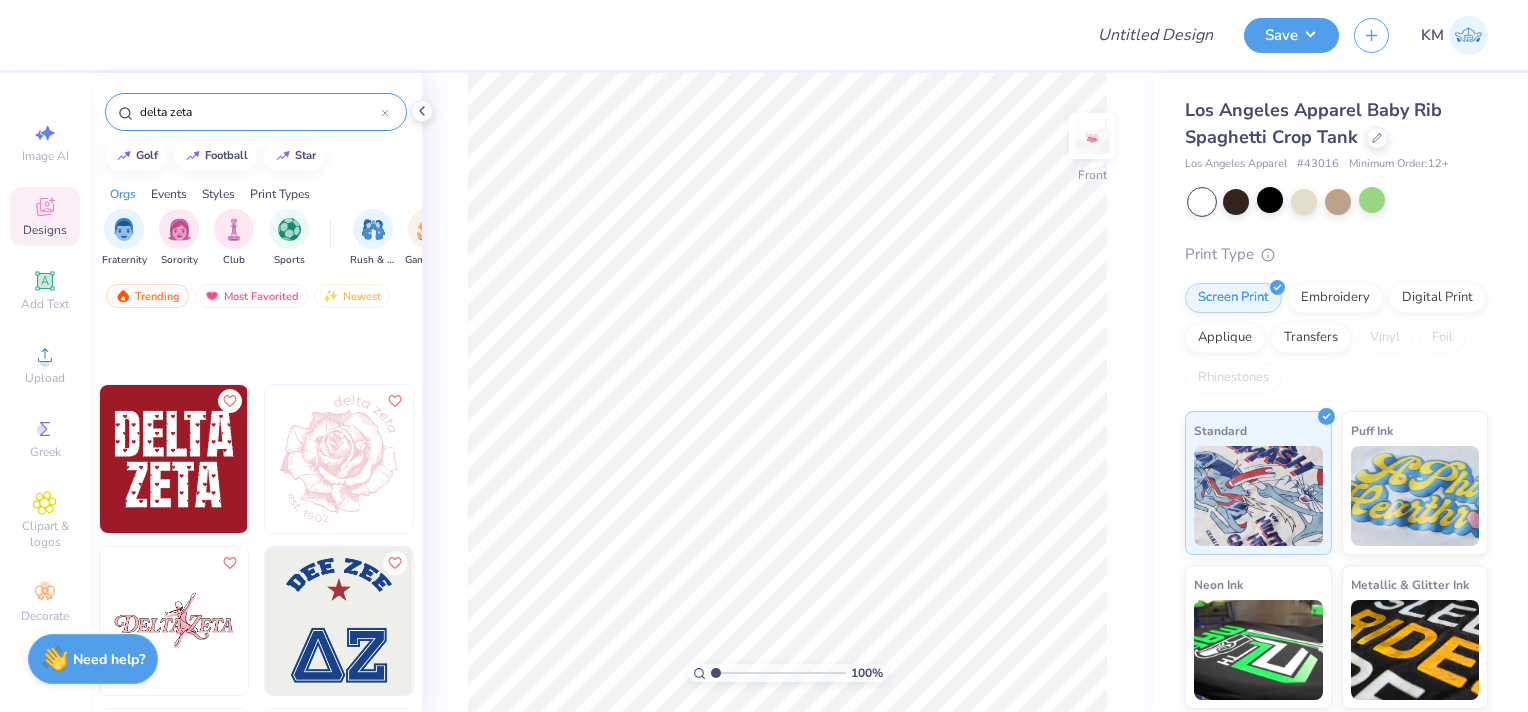 scroll, scrollTop: 1900, scrollLeft: 0, axis: vertical 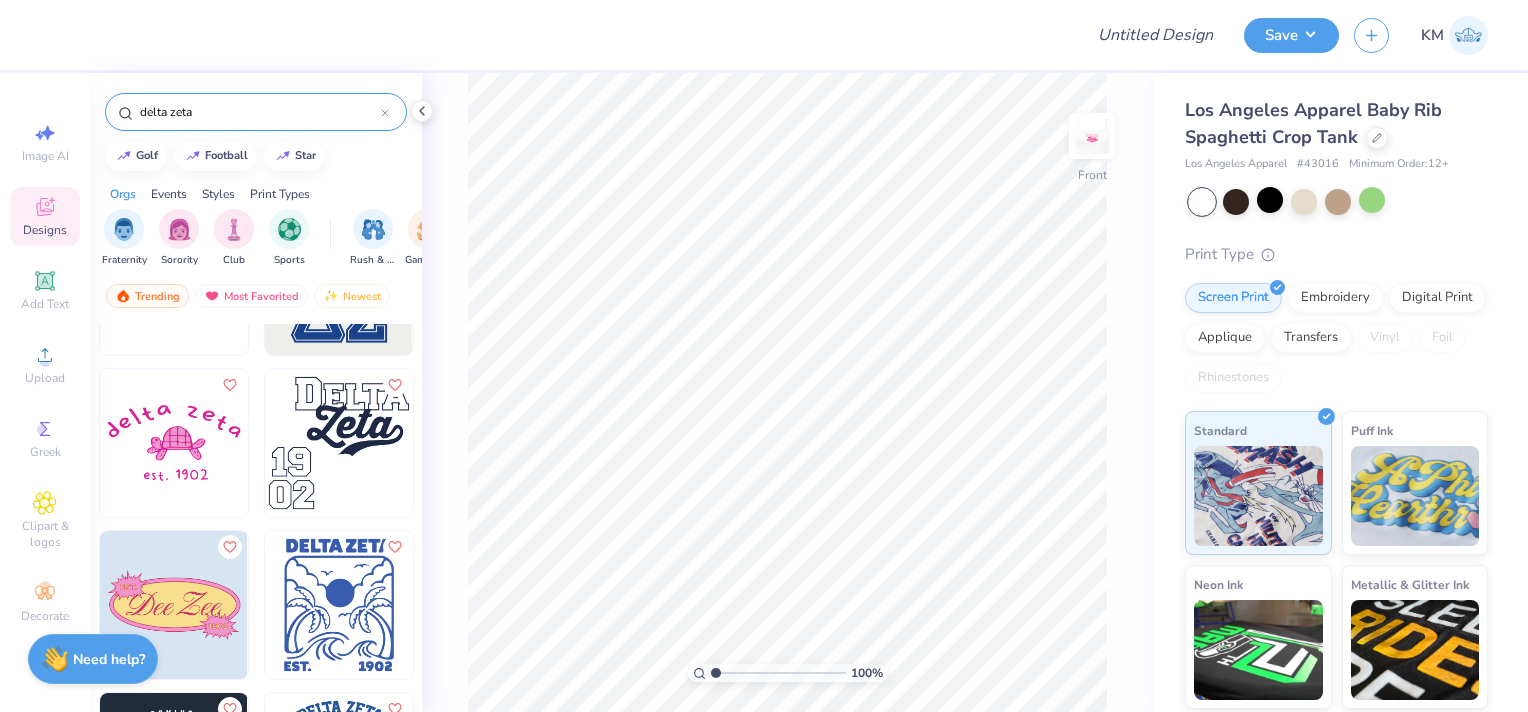 click at bounding box center [339, 443] 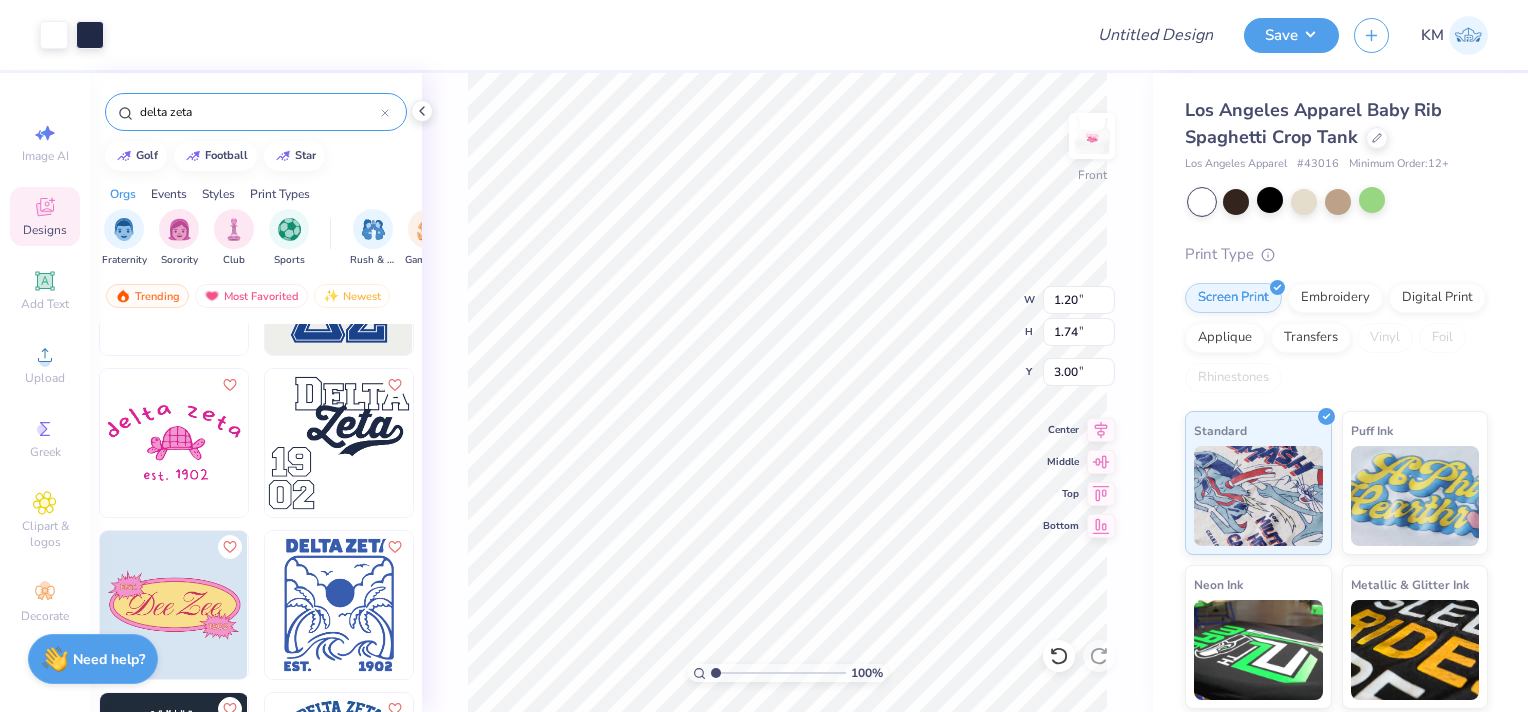 type on "1.26" 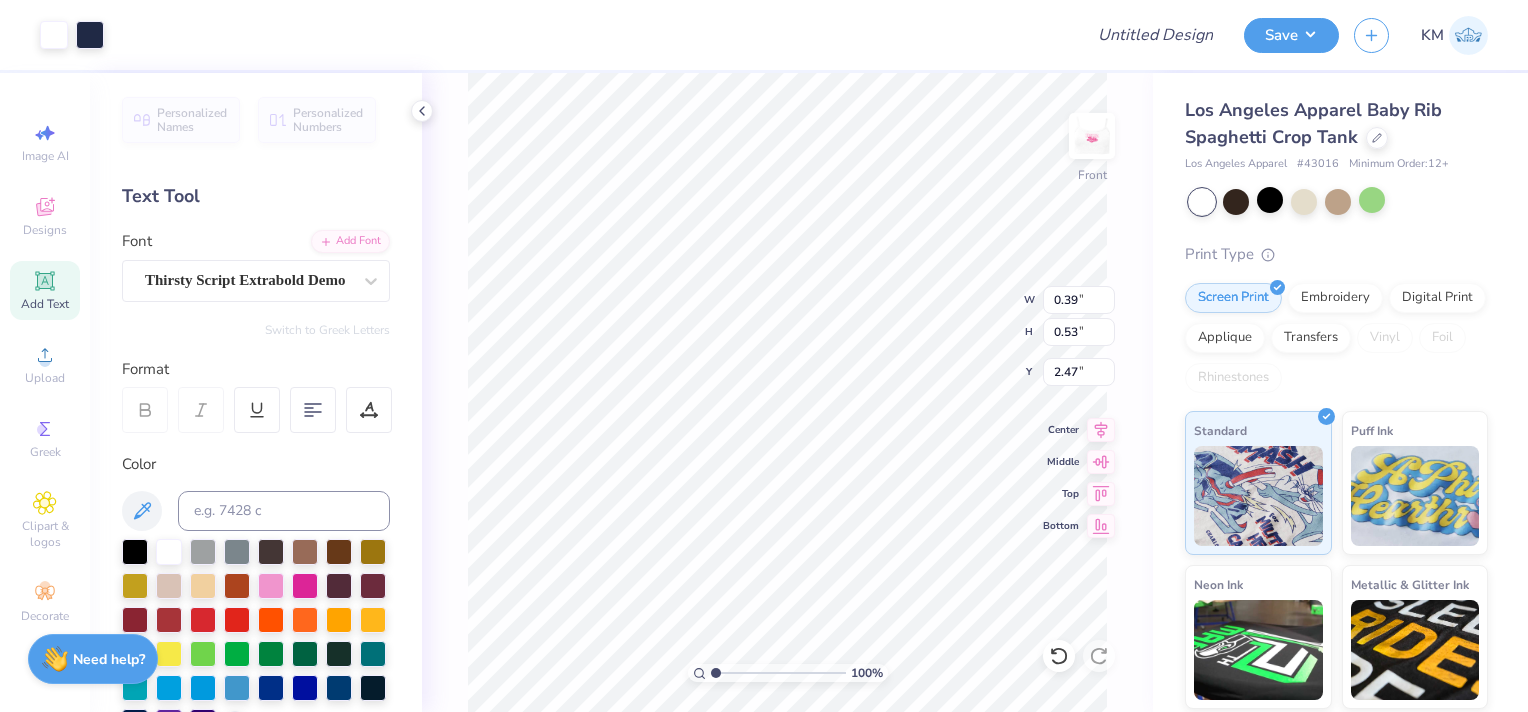 type on "1.45" 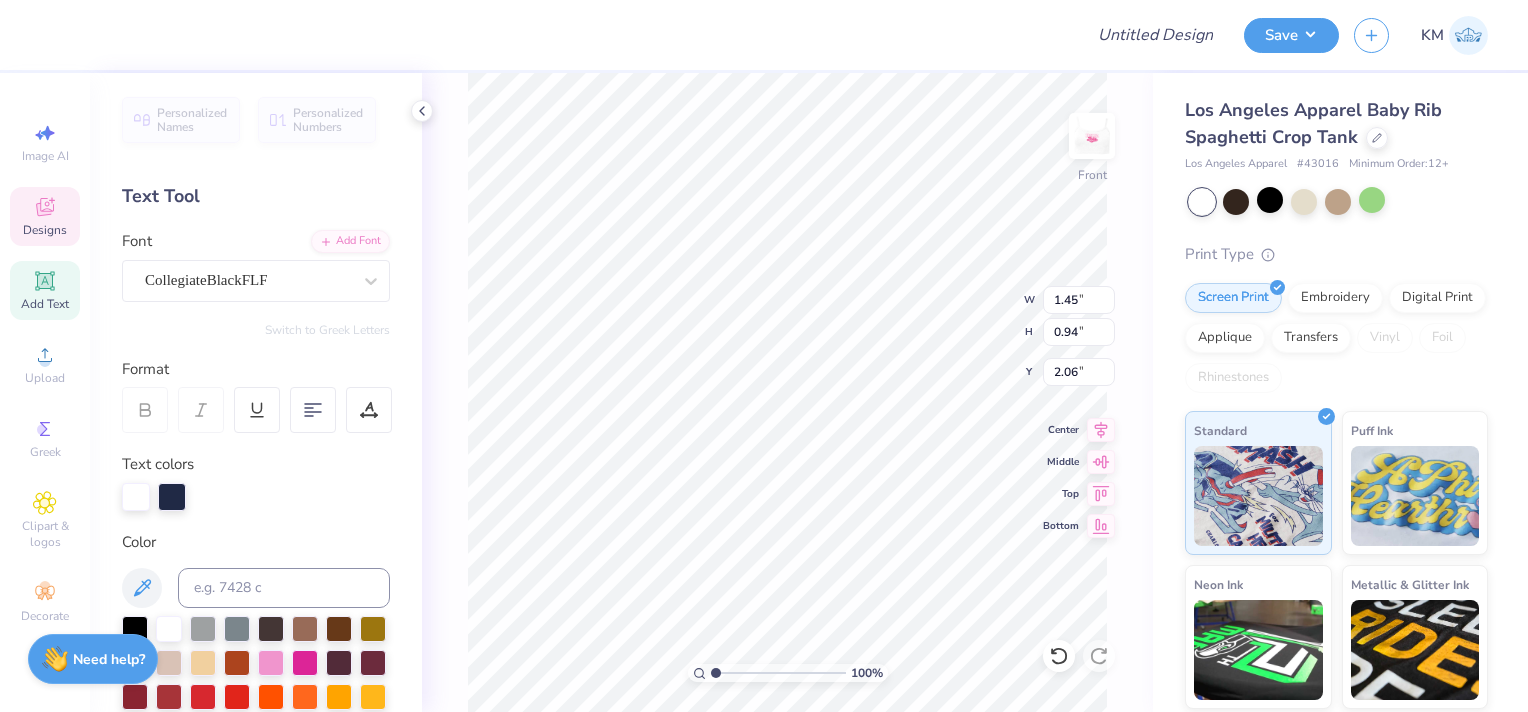 type on "1.01" 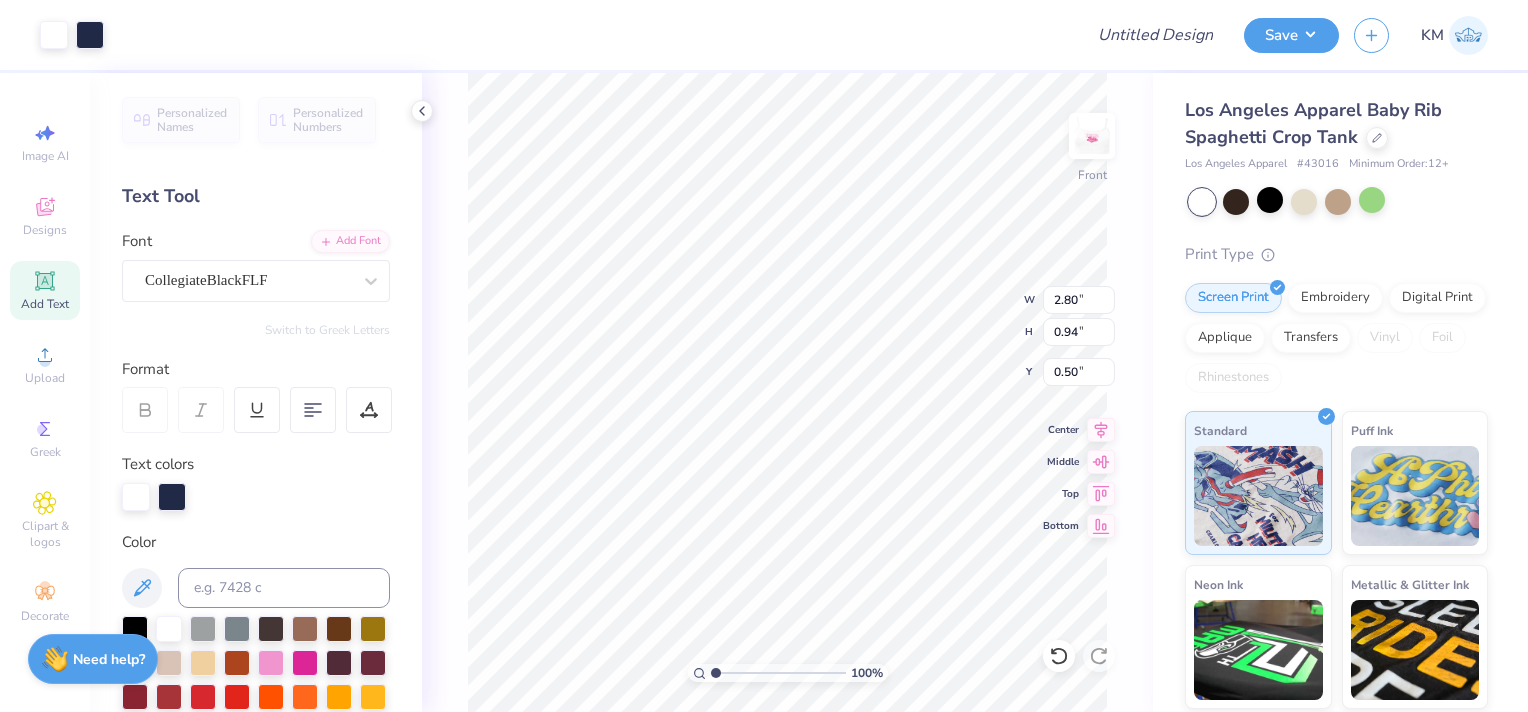 type on "0.50" 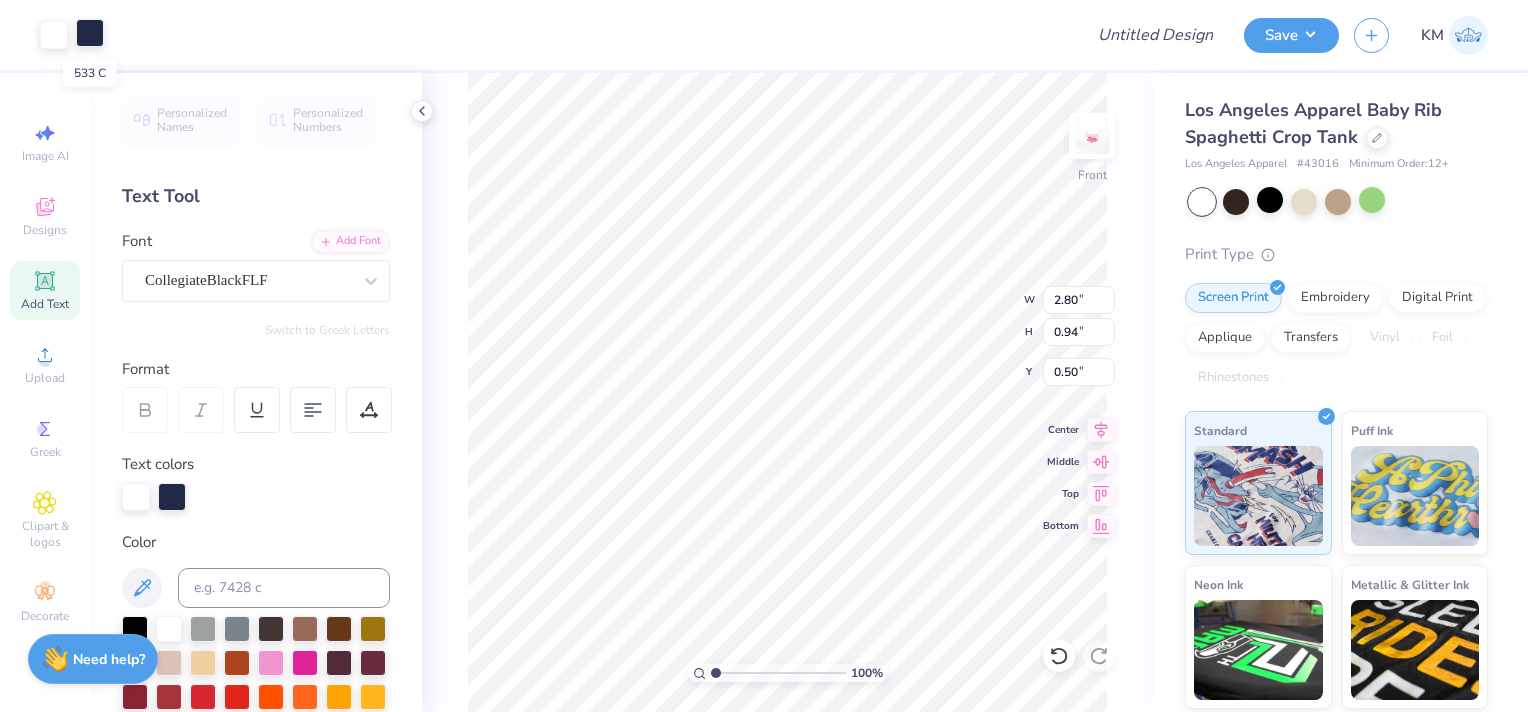 click at bounding box center [90, 33] 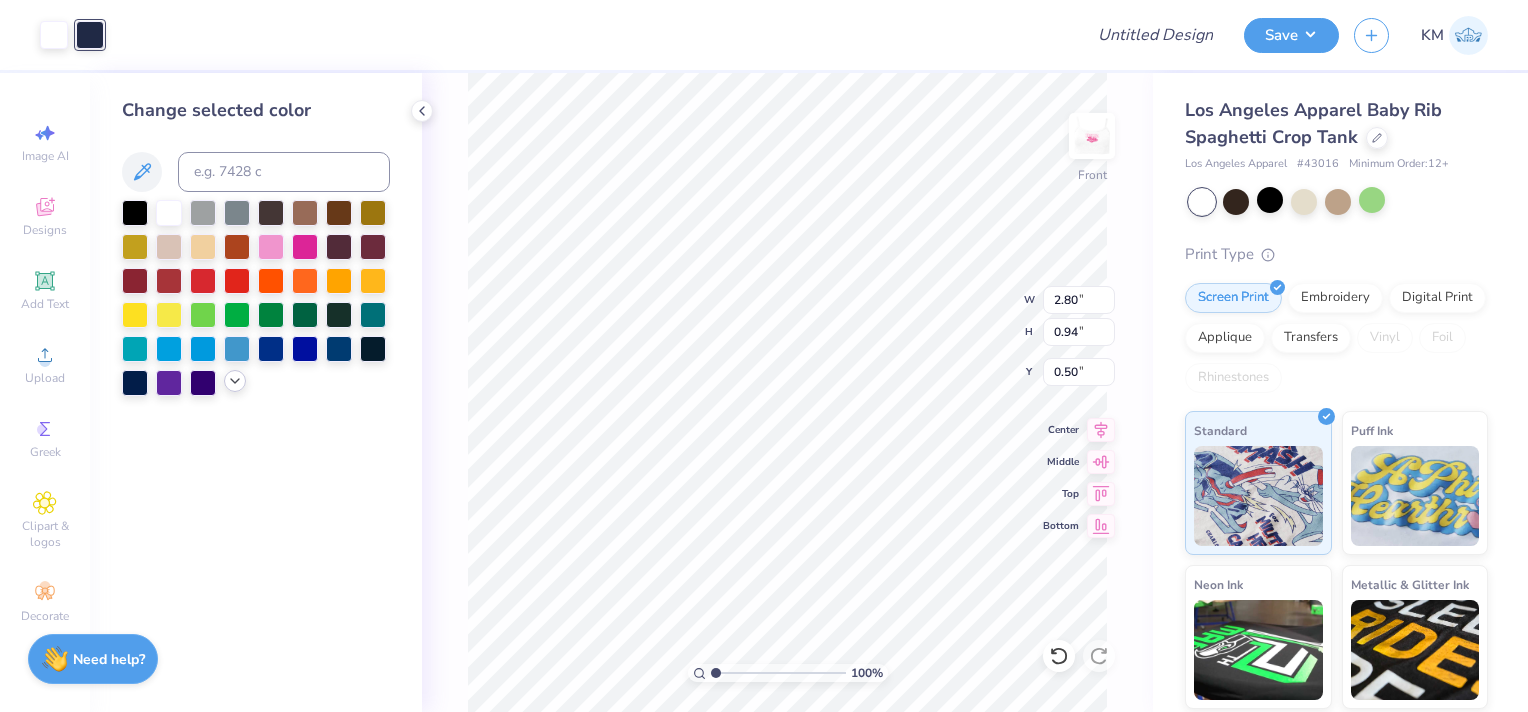 drag, startPoint x: 232, startPoint y: 384, endPoint x: 235, endPoint y: 399, distance: 15.297058 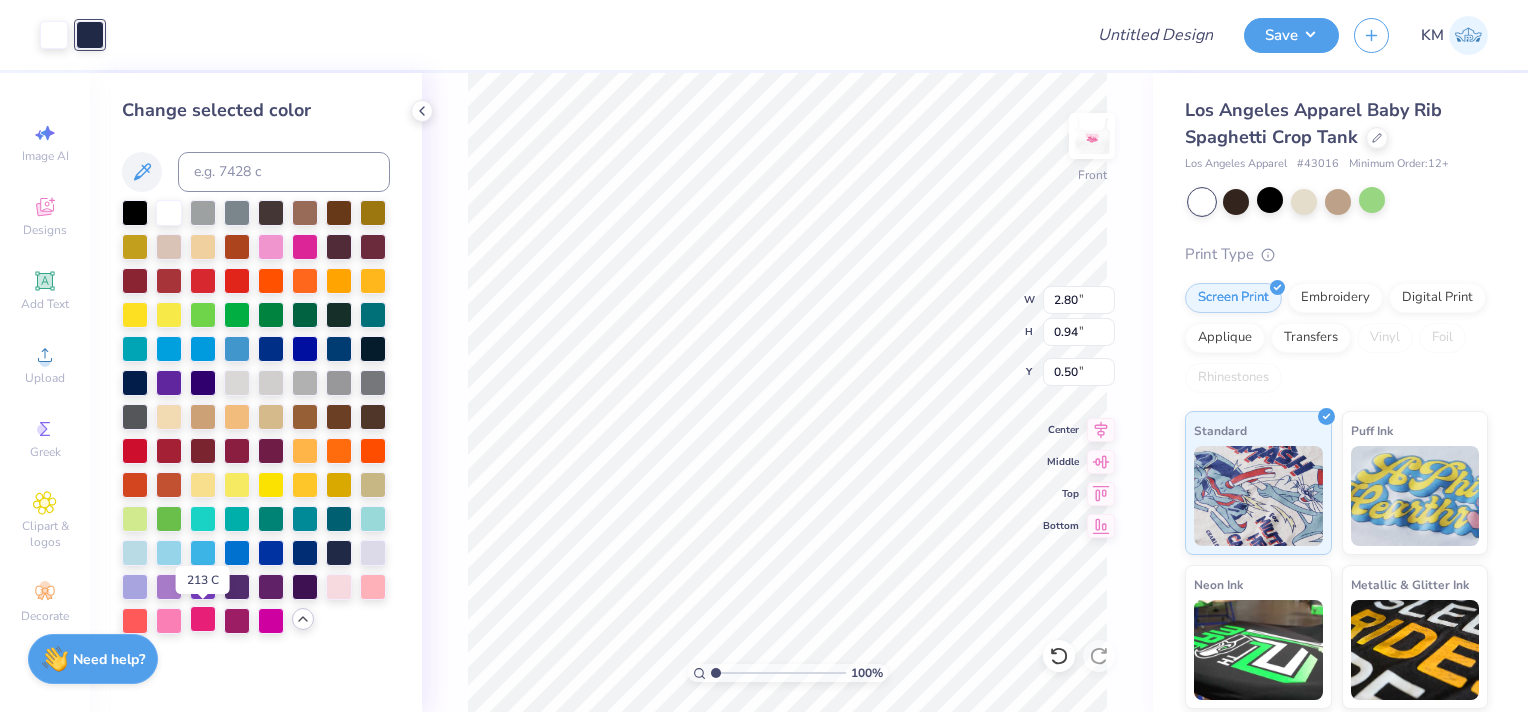 click at bounding box center [203, 619] 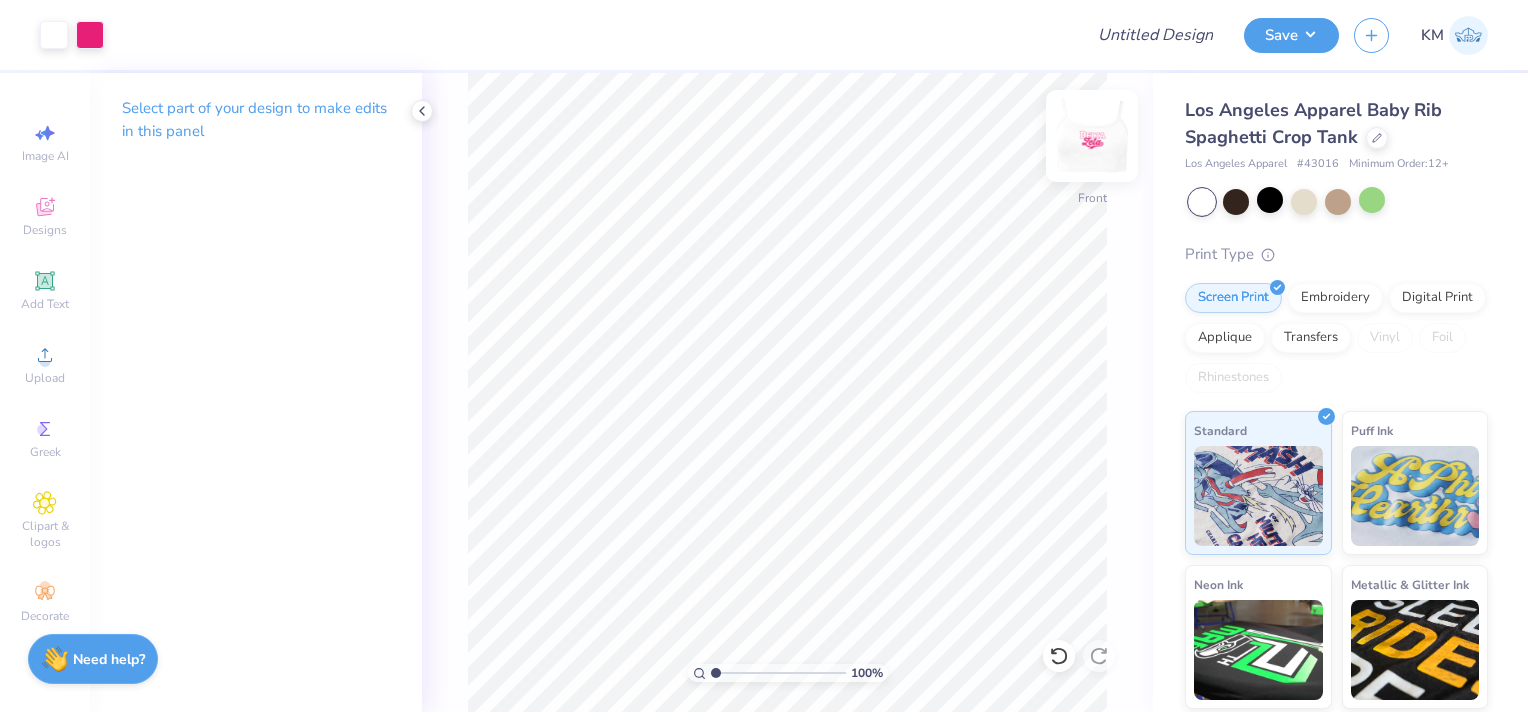 click at bounding box center [1092, 136] 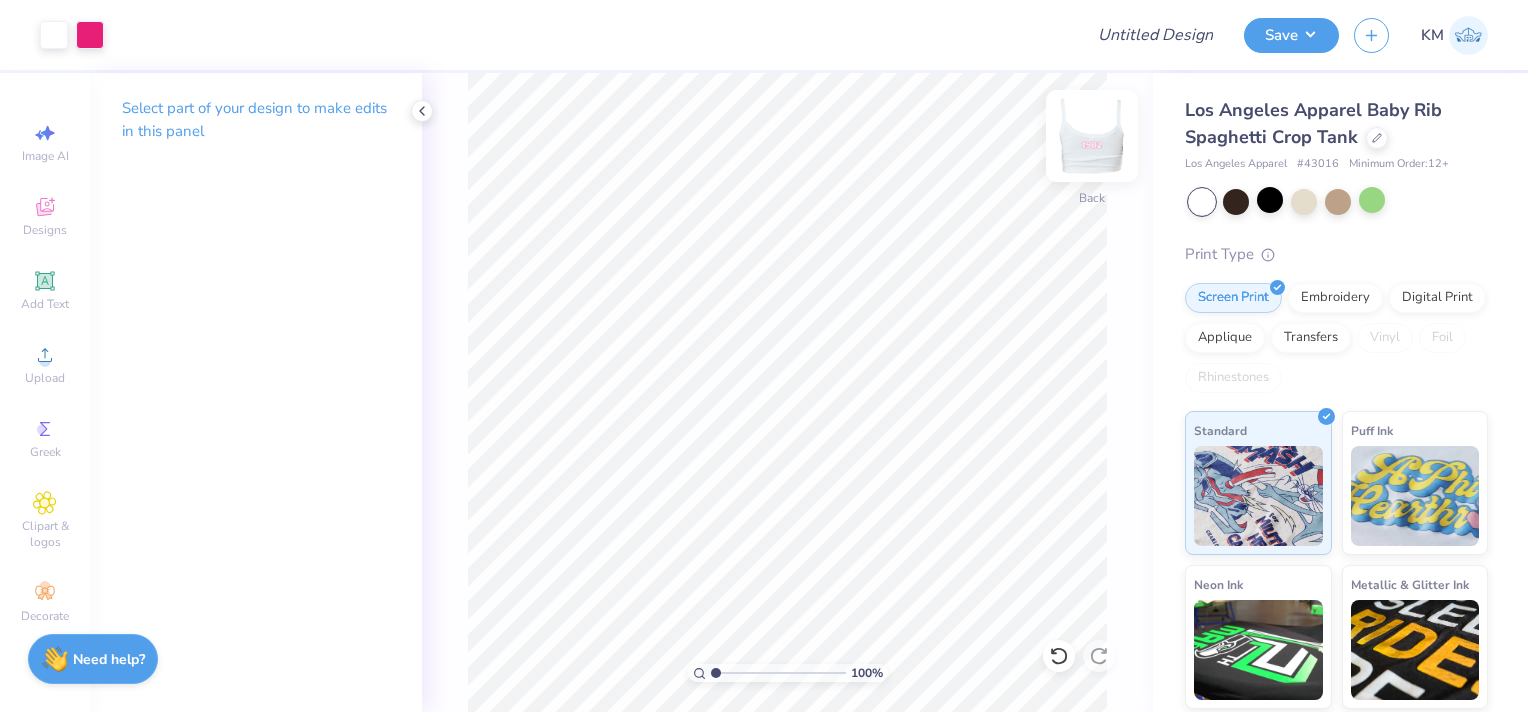 click at bounding box center (1092, 136) 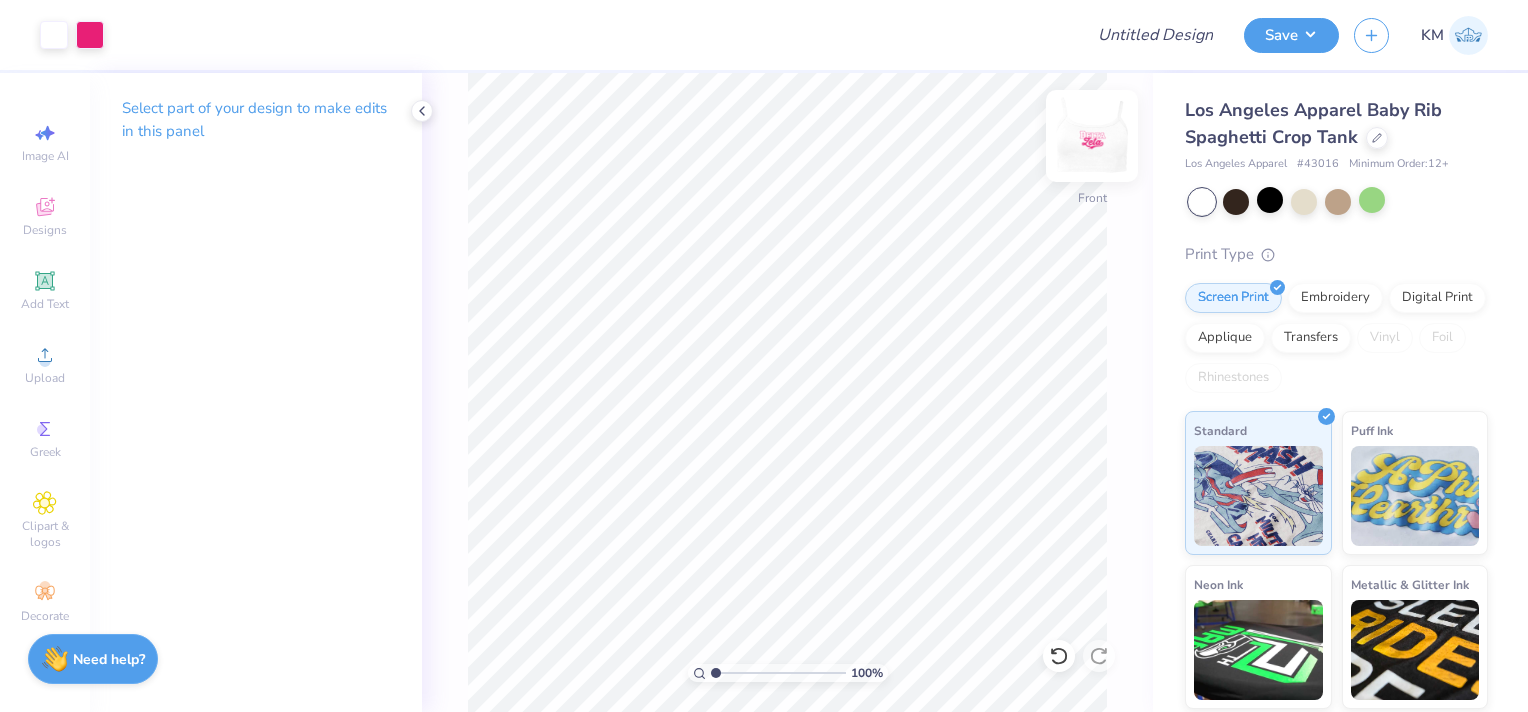 click at bounding box center [1092, 136] 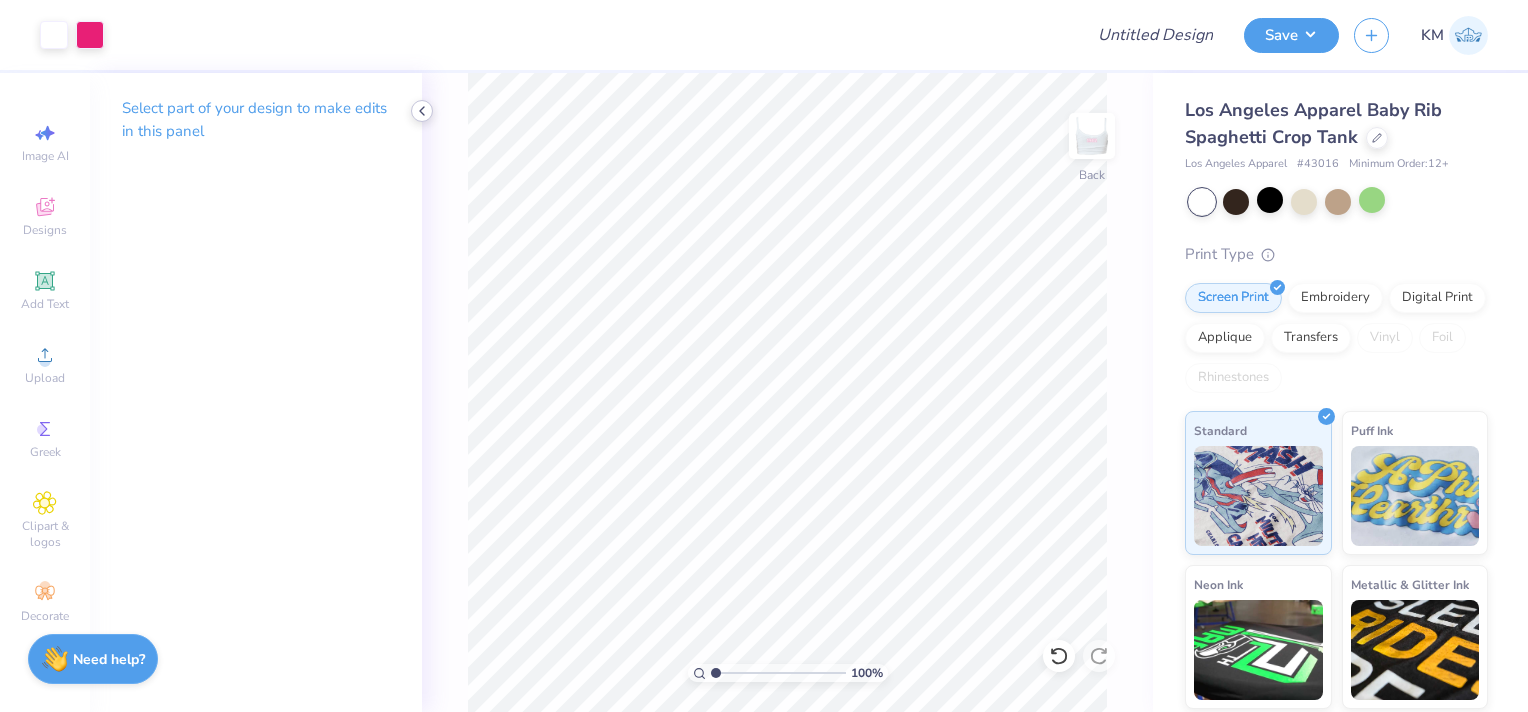 click 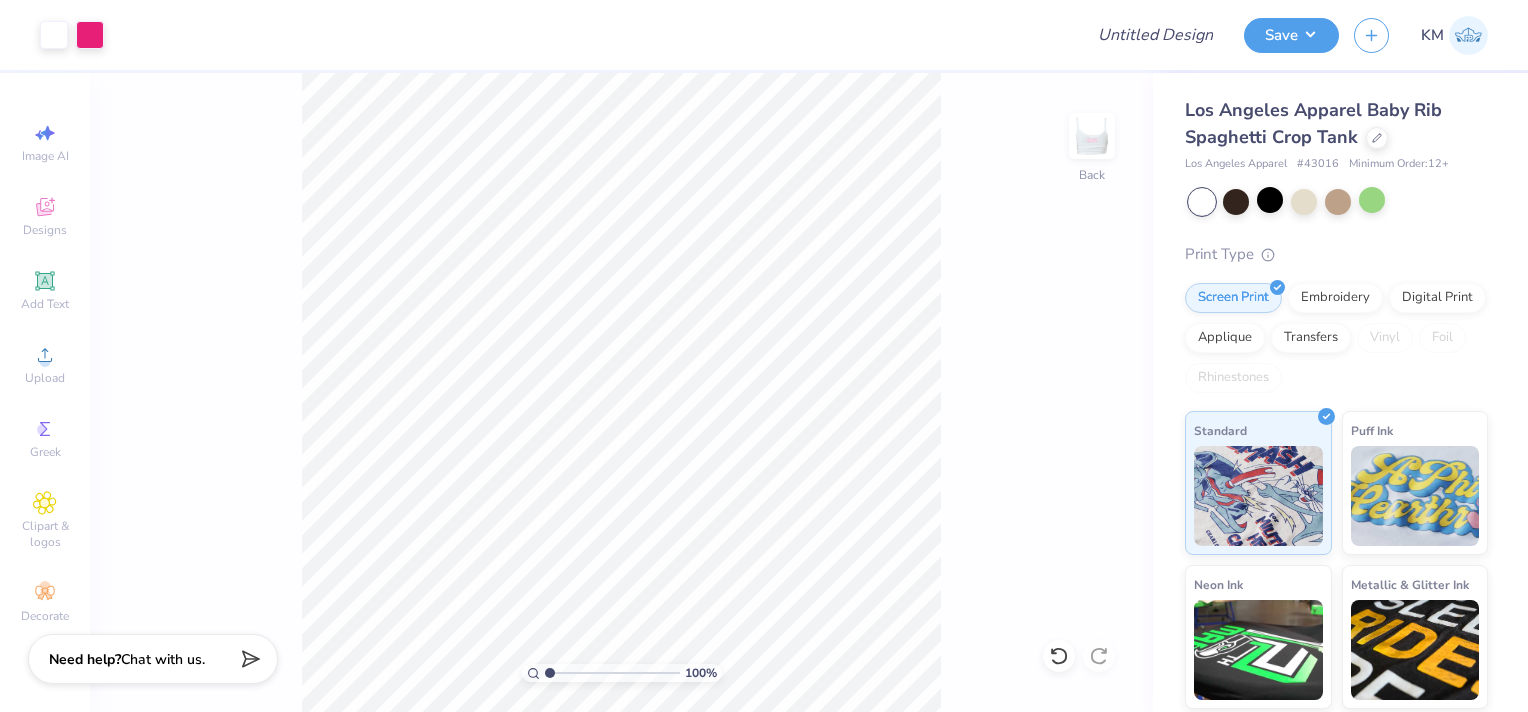 click on "Rhinestones" at bounding box center [1233, 378] 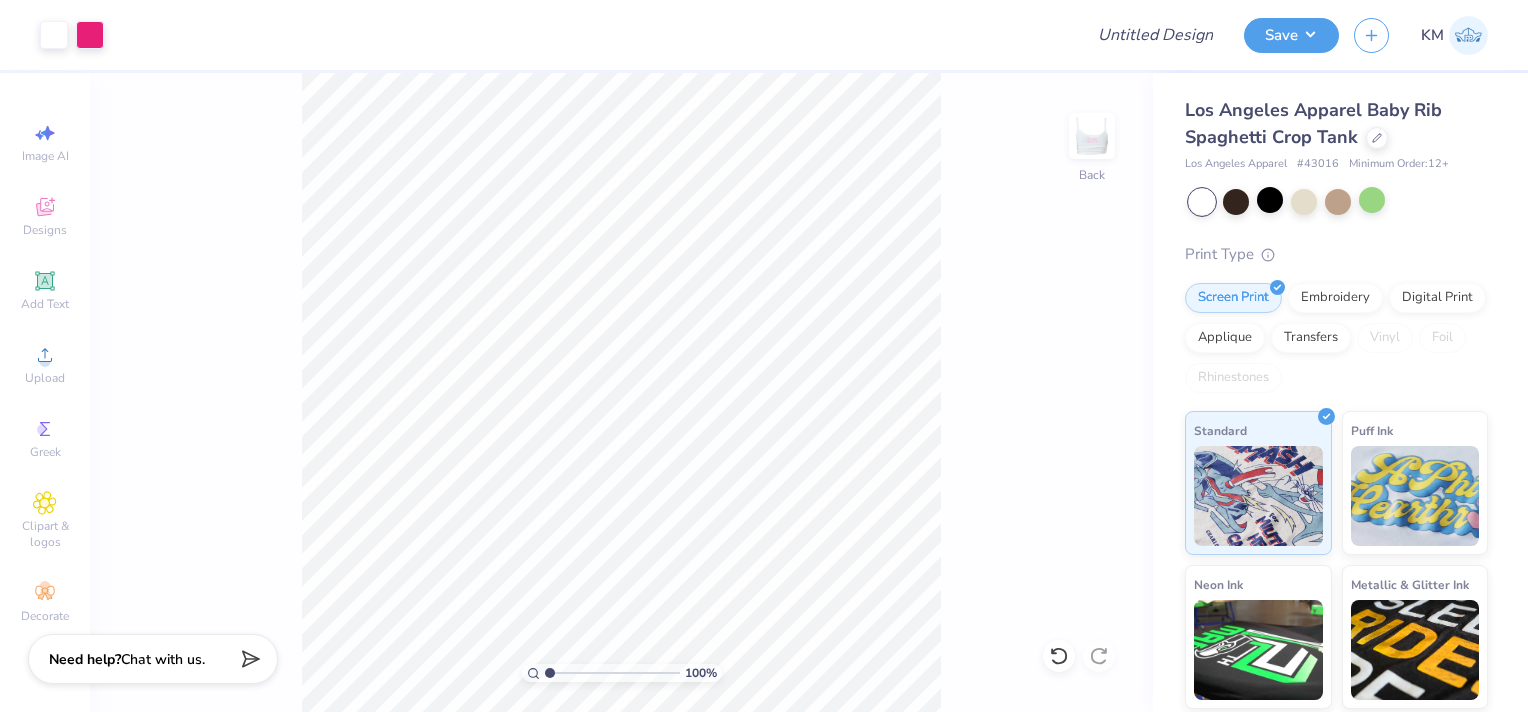click 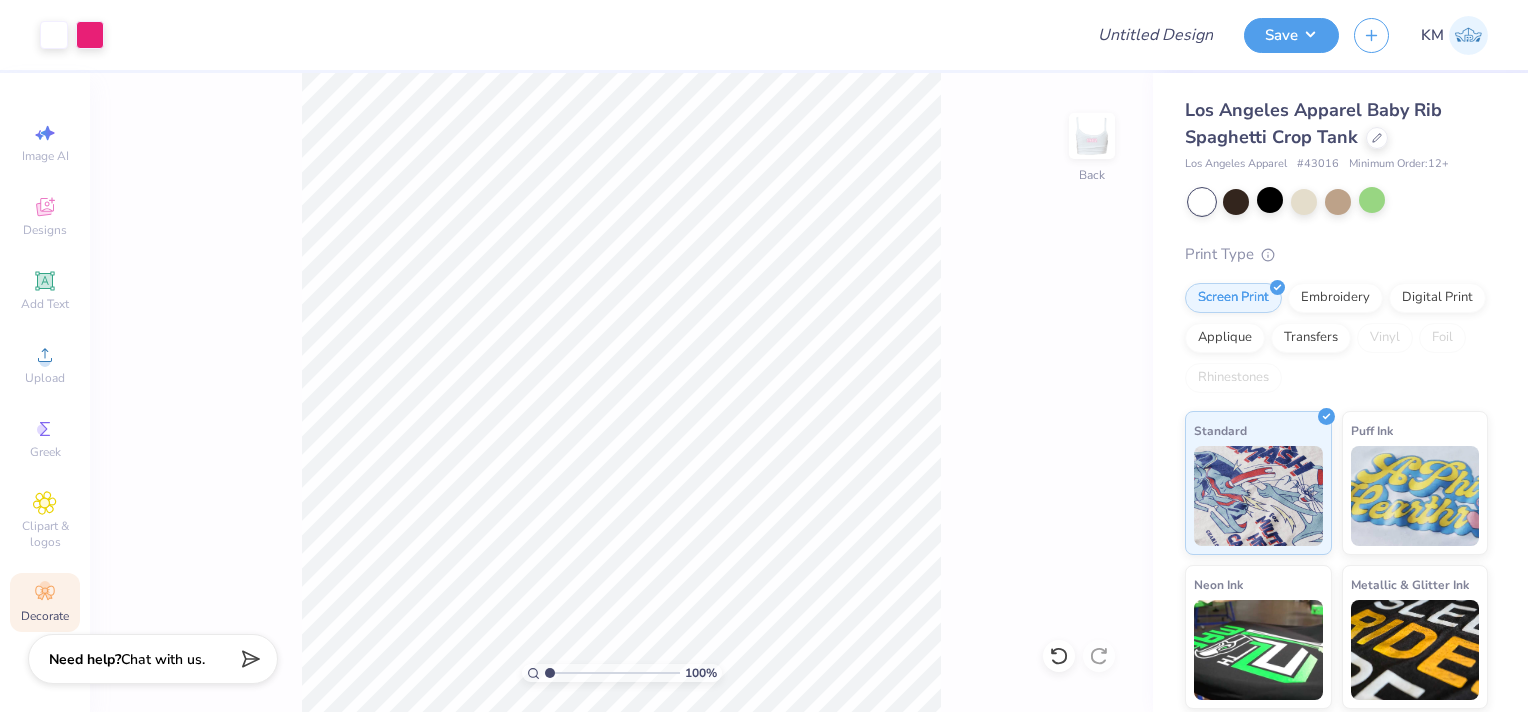 click 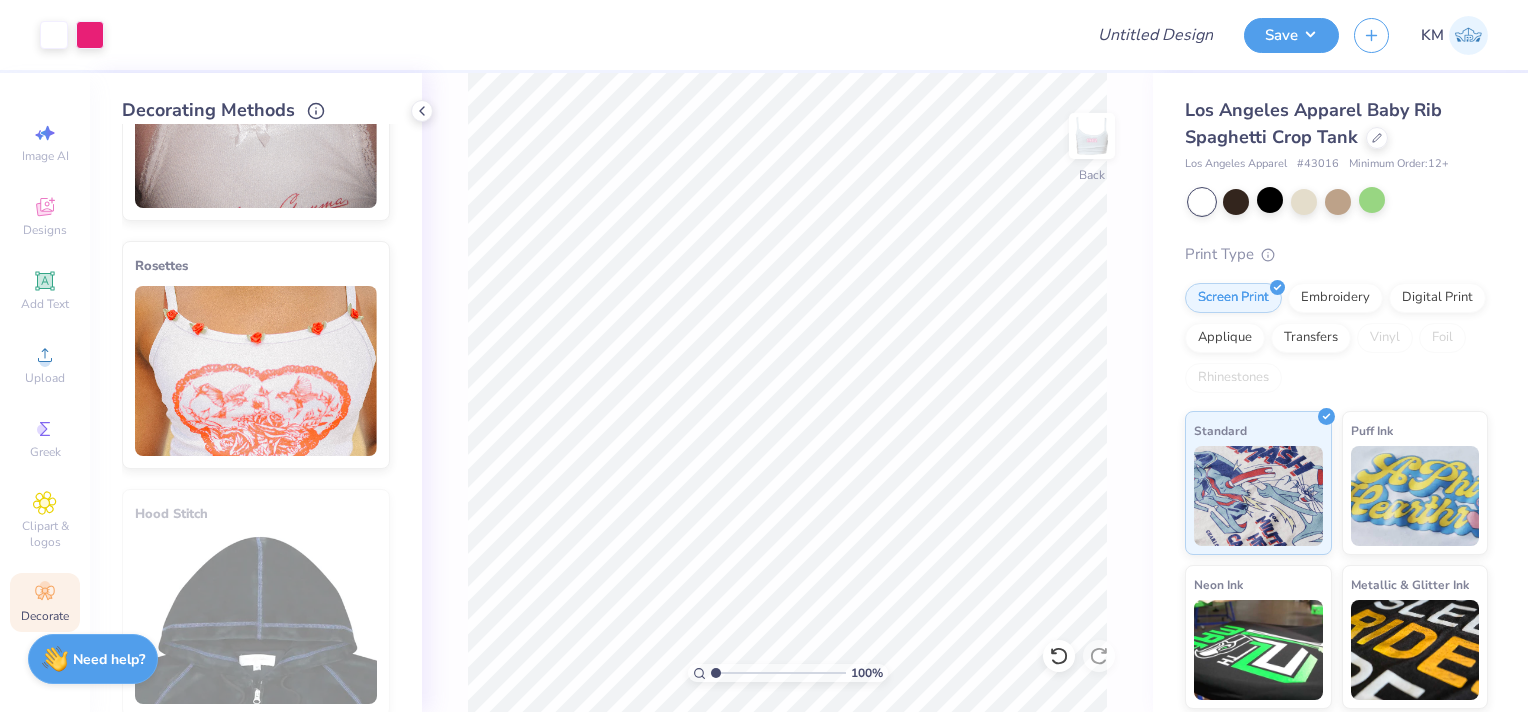 scroll, scrollTop: 1160, scrollLeft: 0, axis: vertical 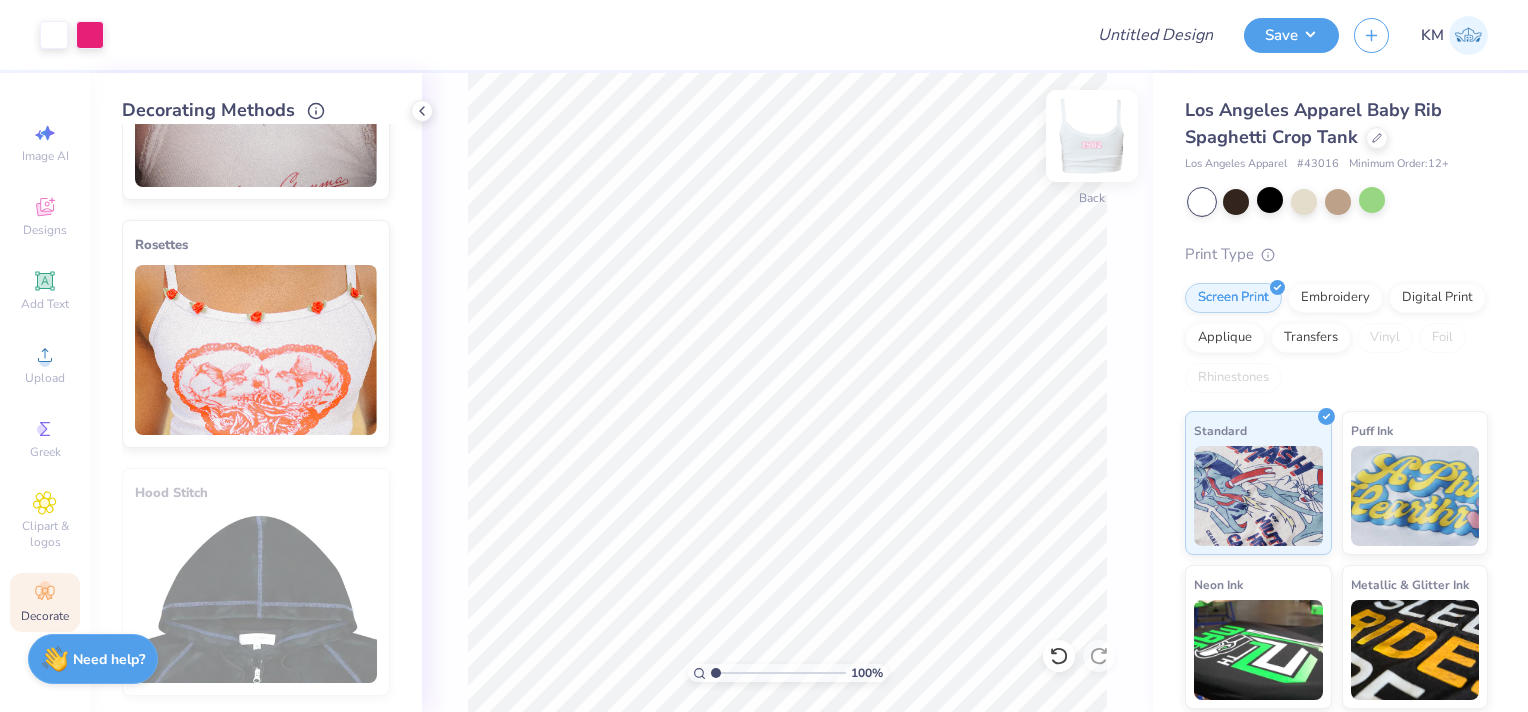 click at bounding box center (1092, 136) 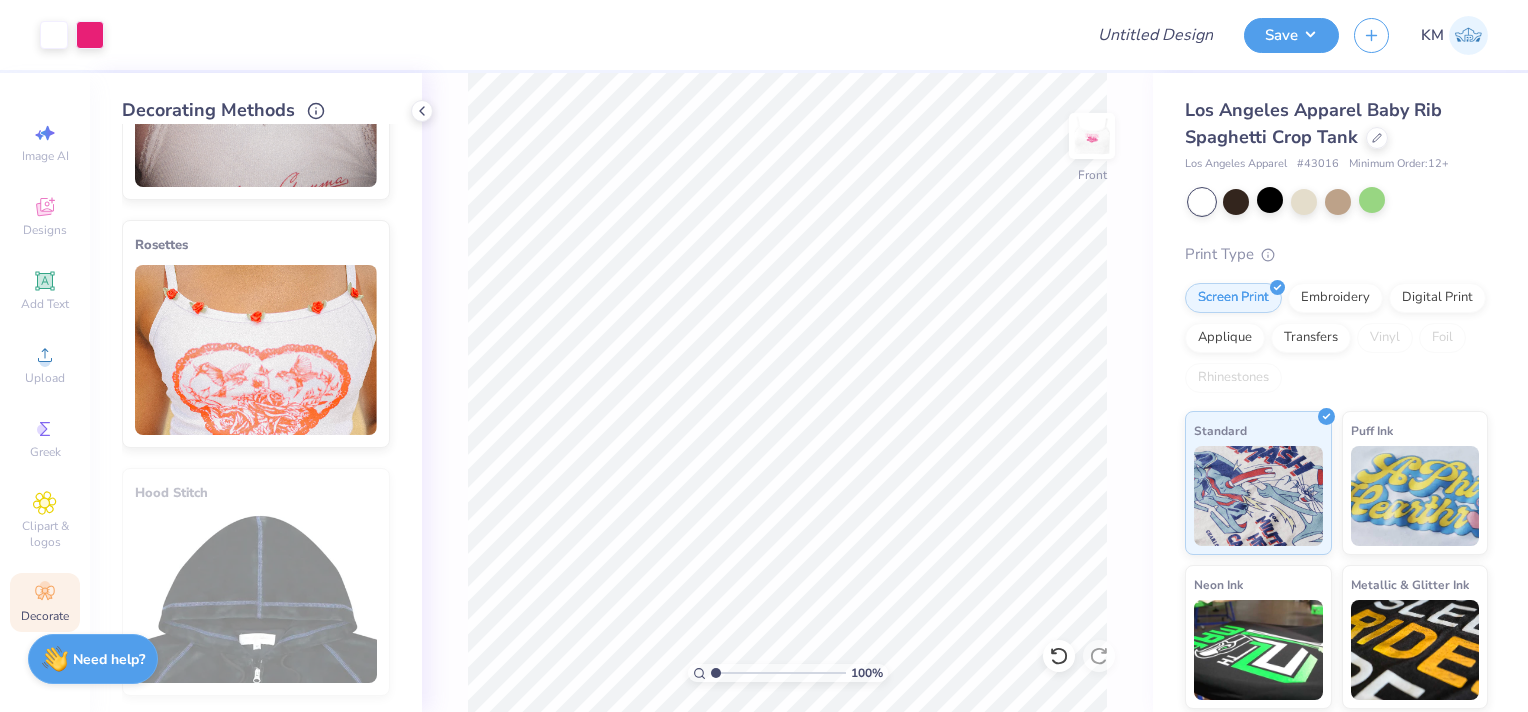click at bounding box center (1092, 136) 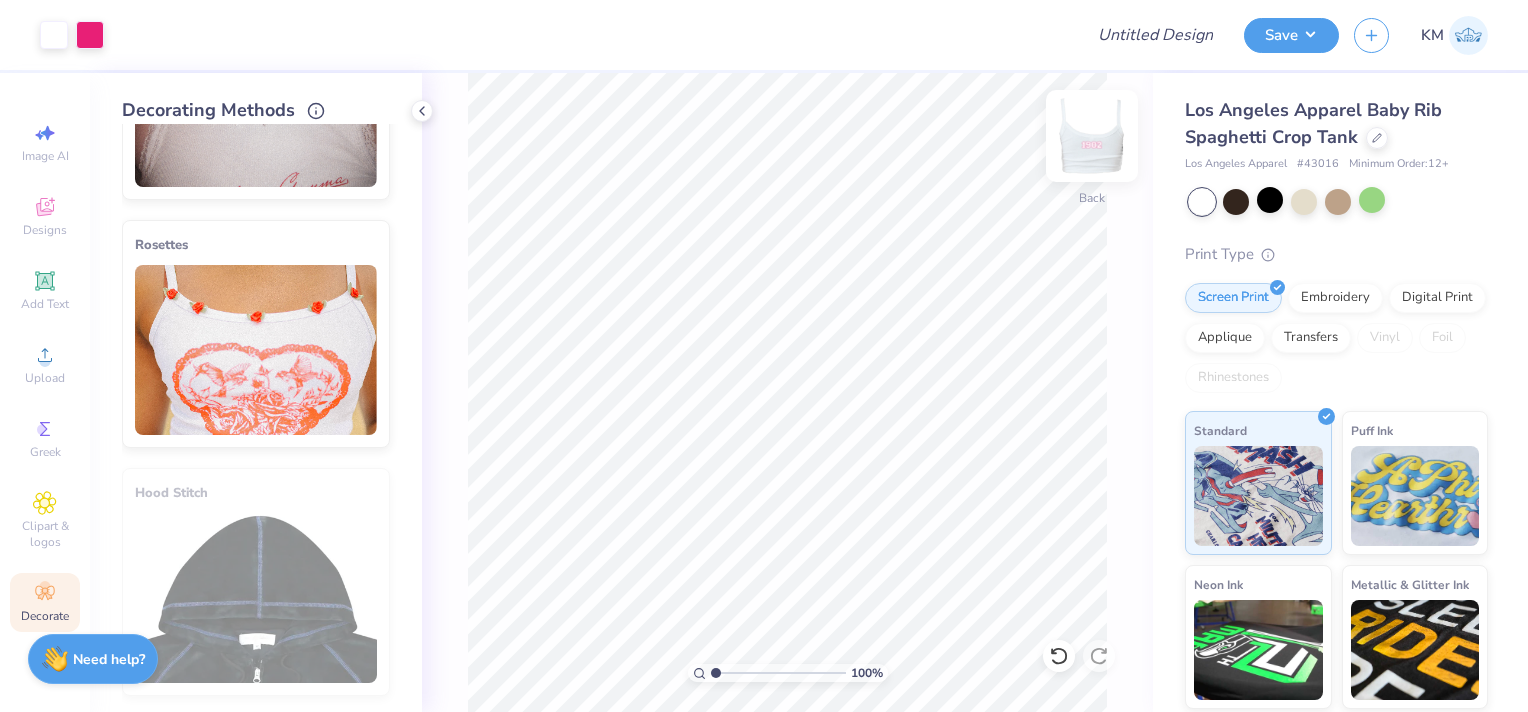 click at bounding box center (1092, 136) 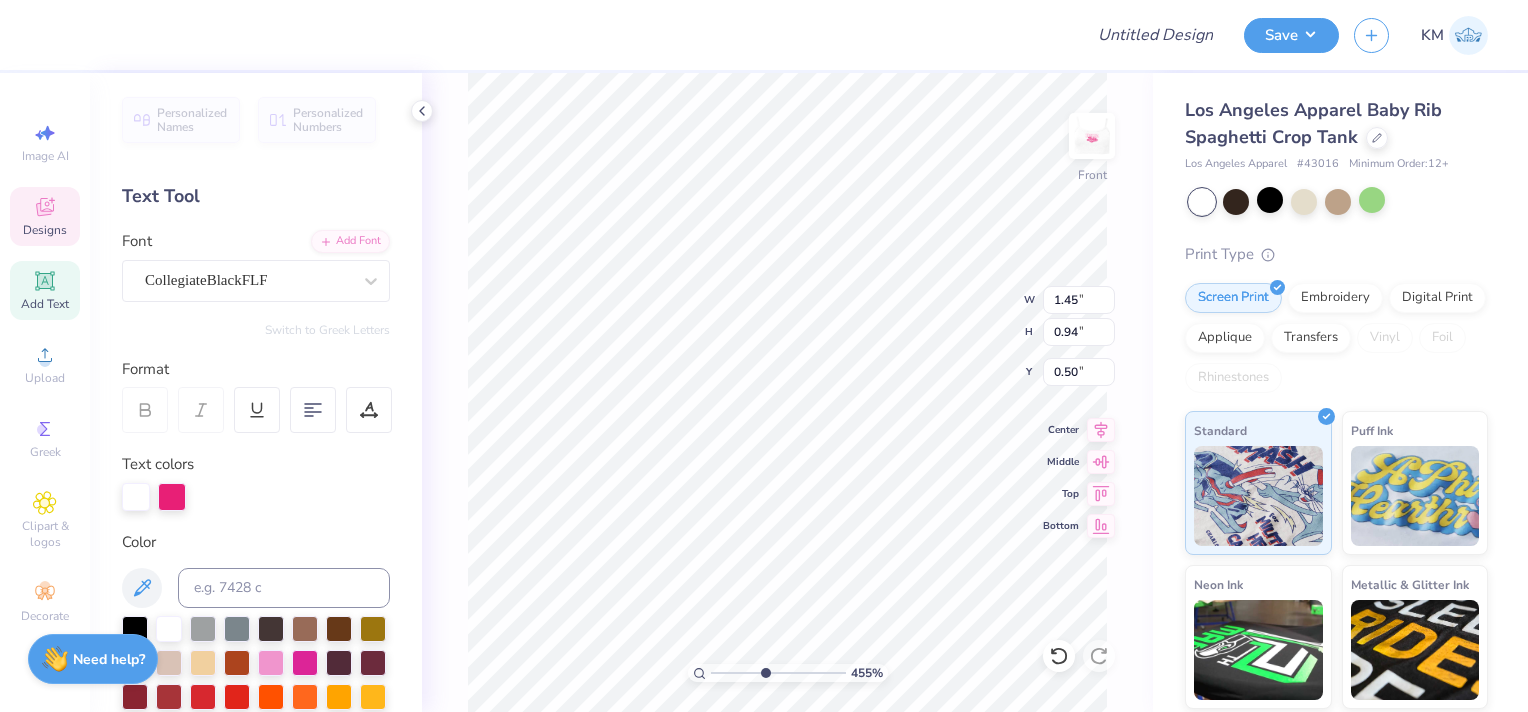 drag, startPoint x: 722, startPoint y: 671, endPoint x: 768, endPoint y: 659, distance: 47.539455 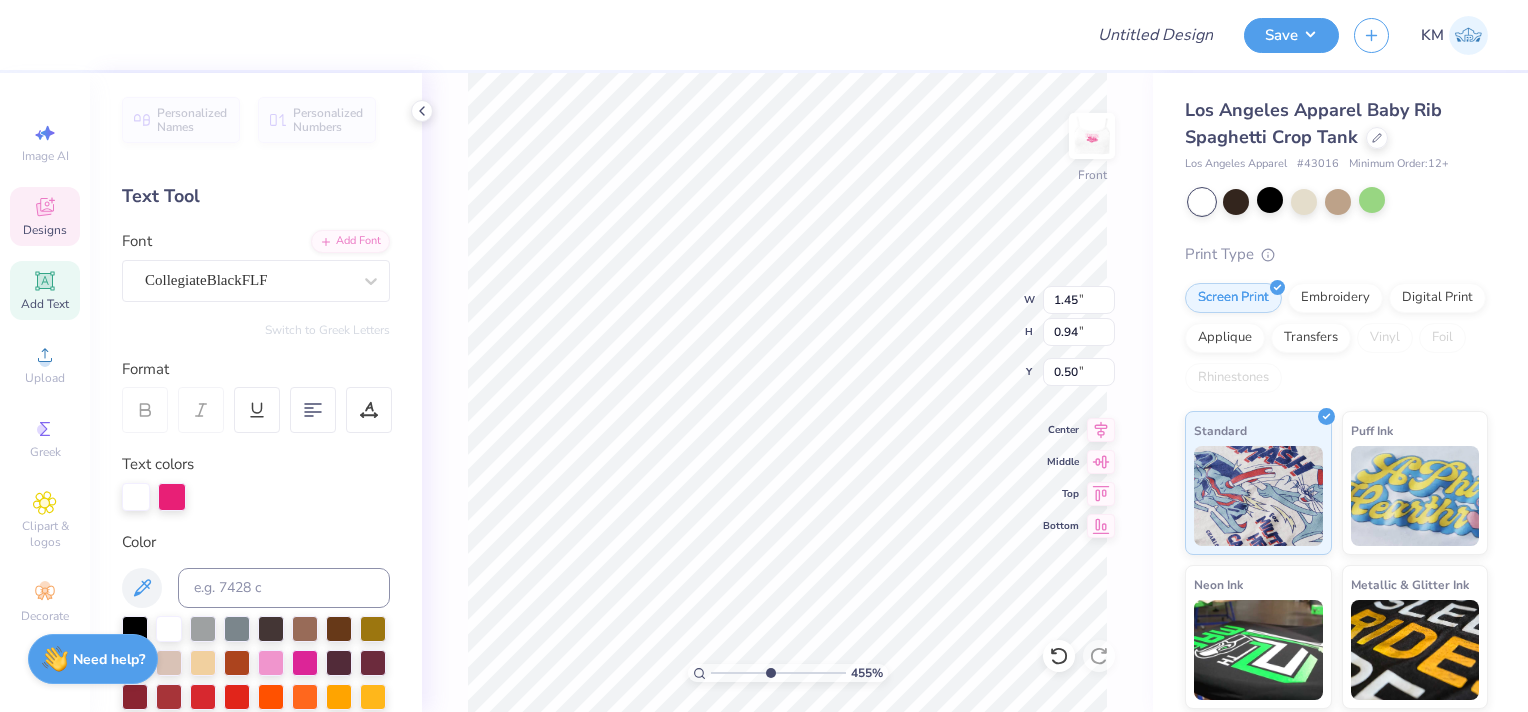 click at bounding box center (778, 673) 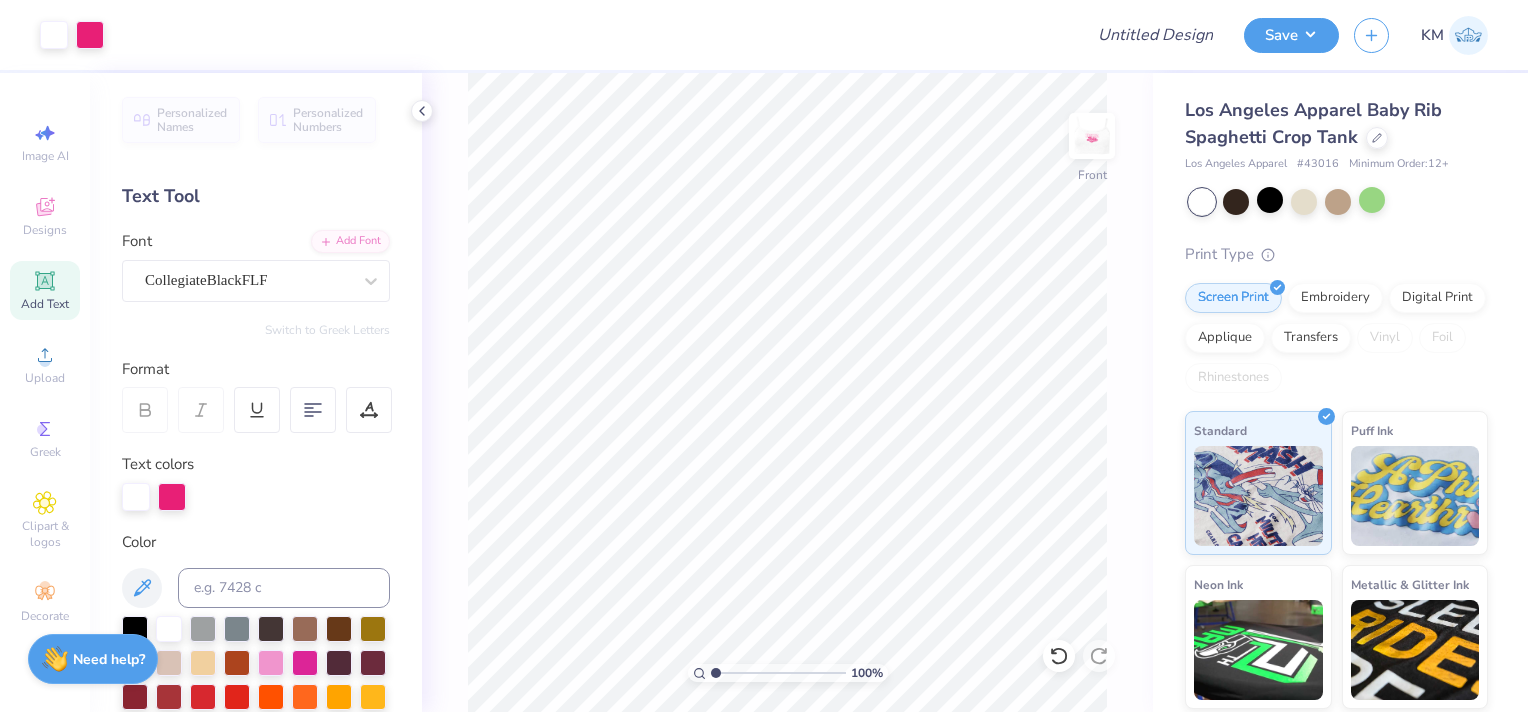 drag, startPoint x: 777, startPoint y: 672, endPoint x: 699, endPoint y: 680, distance: 78.40918 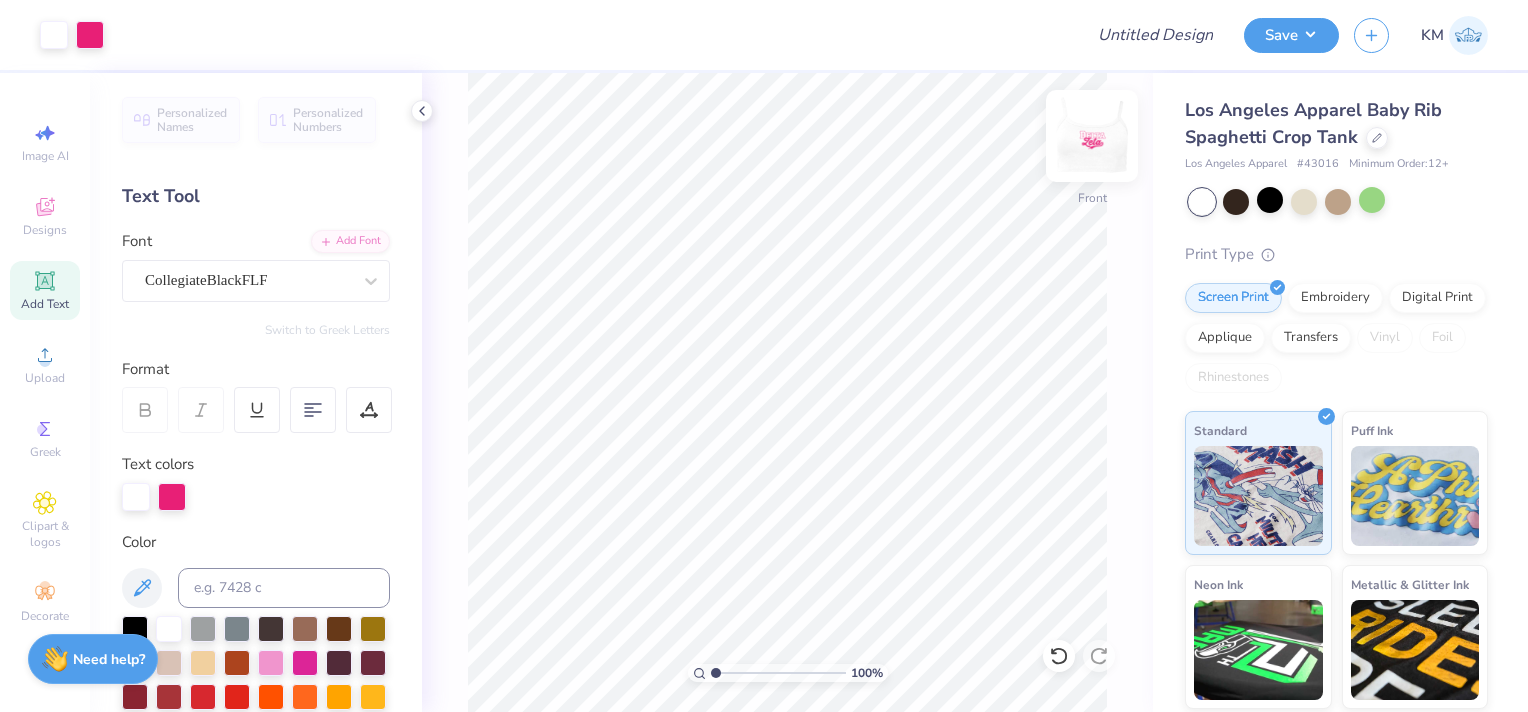 click at bounding box center [1092, 136] 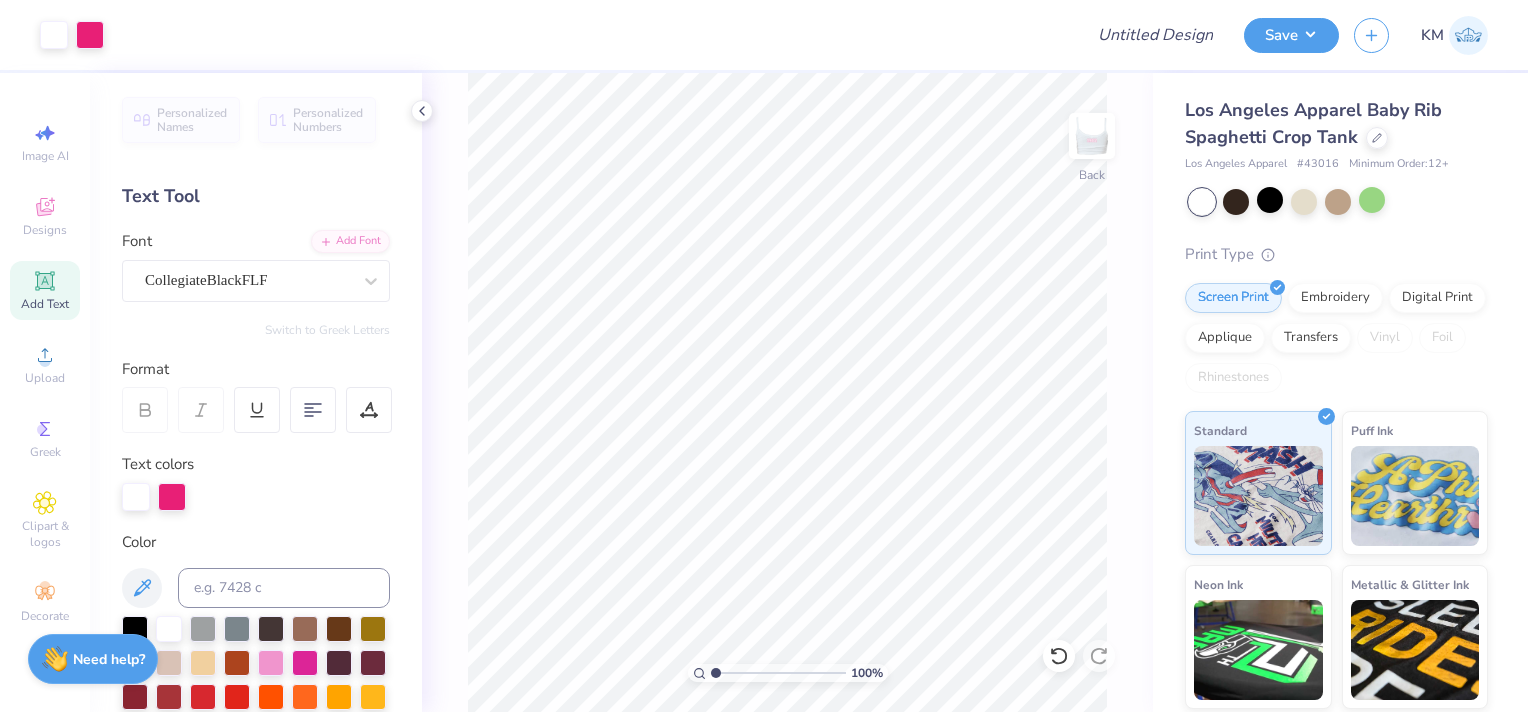 click at bounding box center (1338, 202) 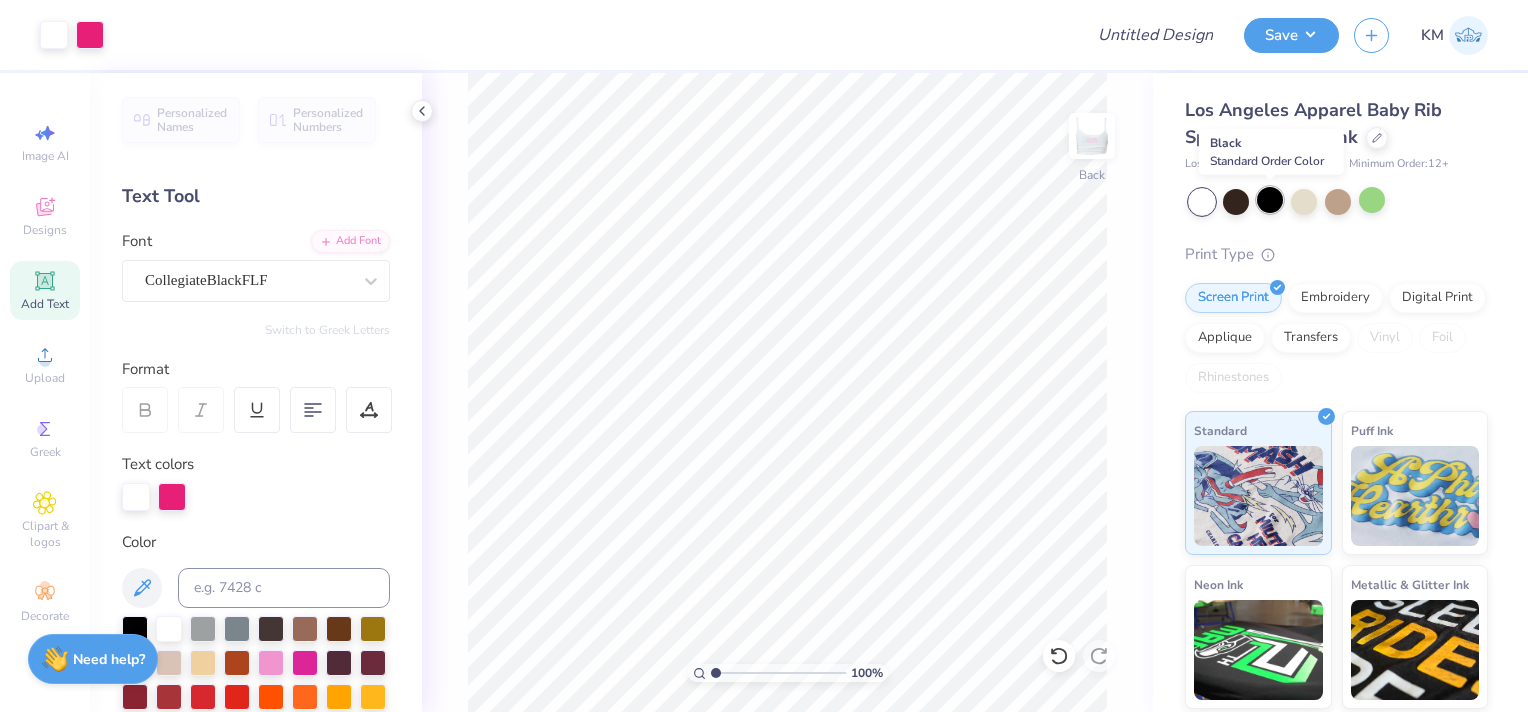 click at bounding box center [1270, 200] 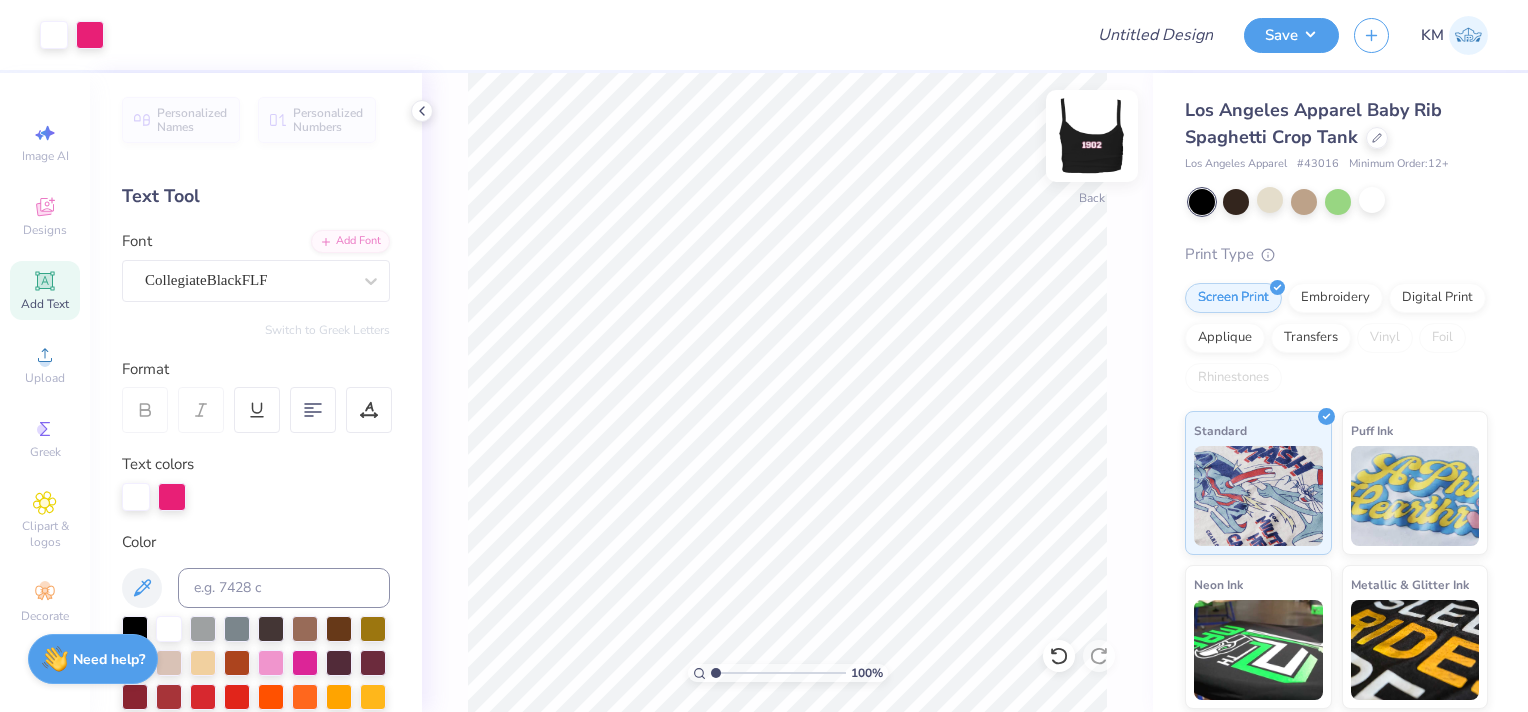 click at bounding box center [1092, 136] 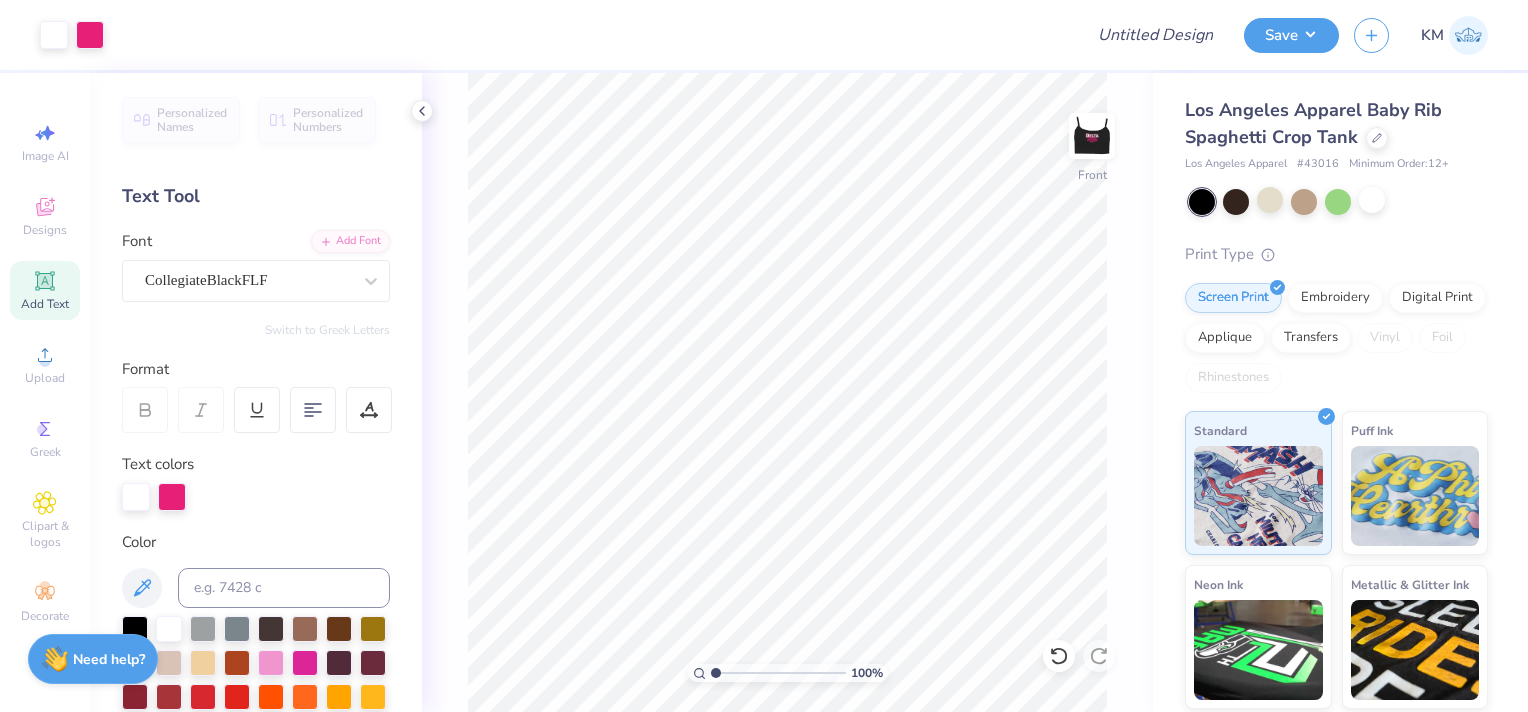 click at bounding box center (1092, 136) 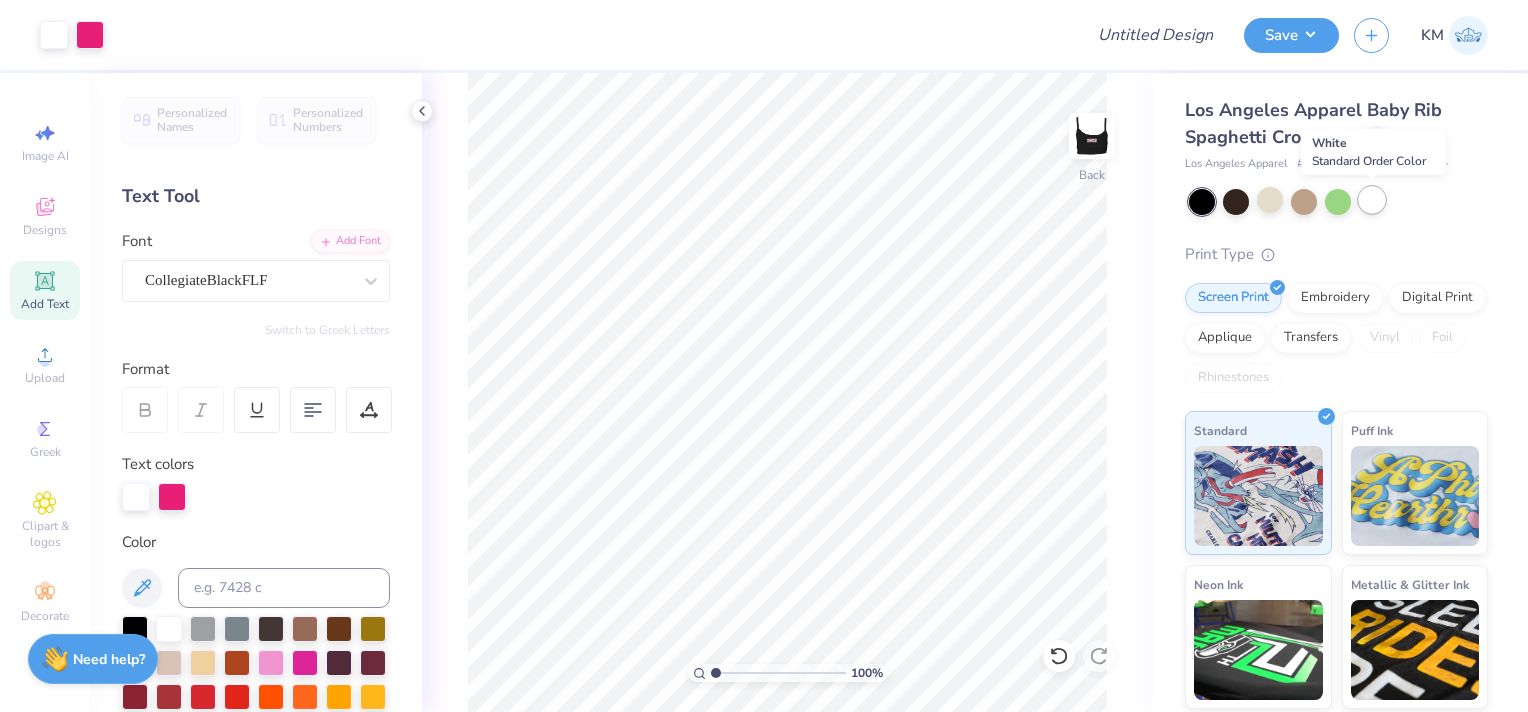click at bounding box center (1372, 200) 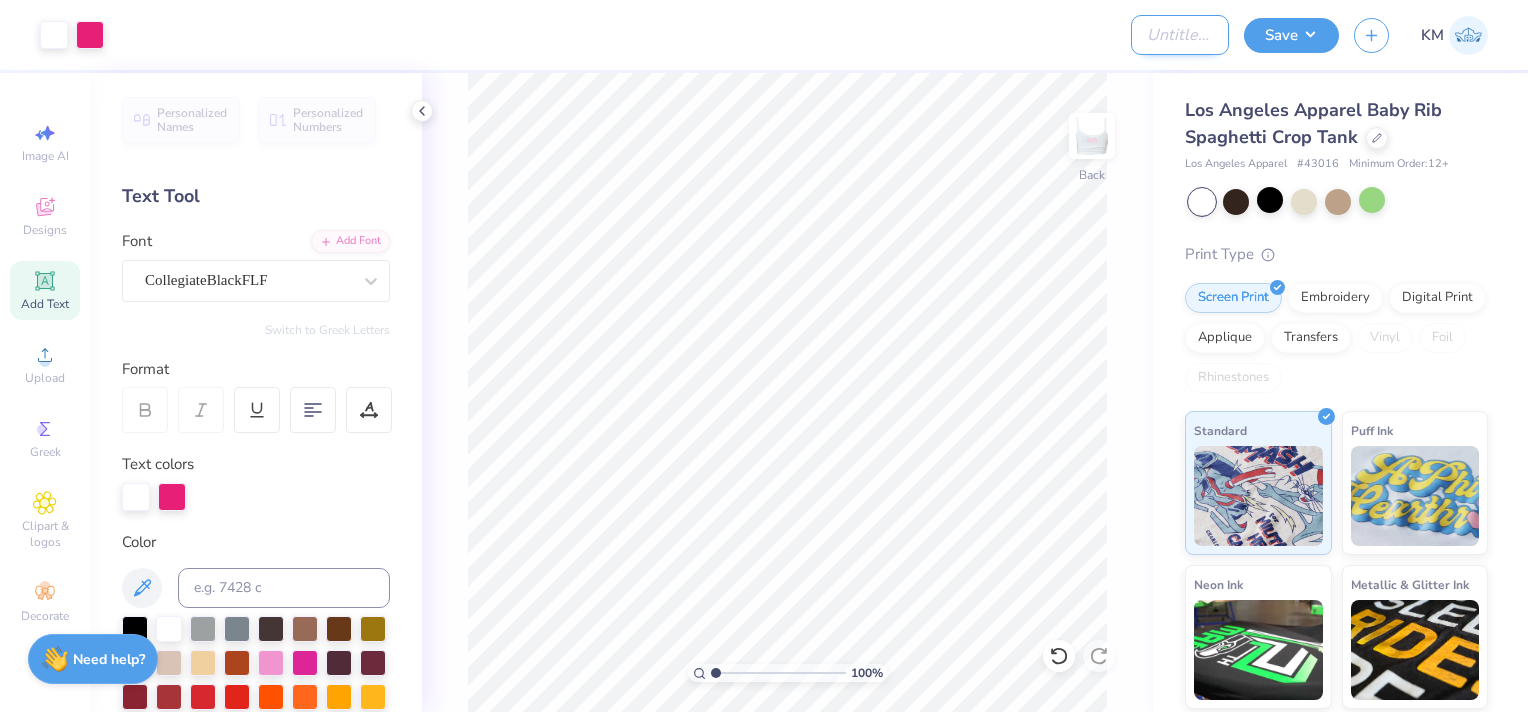 click on "Design Title" at bounding box center (1180, 35) 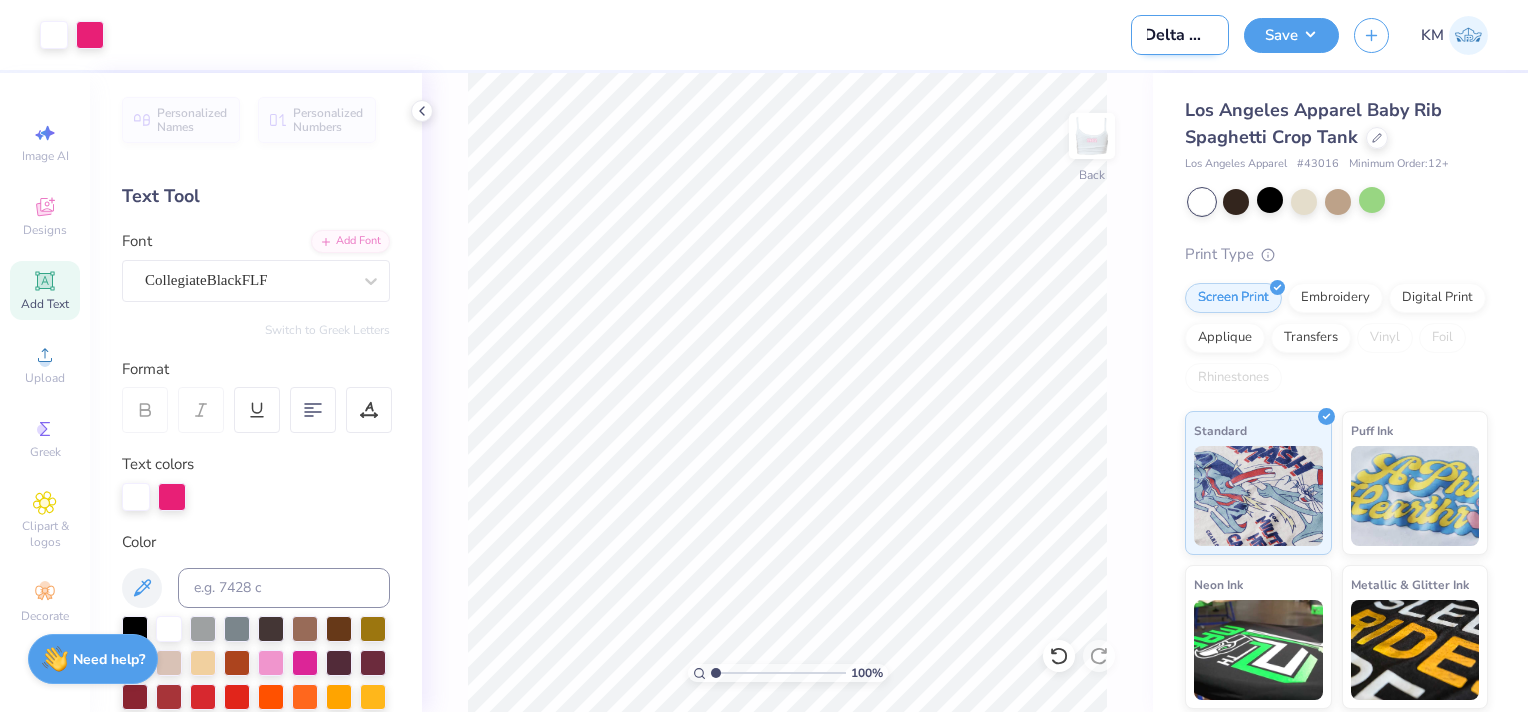 scroll, scrollTop: 0, scrollLeft: 11, axis: horizontal 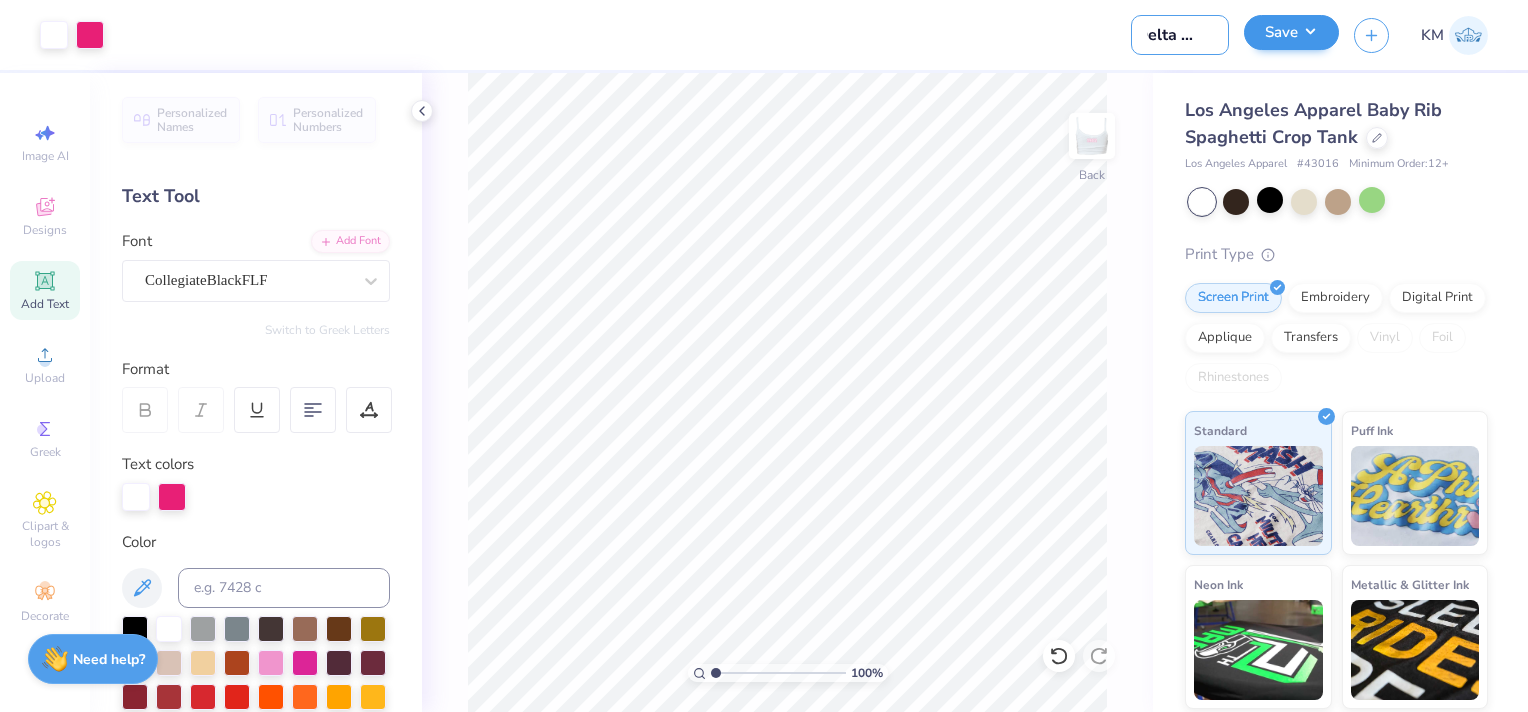 type on "Delta Zeta" 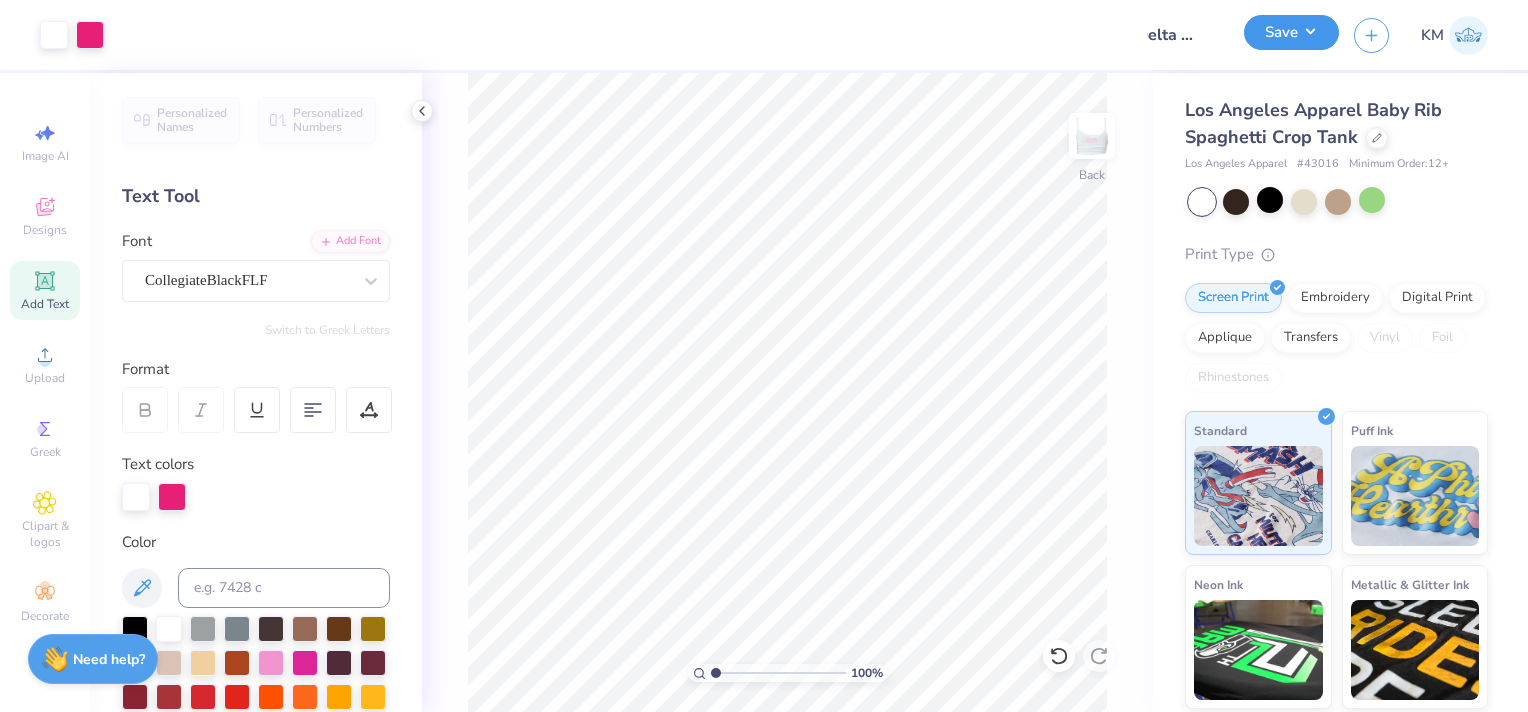 scroll, scrollTop: 0, scrollLeft: 0, axis: both 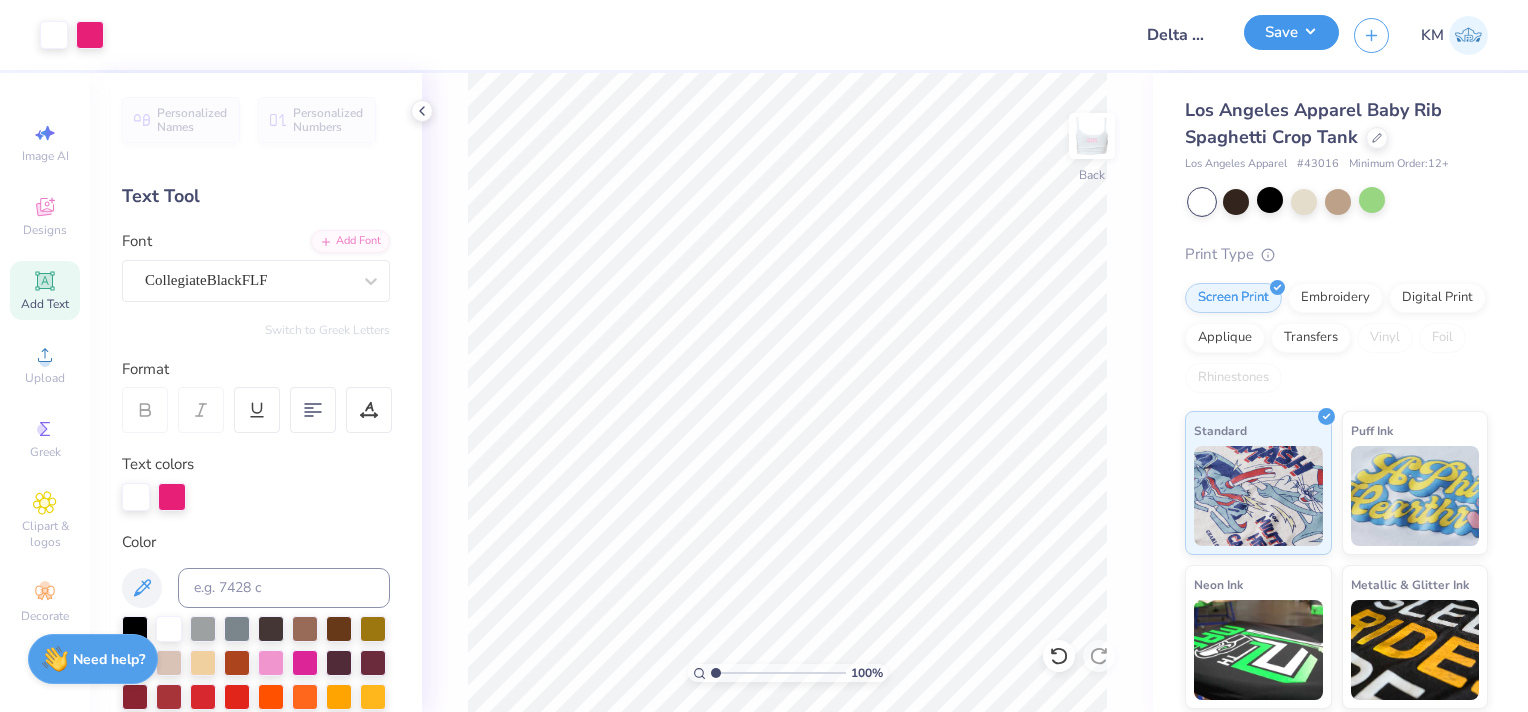 click on "Save" at bounding box center (1291, 32) 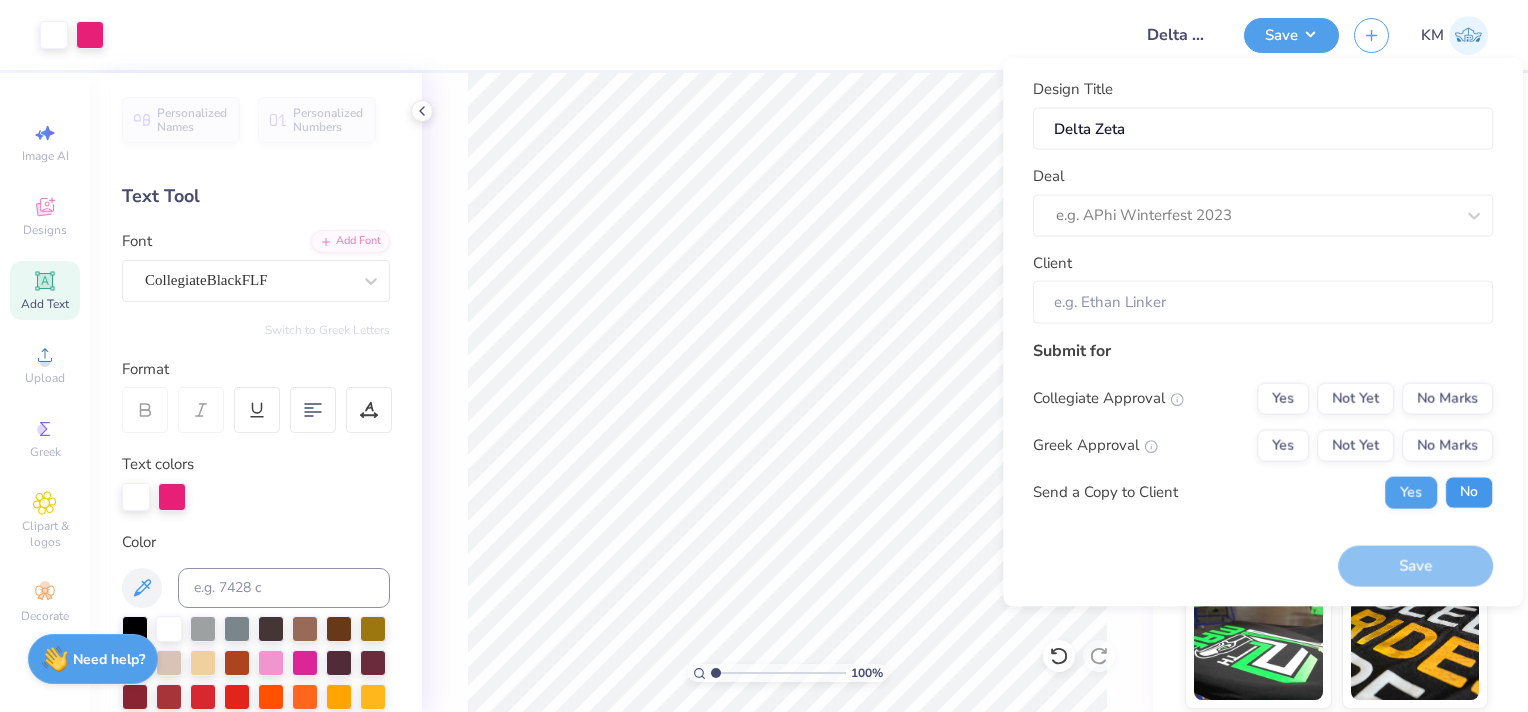 click on "No" at bounding box center (1469, 492) 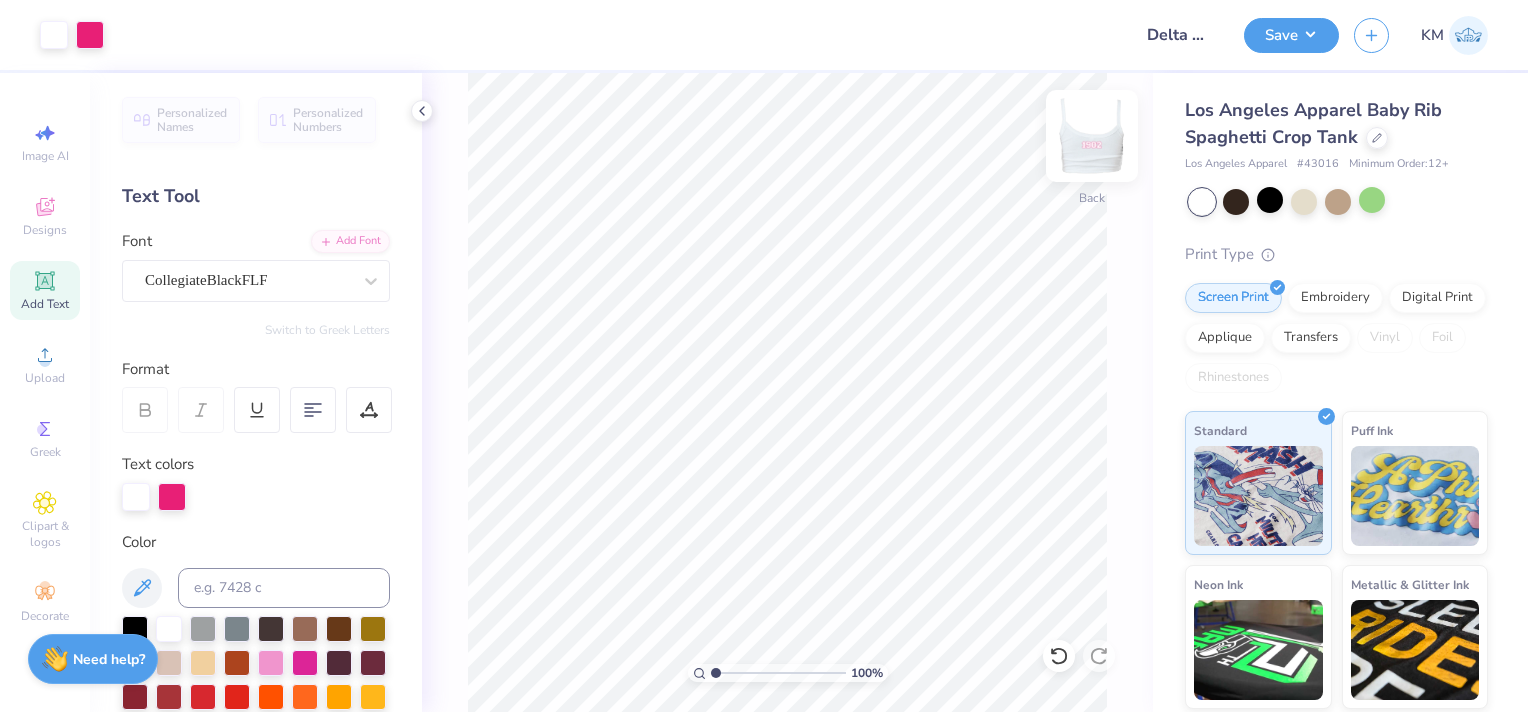 click at bounding box center (1092, 136) 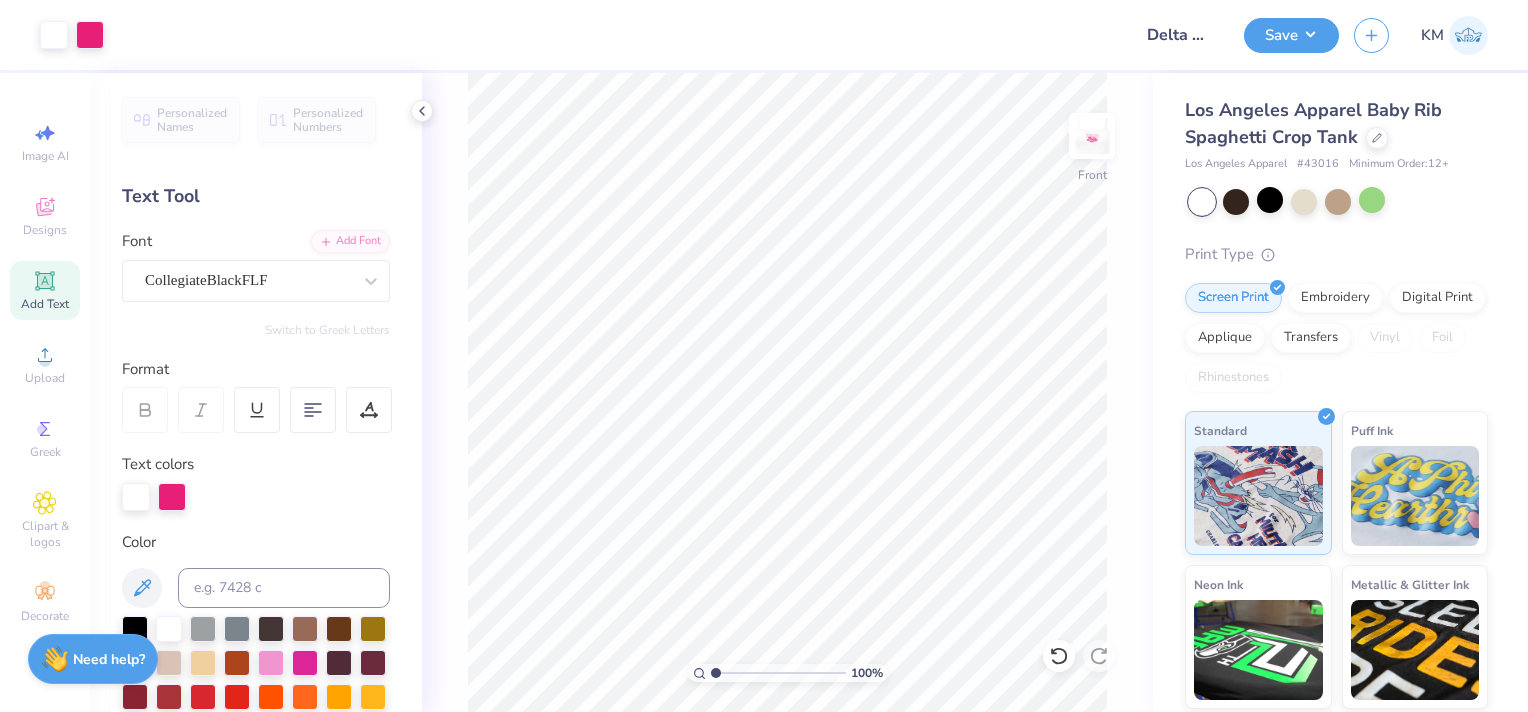 click at bounding box center [1092, 136] 